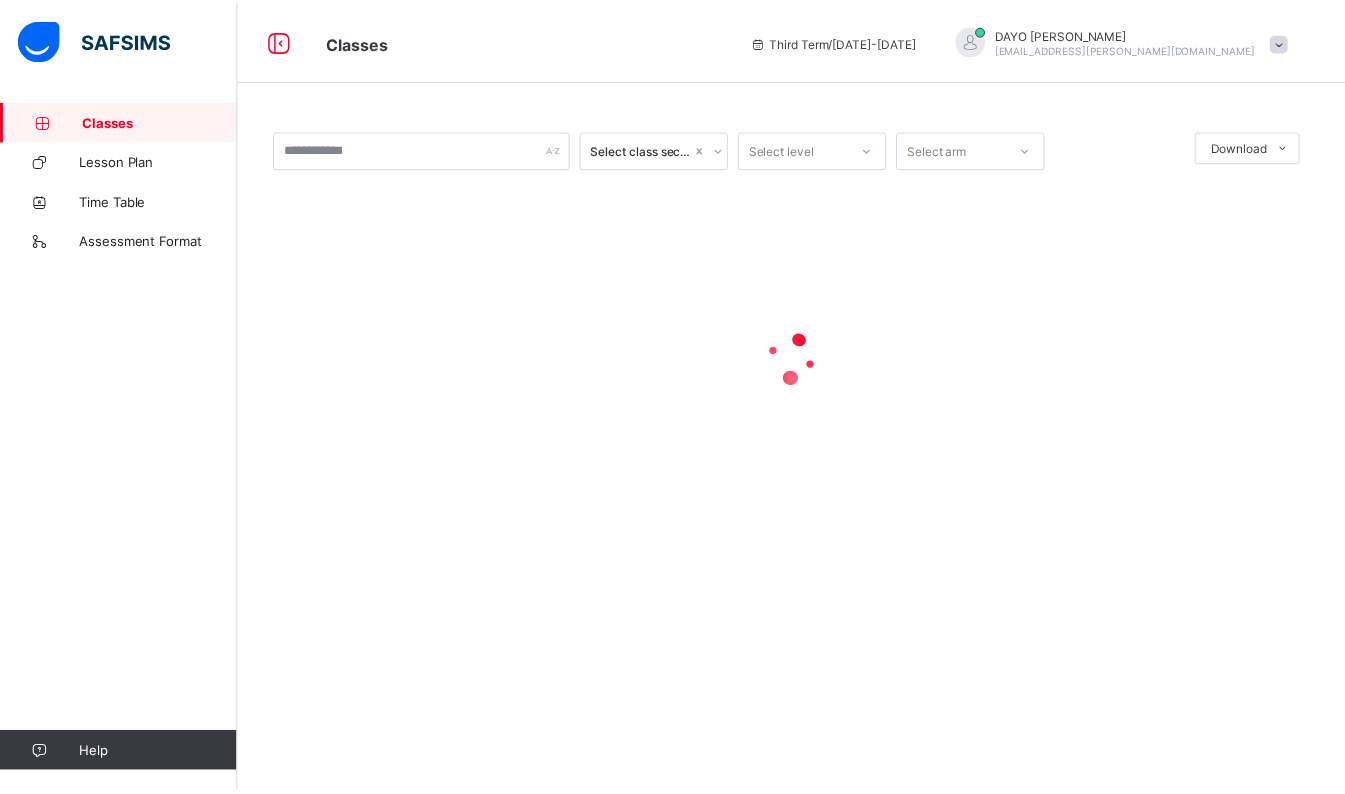scroll, scrollTop: 0, scrollLeft: 0, axis: both 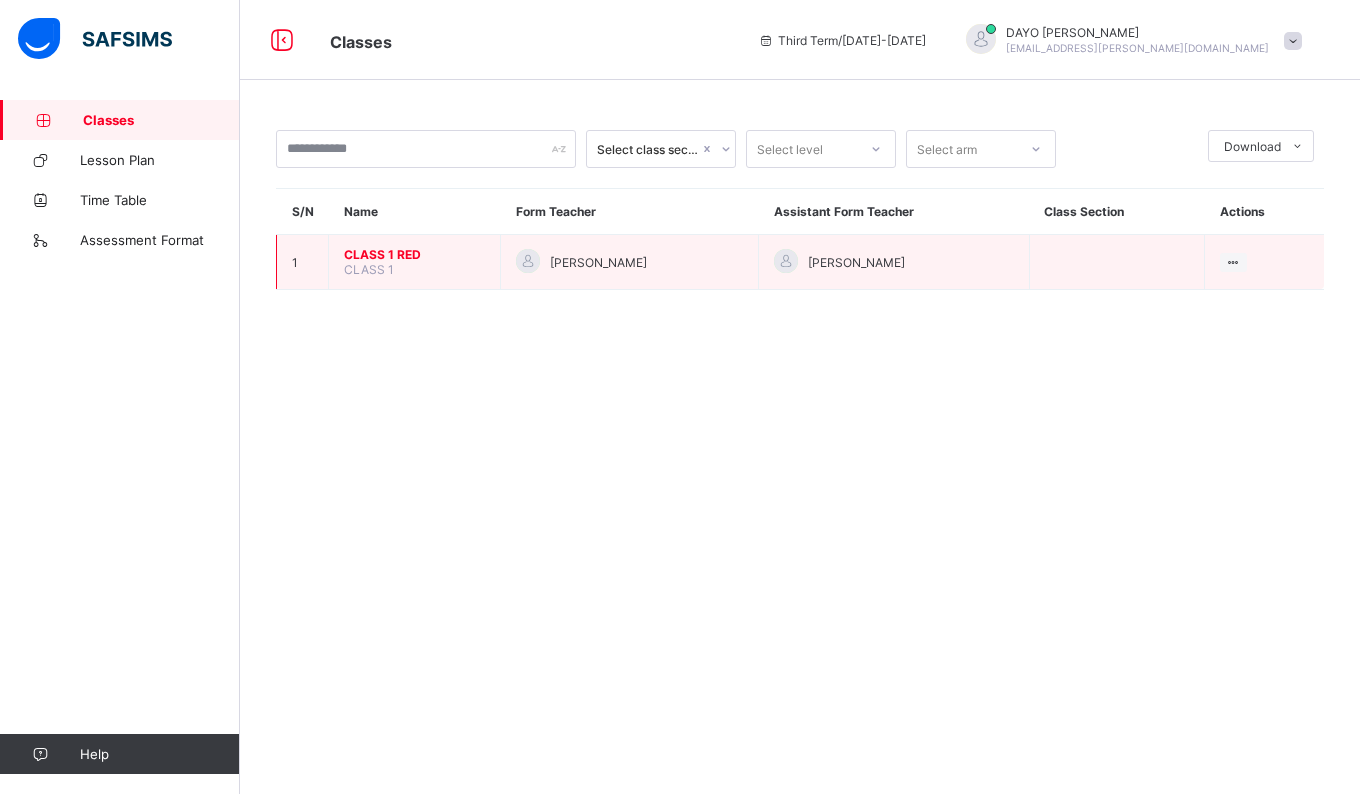 click on "CLASS 1   RED" at bounding box center (414, 254) 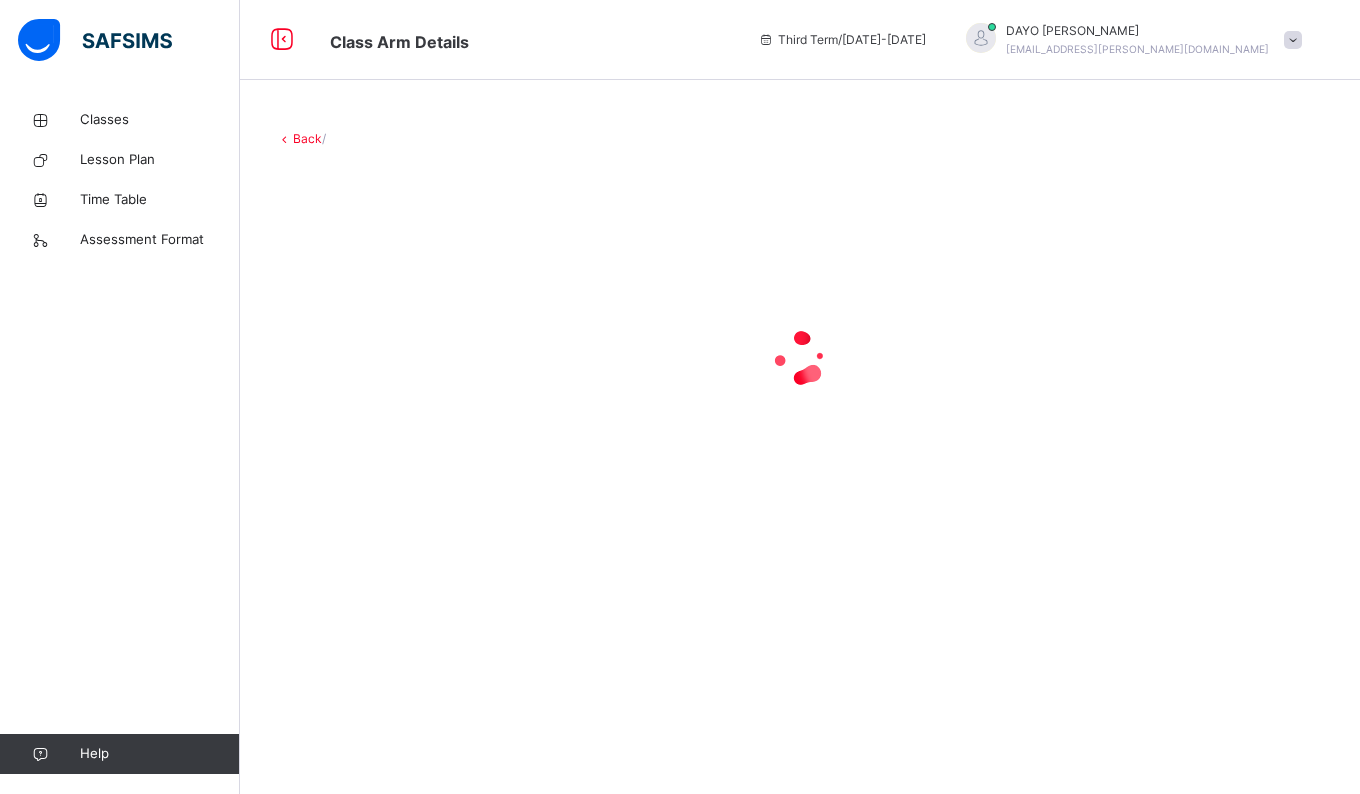click on "Back  /" at bounding box center [800, 397] 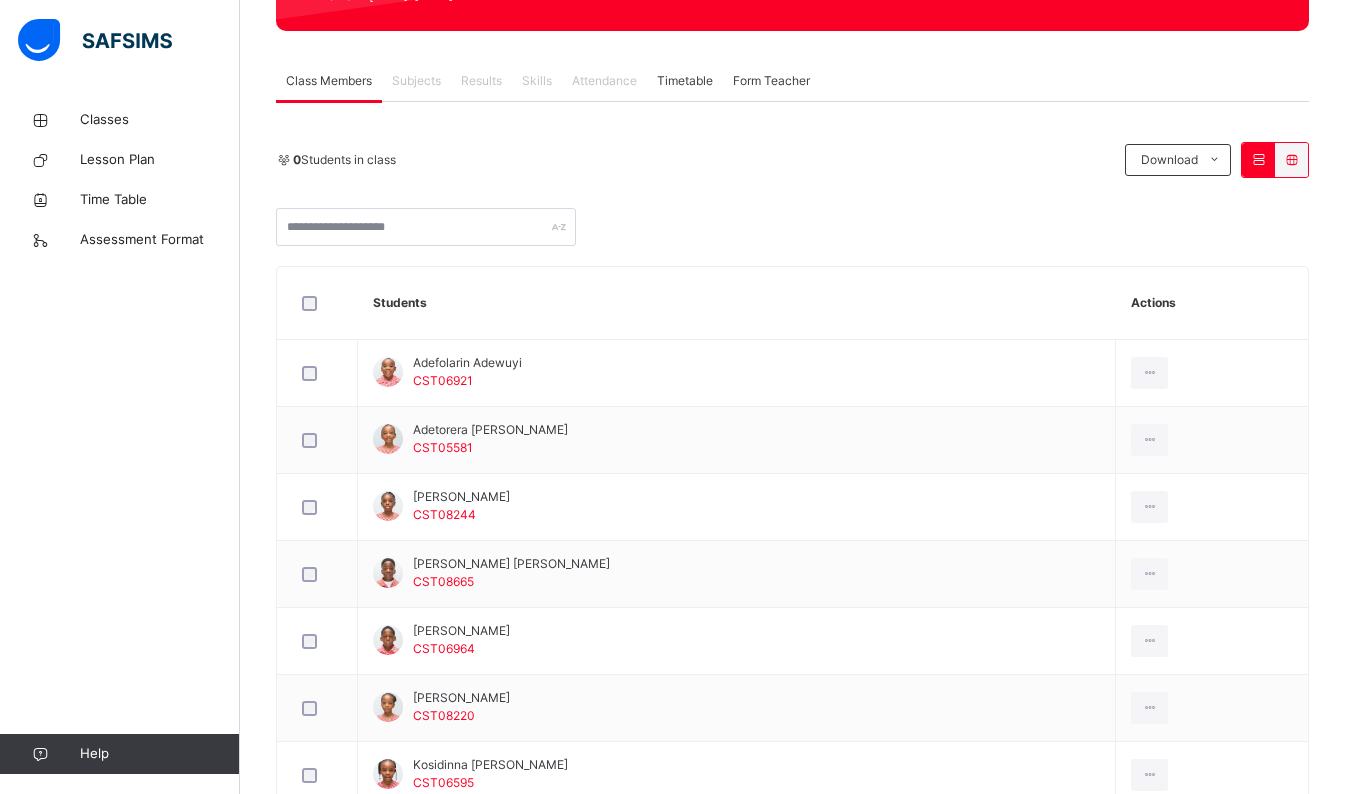 scroll, scrollTop: 316, scrollLeft: 0, axis: vertical 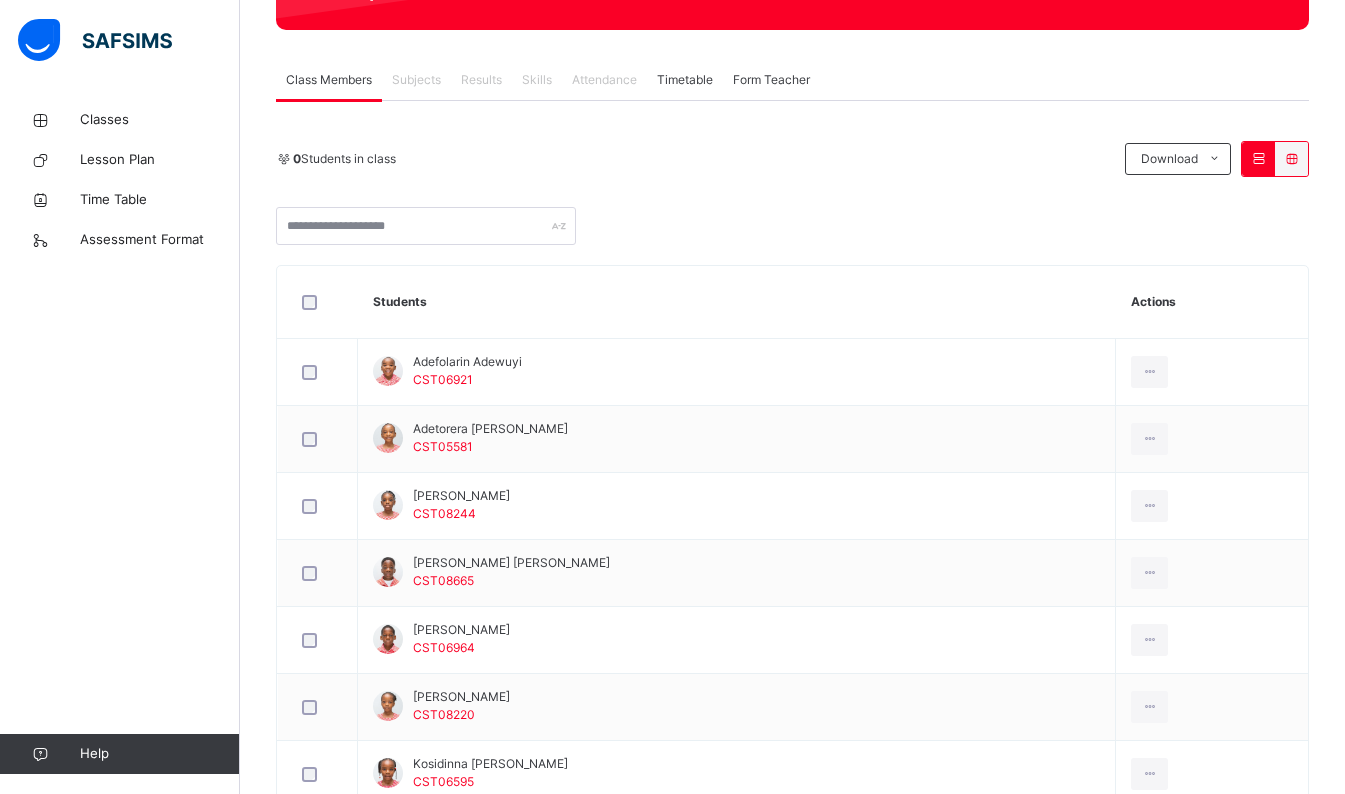 click on "Subjects" at bounding box center [416, 80] 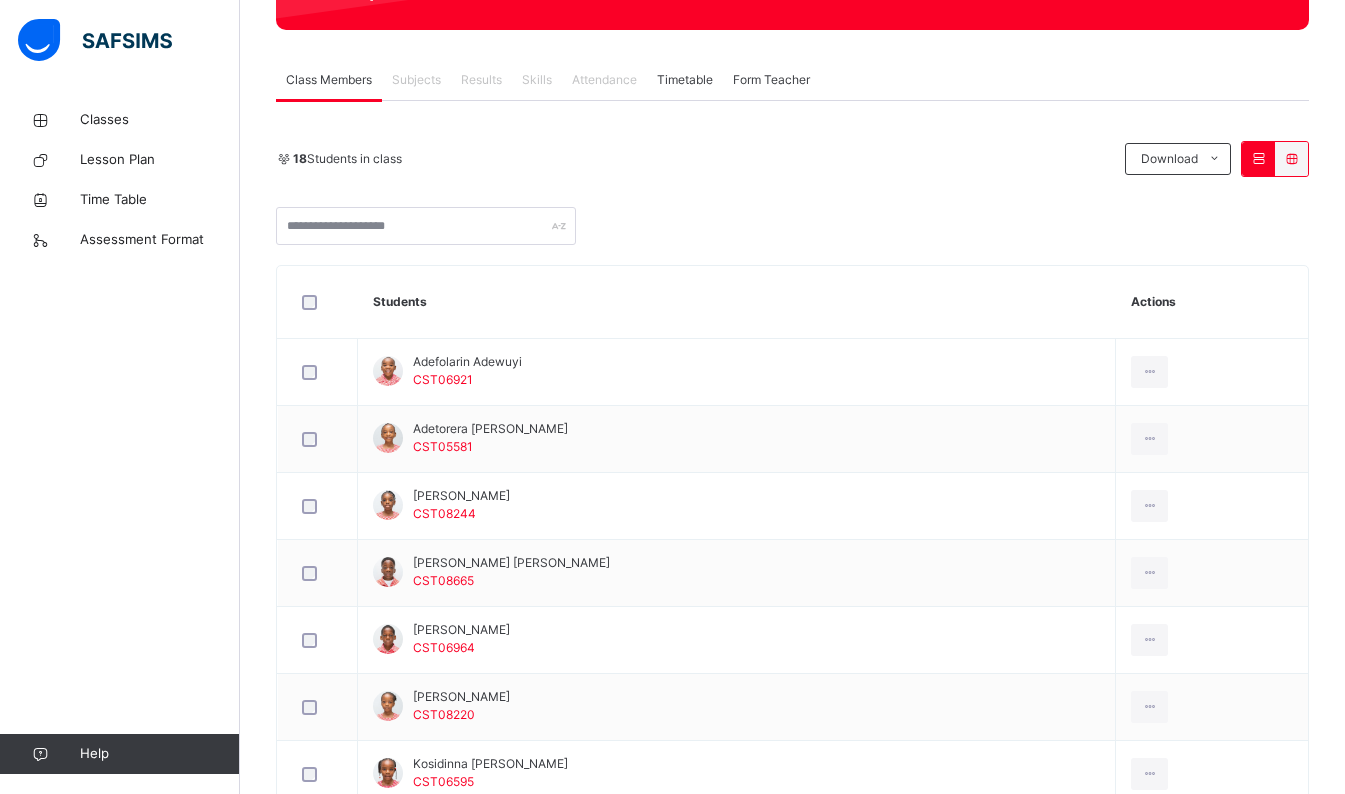click on "Subjects" at bounding box center [416, 80] 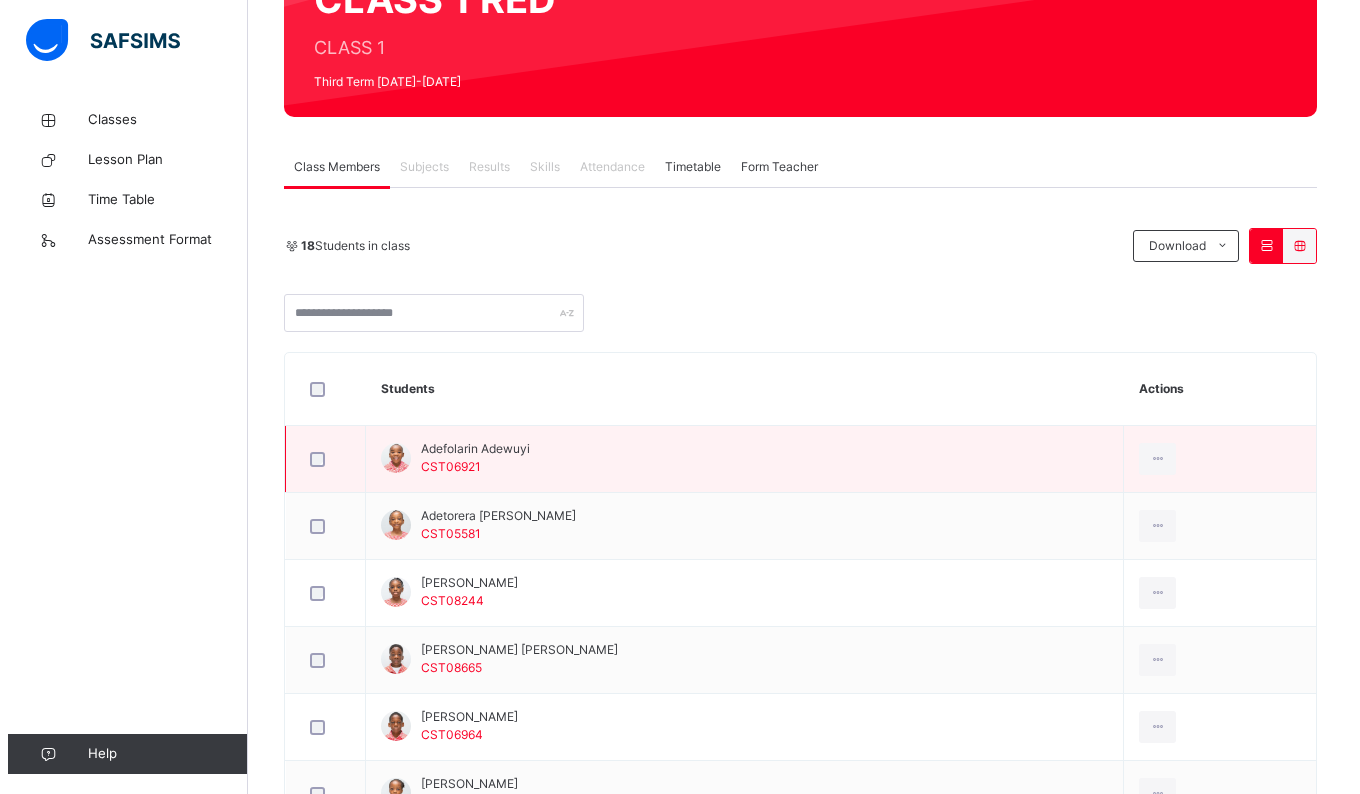 scroll, scrollTop: 0, scrollLeft: 0, axis: both 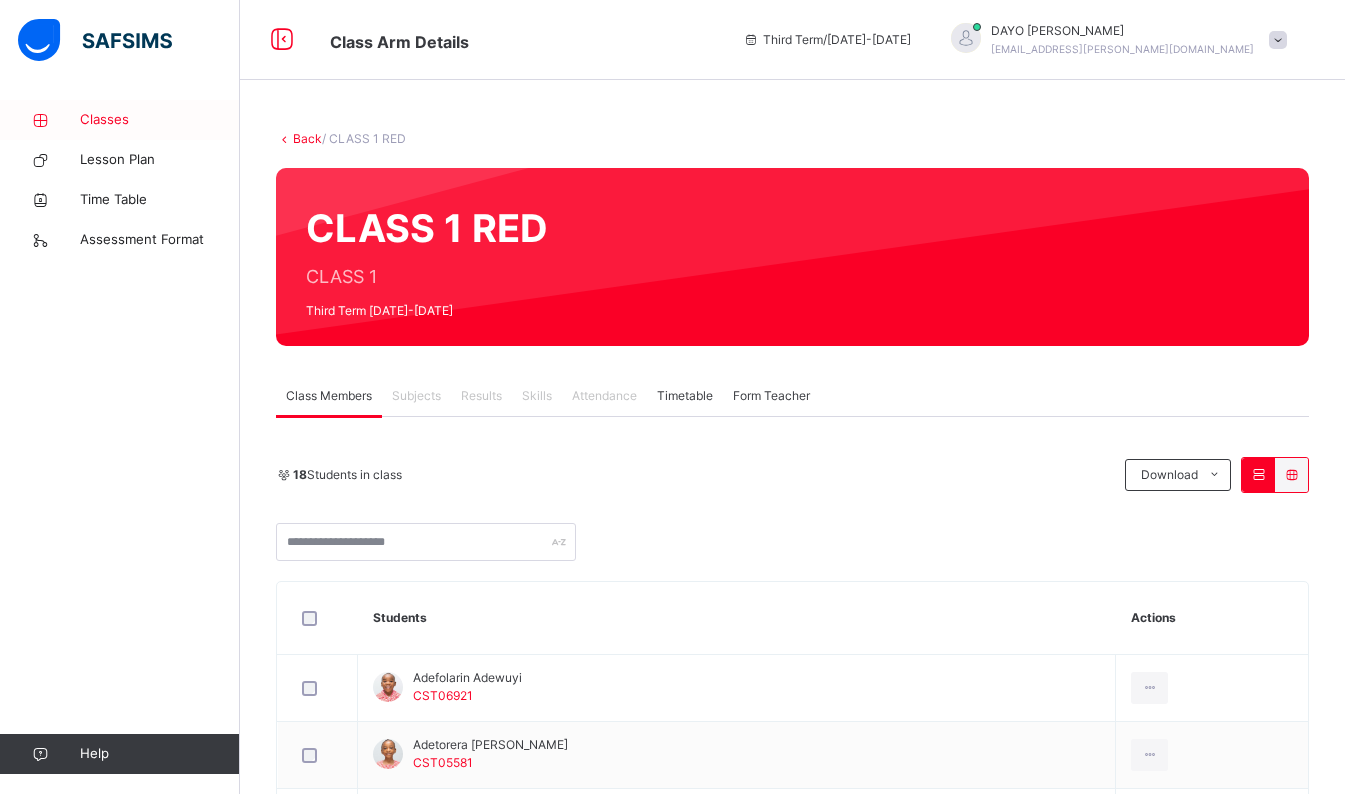 click on "Classes" at bounding box center (160, 120) 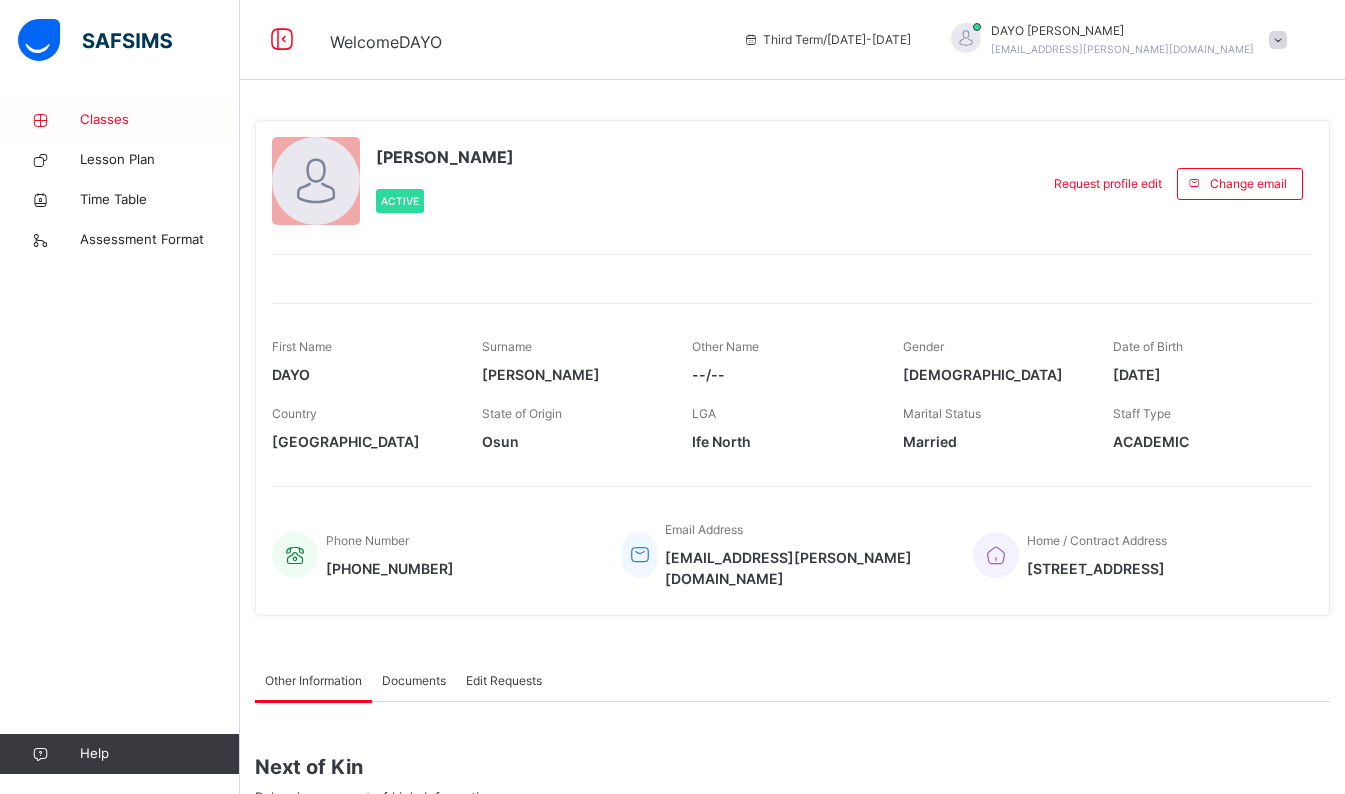 click on "Classes" at bounding box center (160, 120) 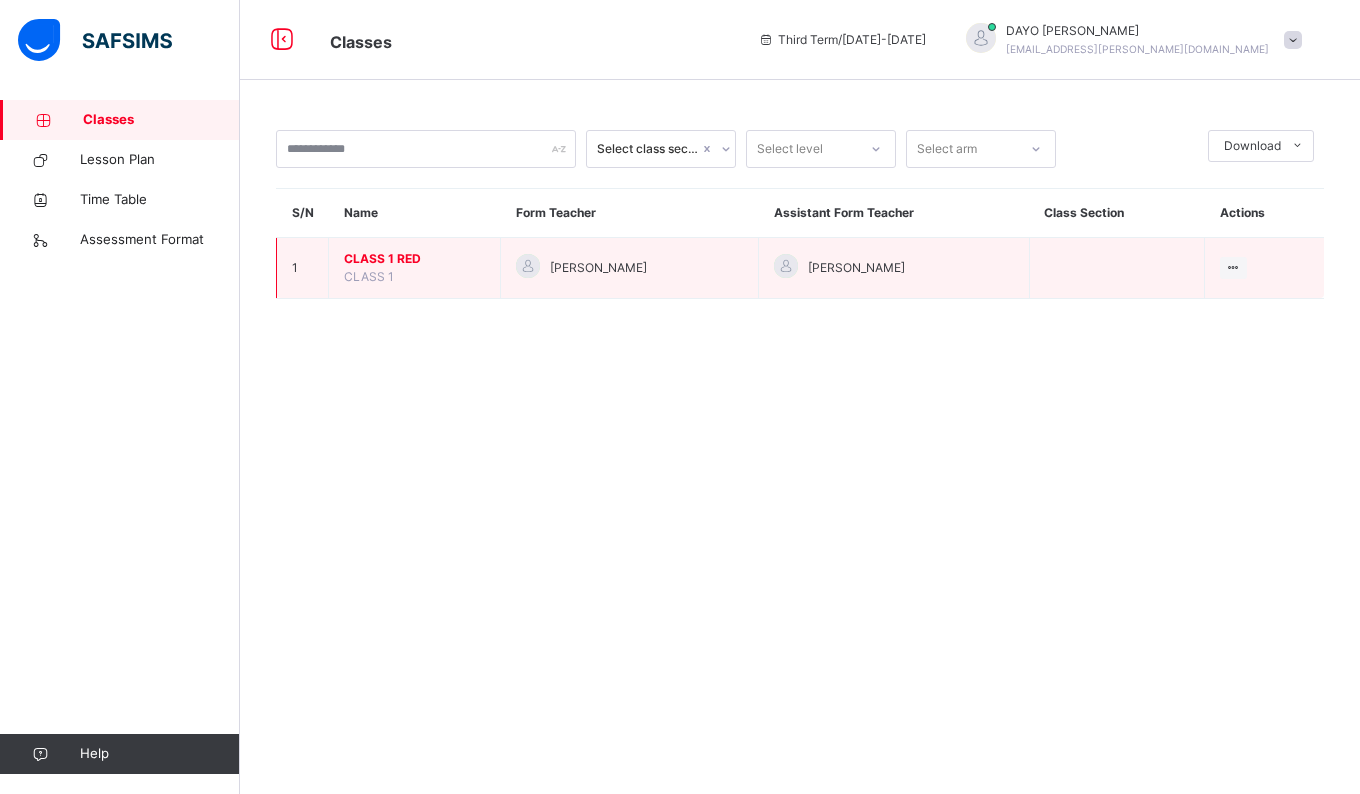 click on "CLASS 1   RED" at bounding box center [414, 259] 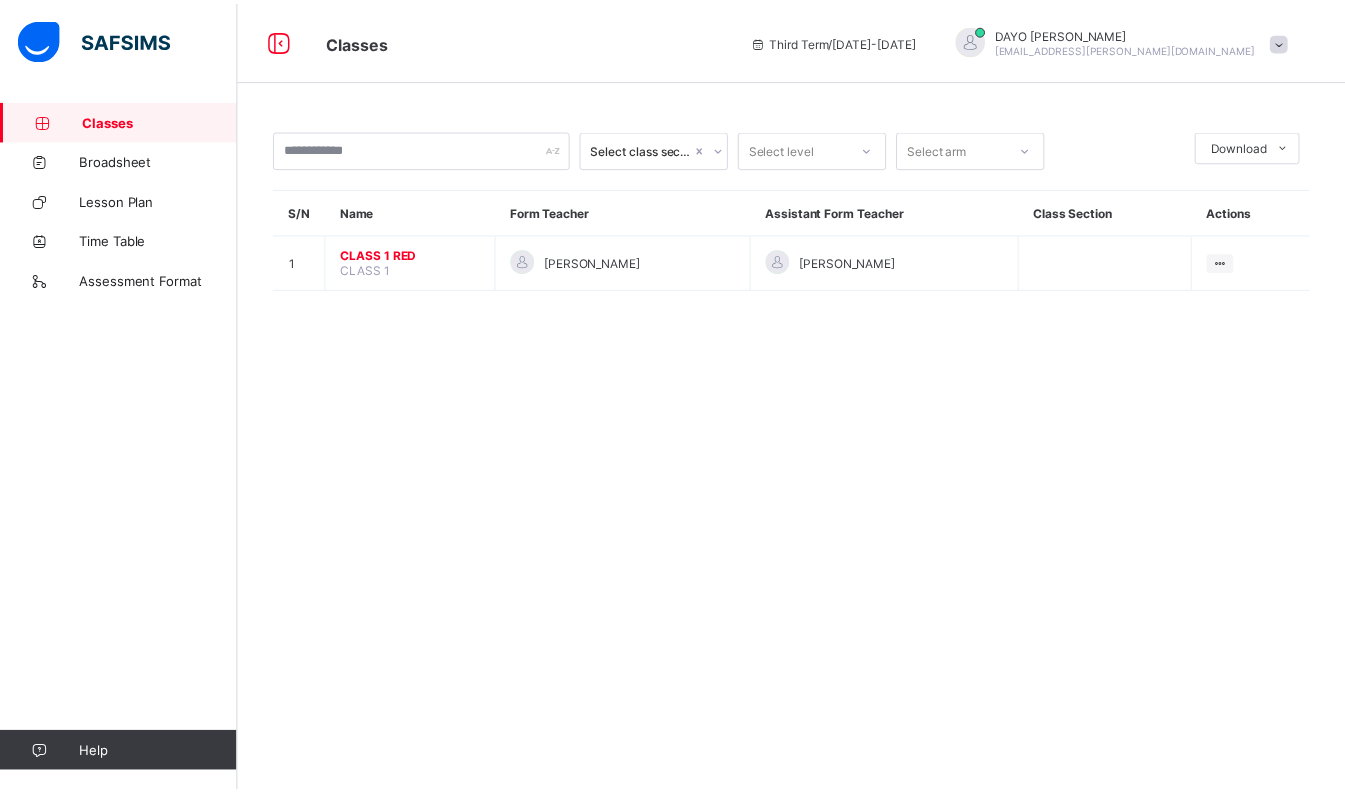 scroll, scrollTop: 0, scrollLeft: 0, axis: both 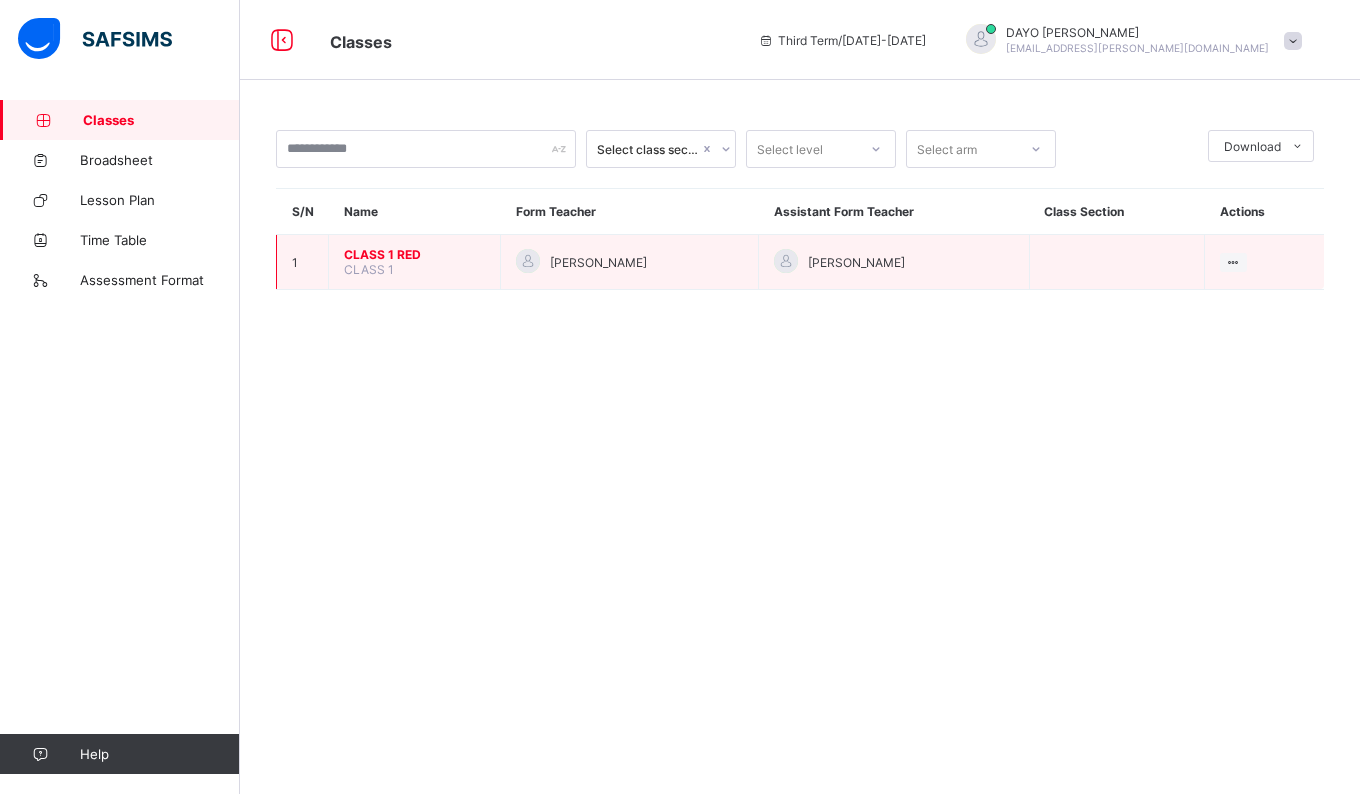click on "CLASS 1   RED" at bounding box center (414, 254) 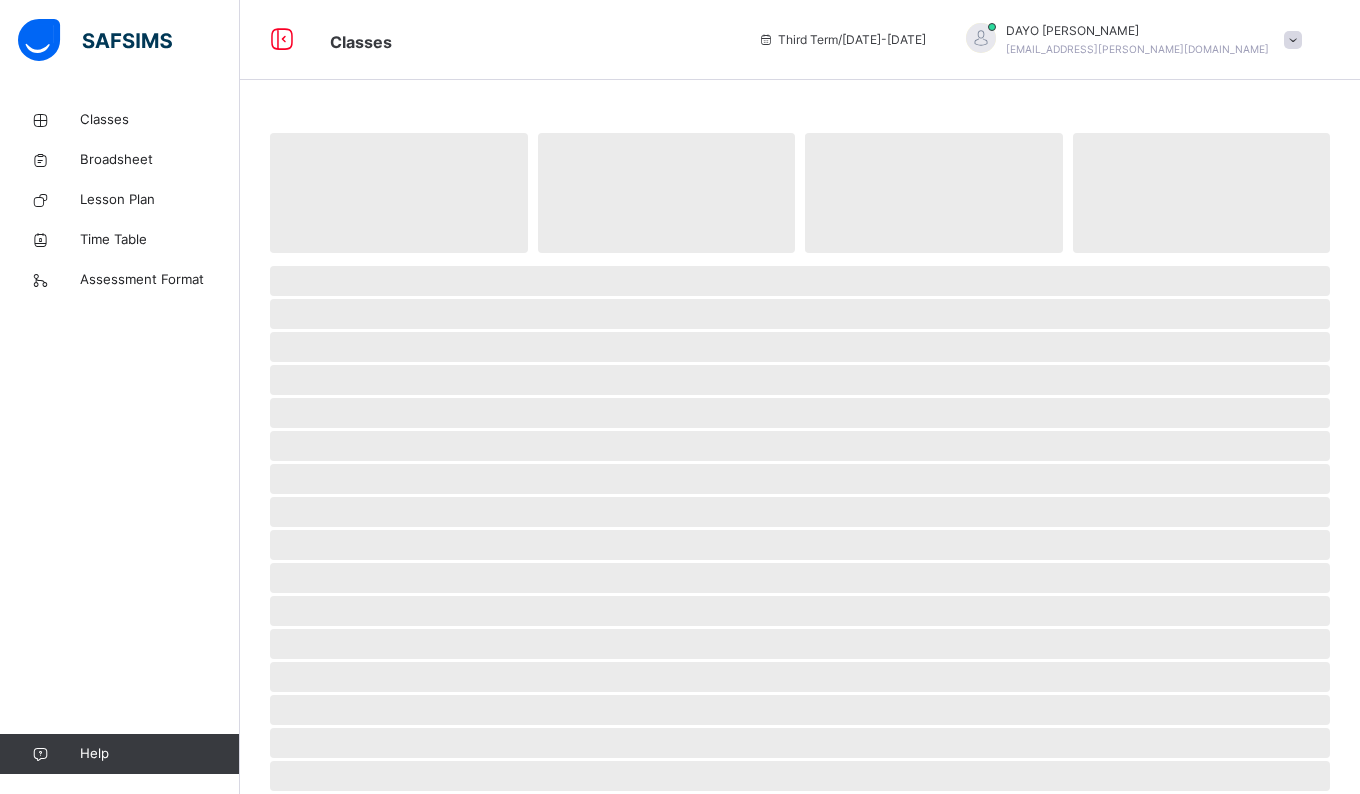 click on "‌" at bounding box center (399, 193) 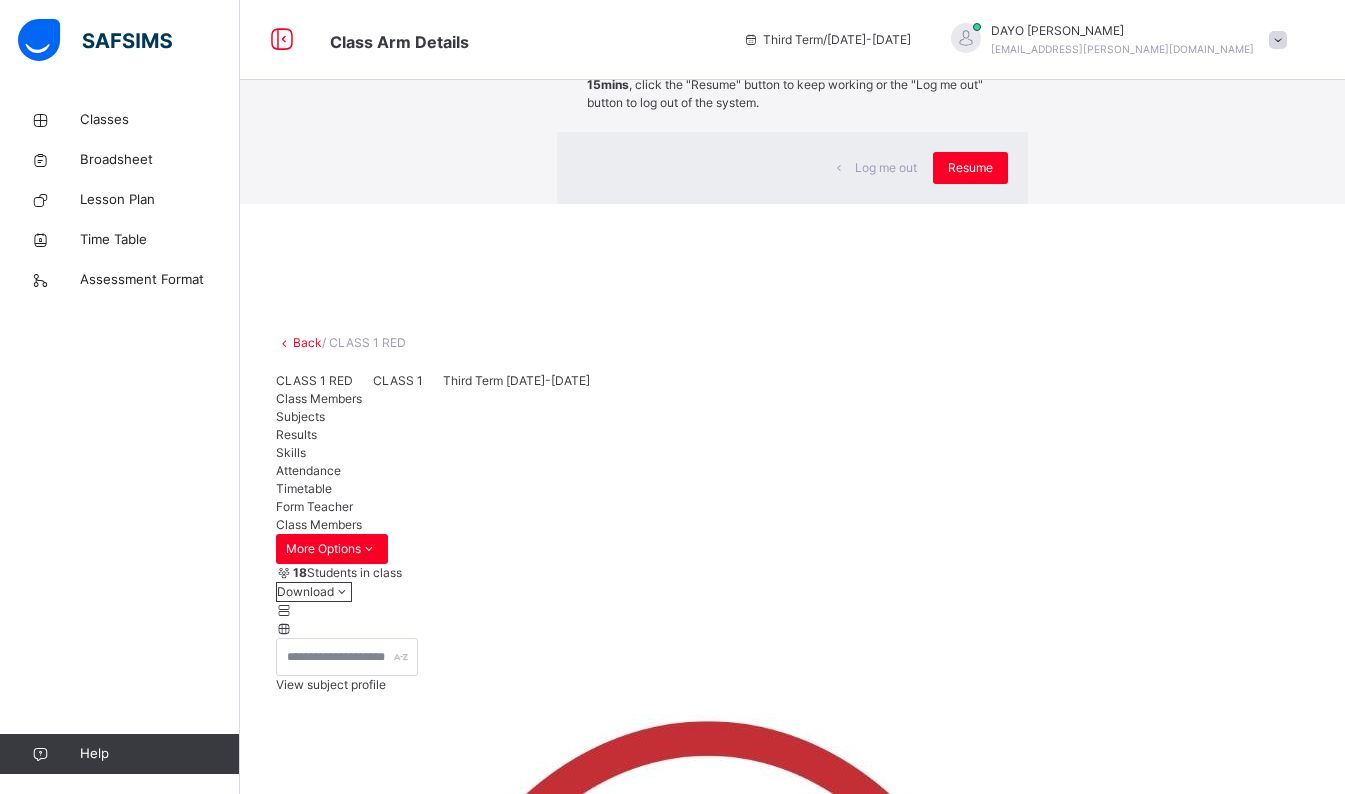 click on "×" at bounding box center [998, 41] 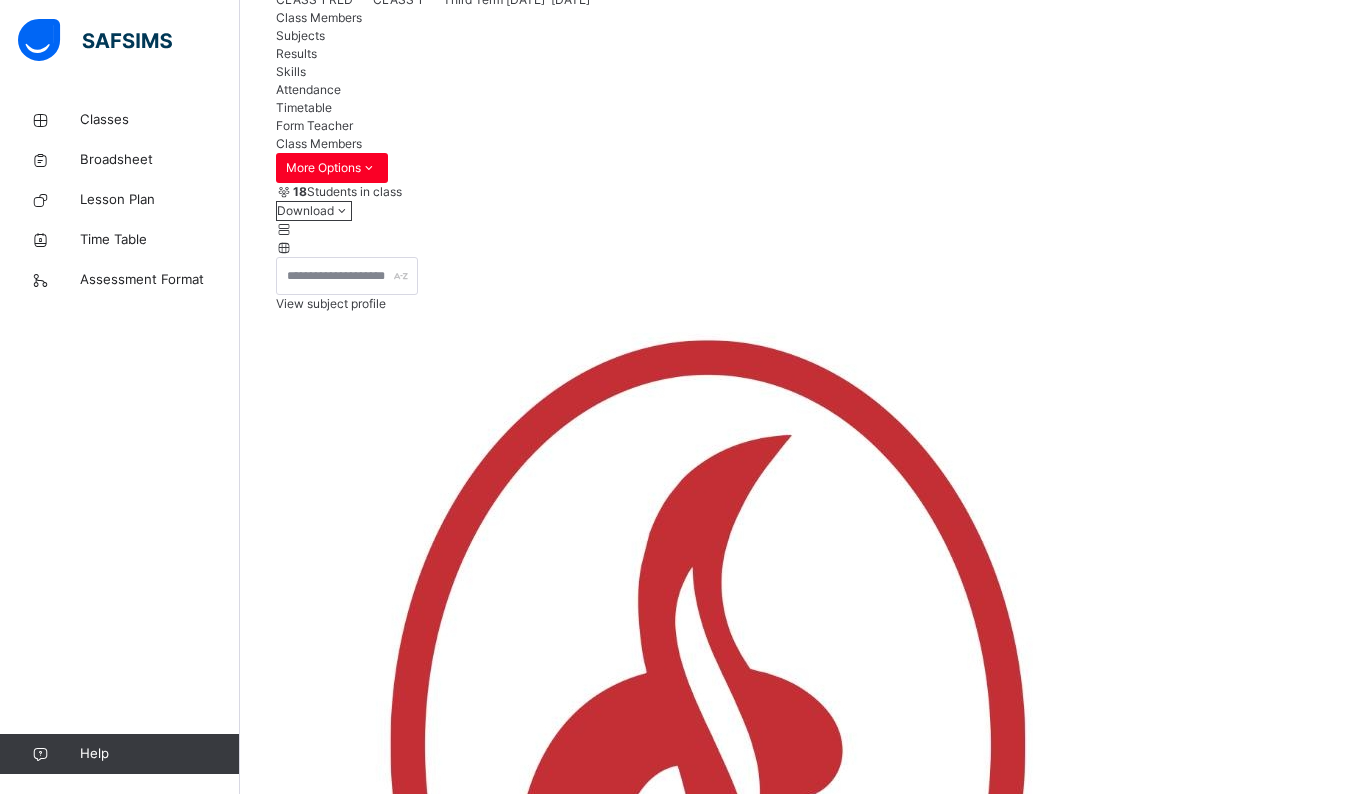 scroll, scrollTop: 179, scrollLeft: 0, axis: vertical 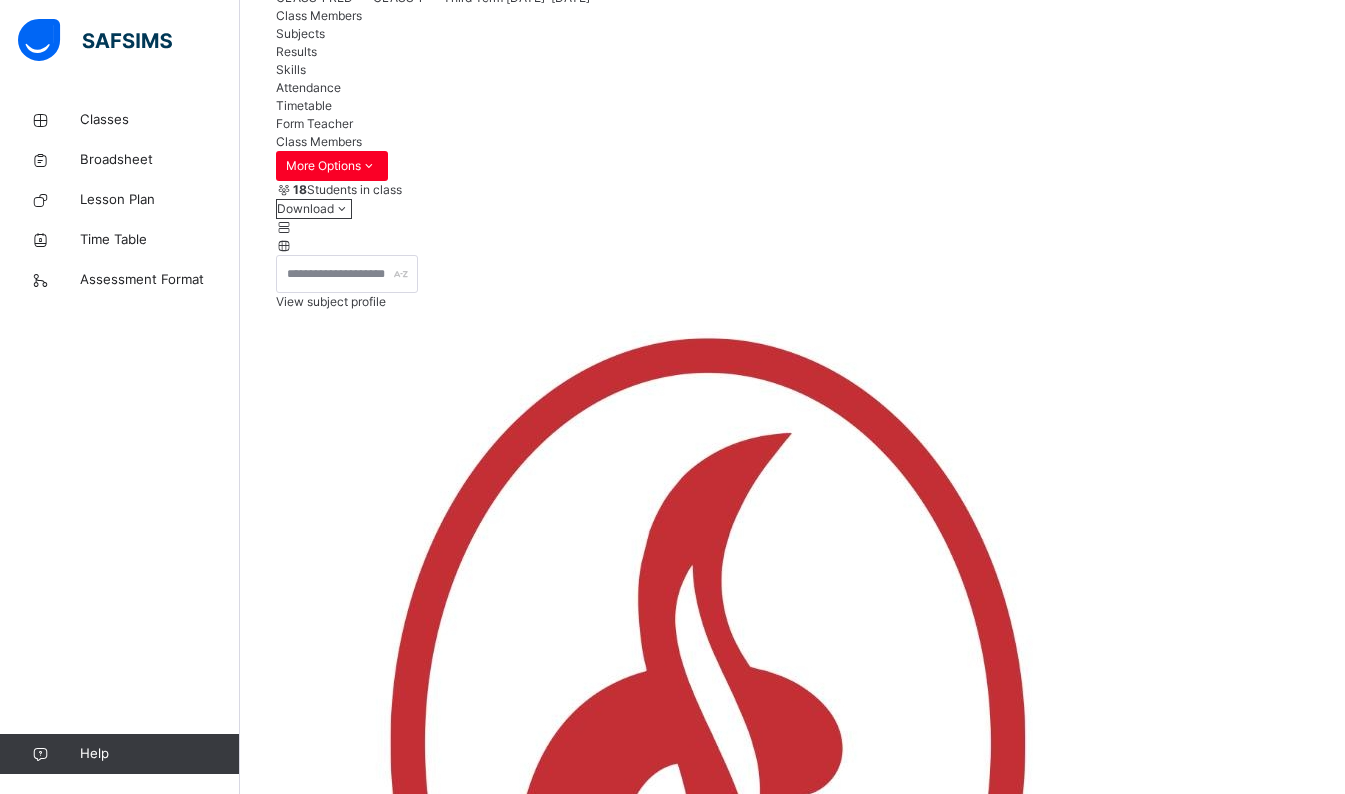click on "Subjects" at bounding box center (300, 33) 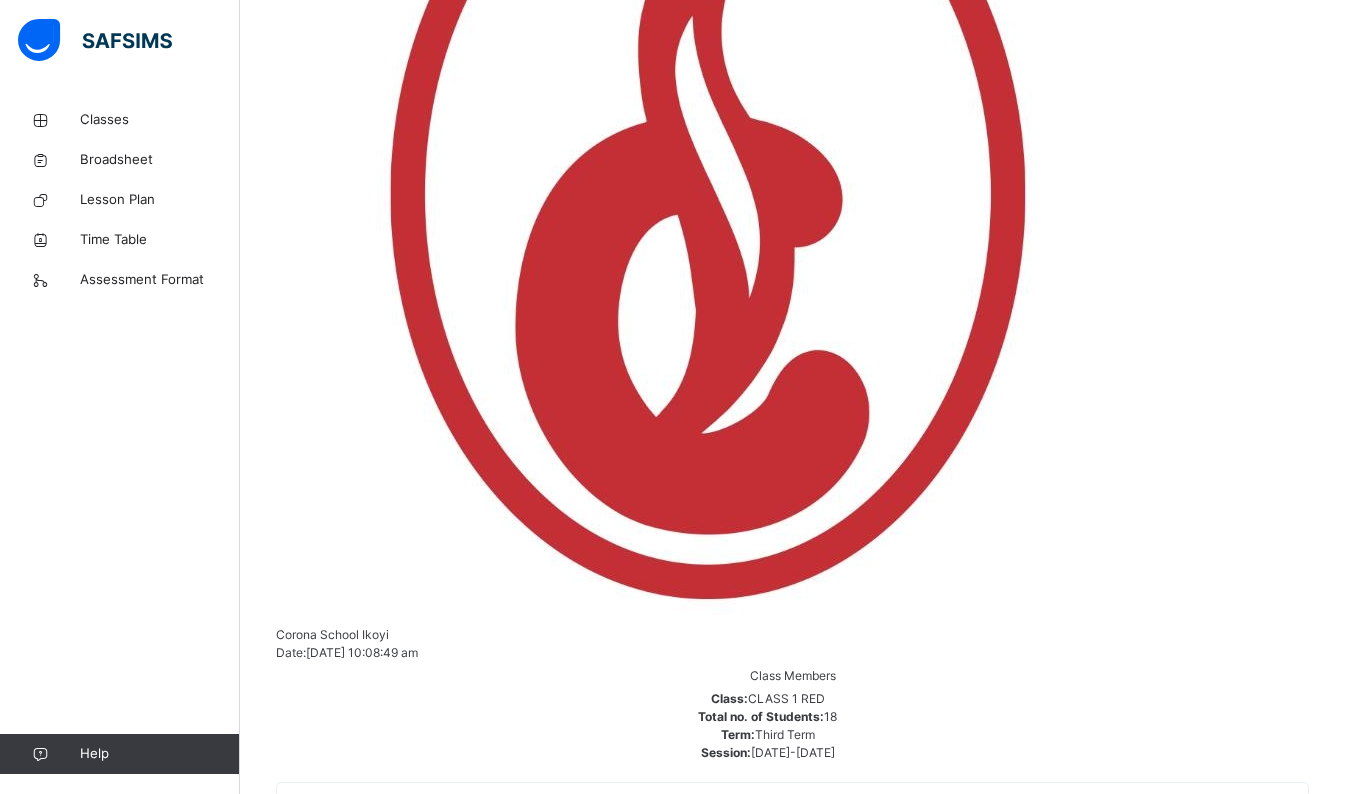 scroll, scrollTop: 728, scrollLeft: 0, axis: vertical 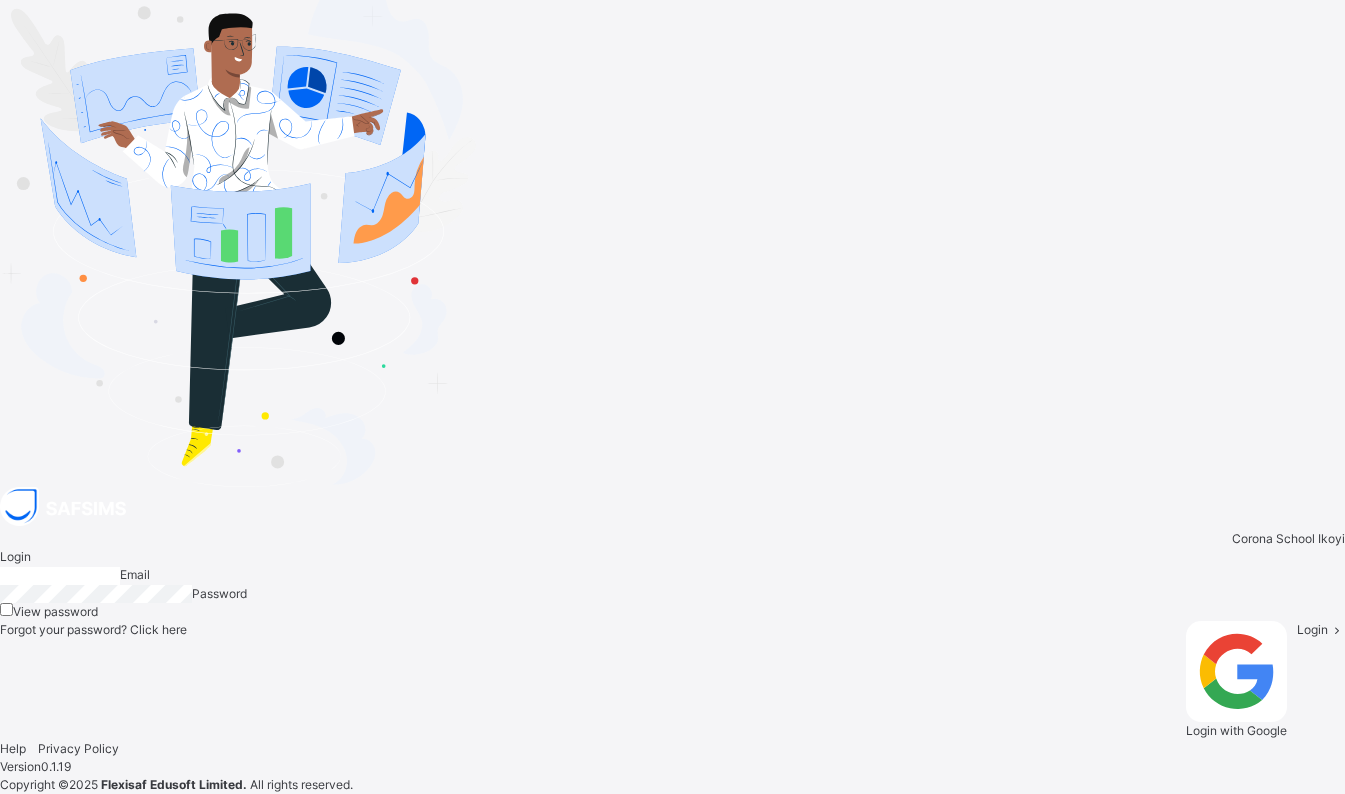 type on "**********" 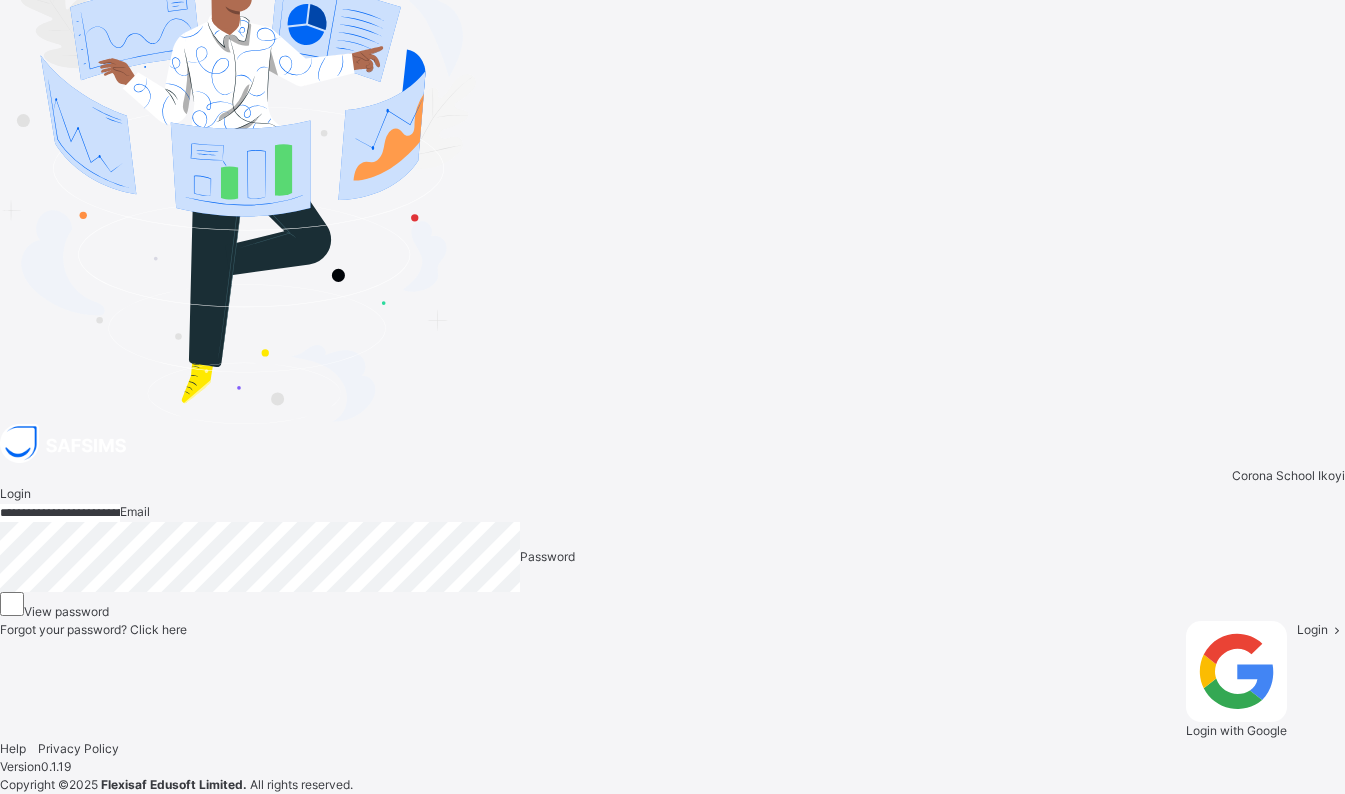 scroll, scrollTop: 0, scrollLeft: 0, axis: both 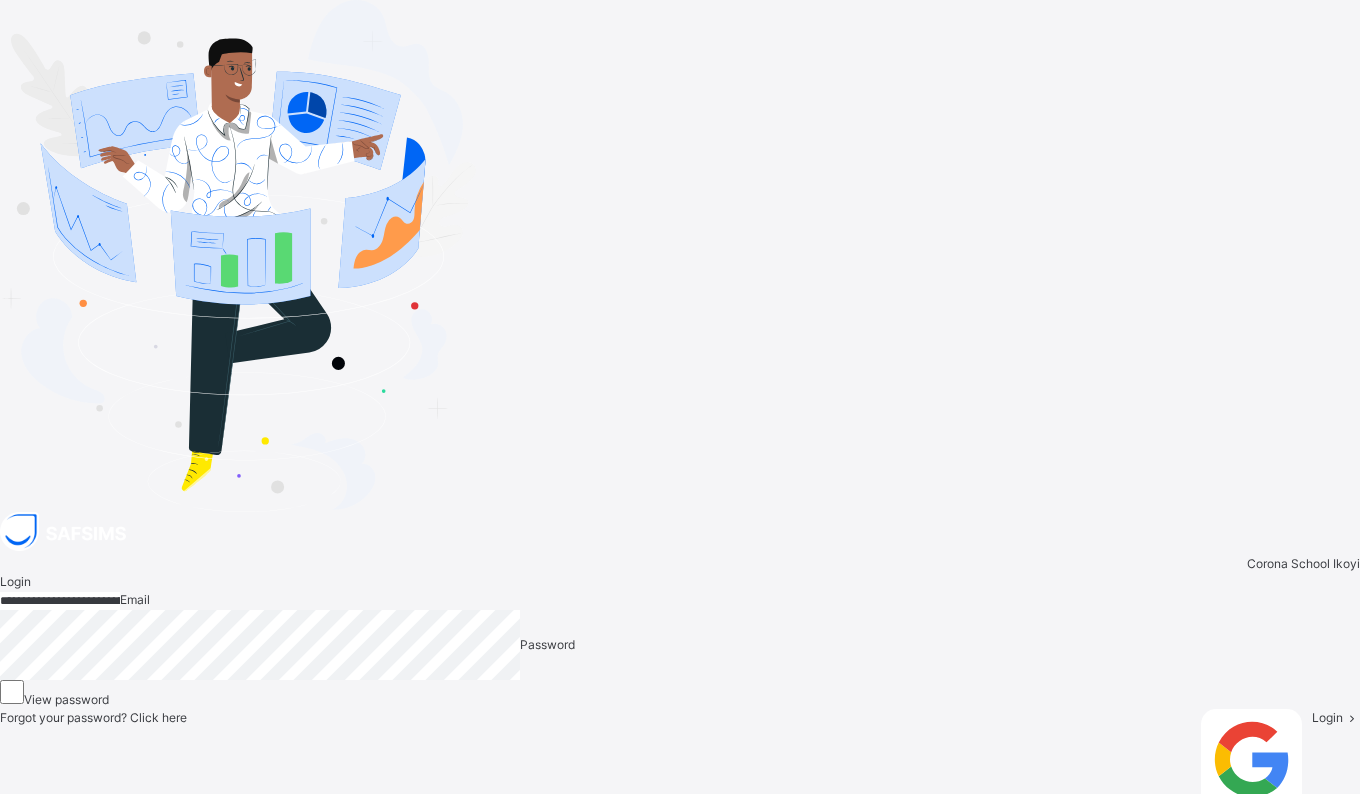 click on "Login" at bounding box center [1327, 717] 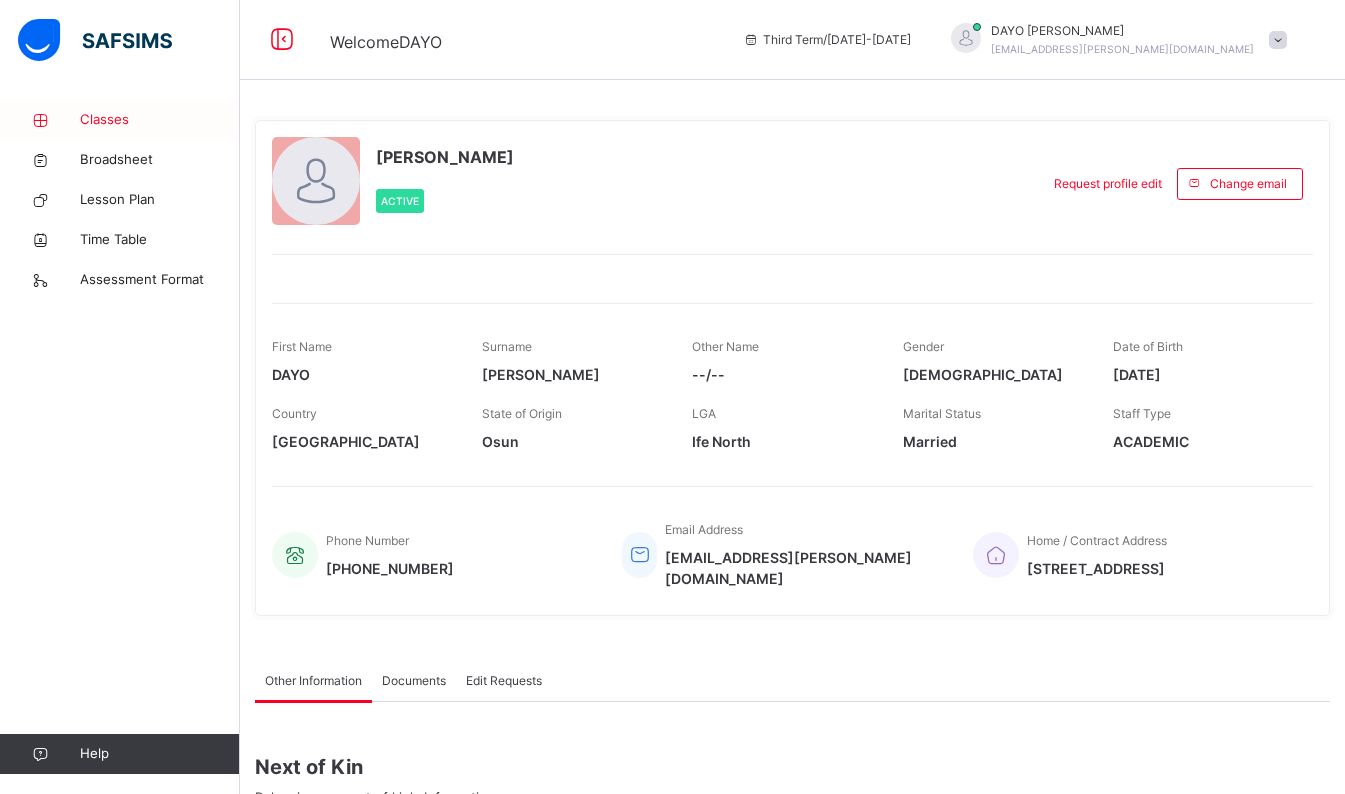 click on "Classes" at bounding box center [160, 120] 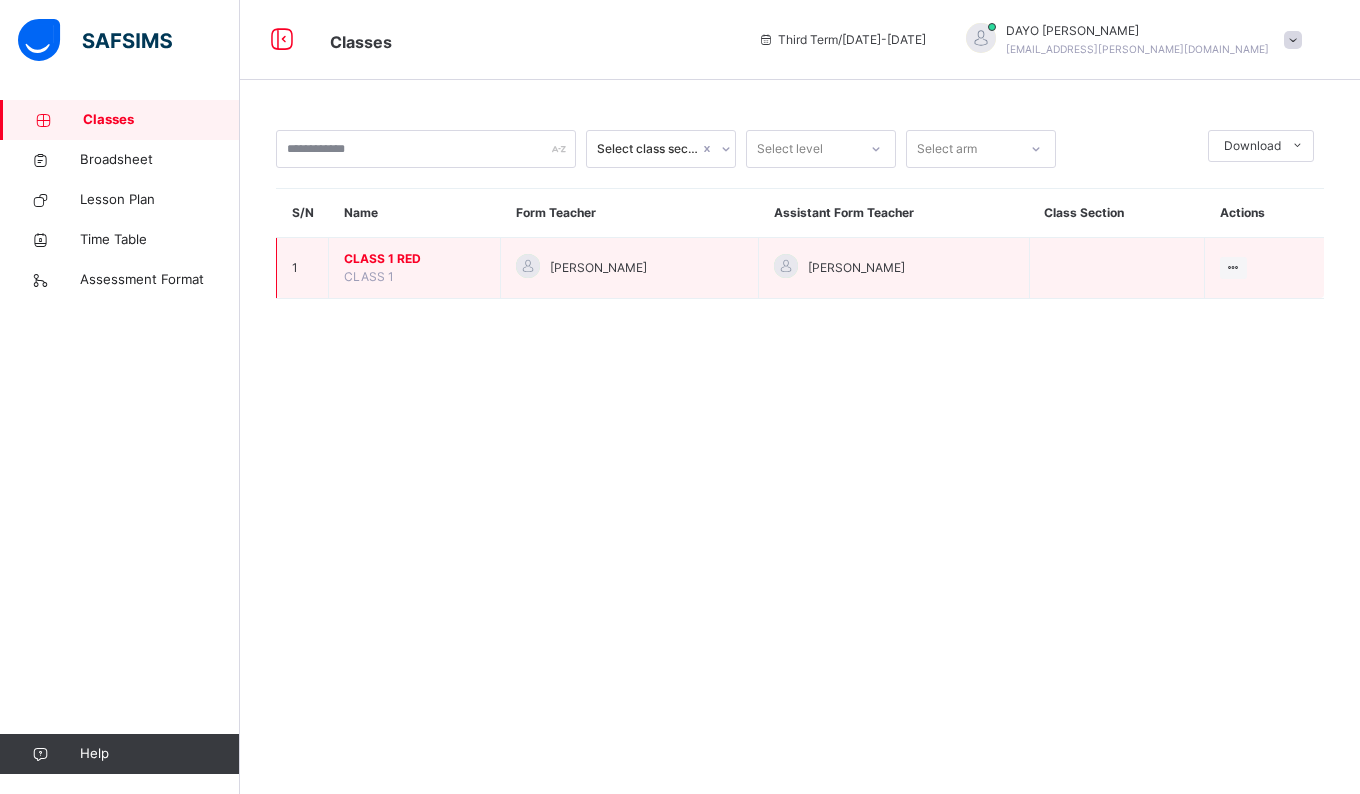 click on "CLASS 1   RED" at bounding box center [414, 259] 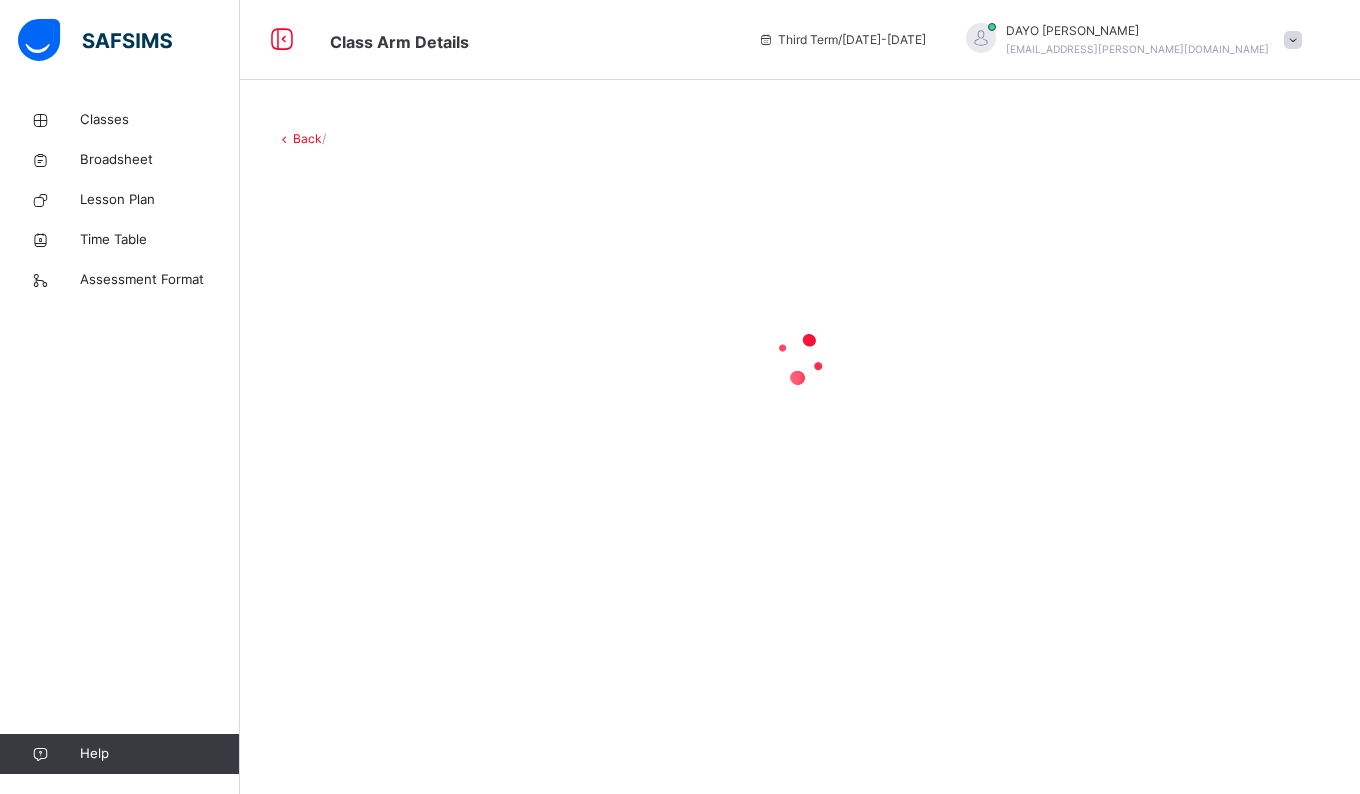click at bounding box center (800, 358) 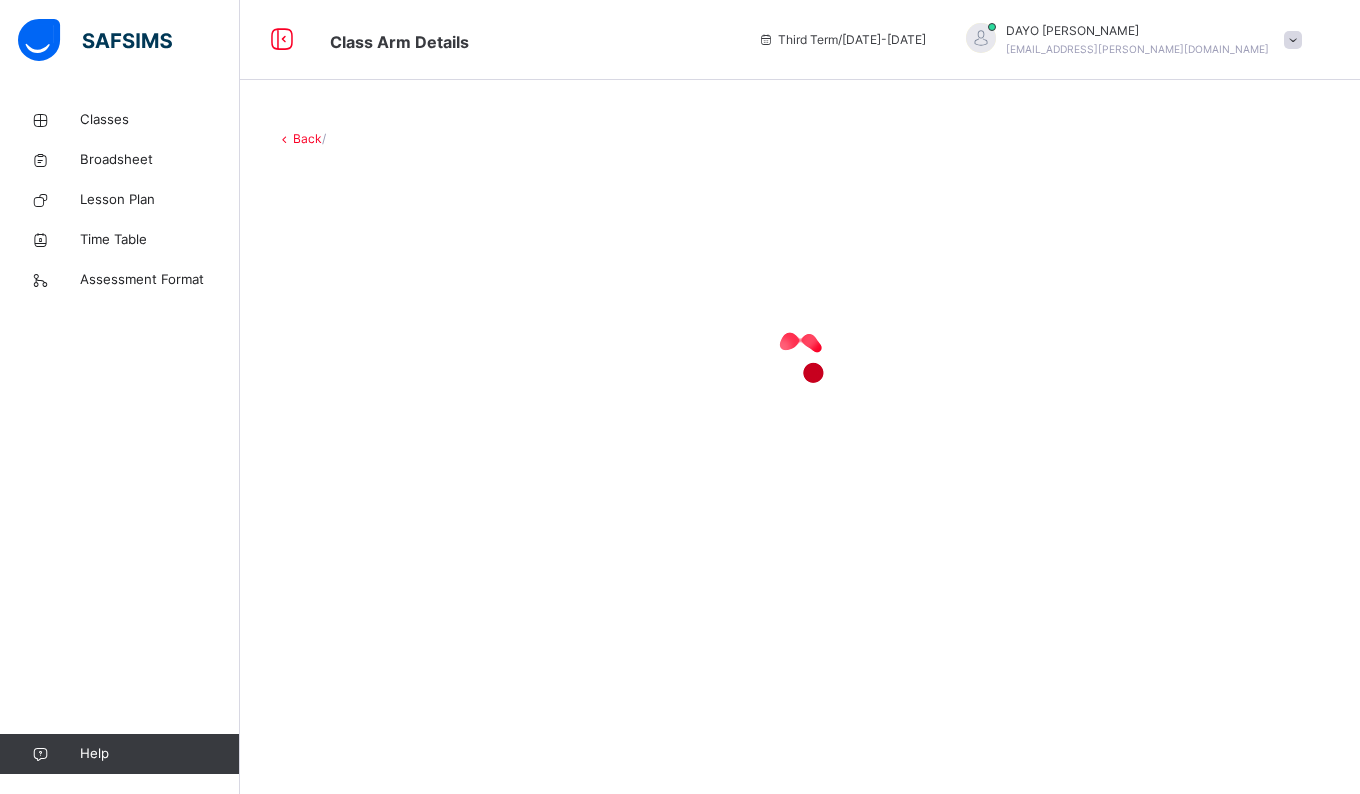click on "Back  /" at bounding box center [800, 339] 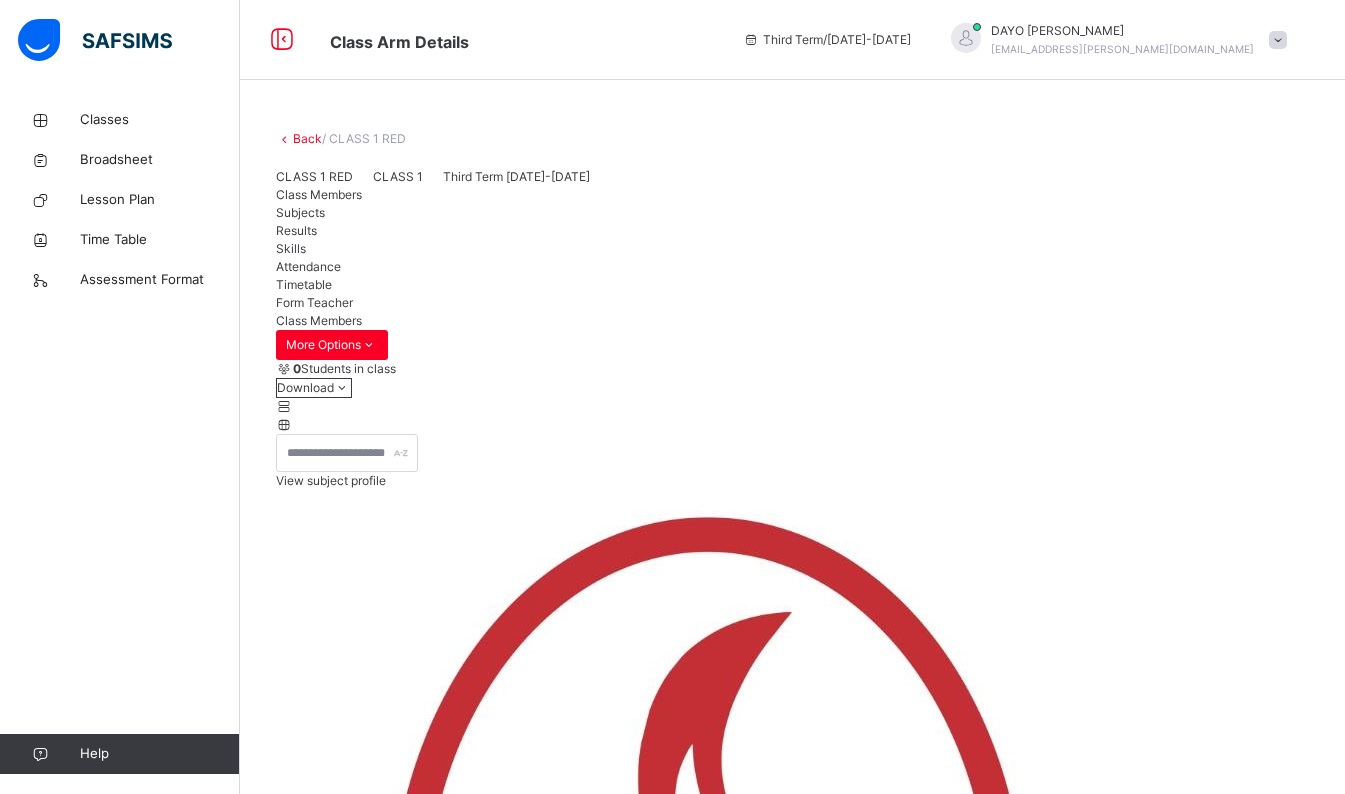 click on "Subjects" at bounding box center (300, 212) 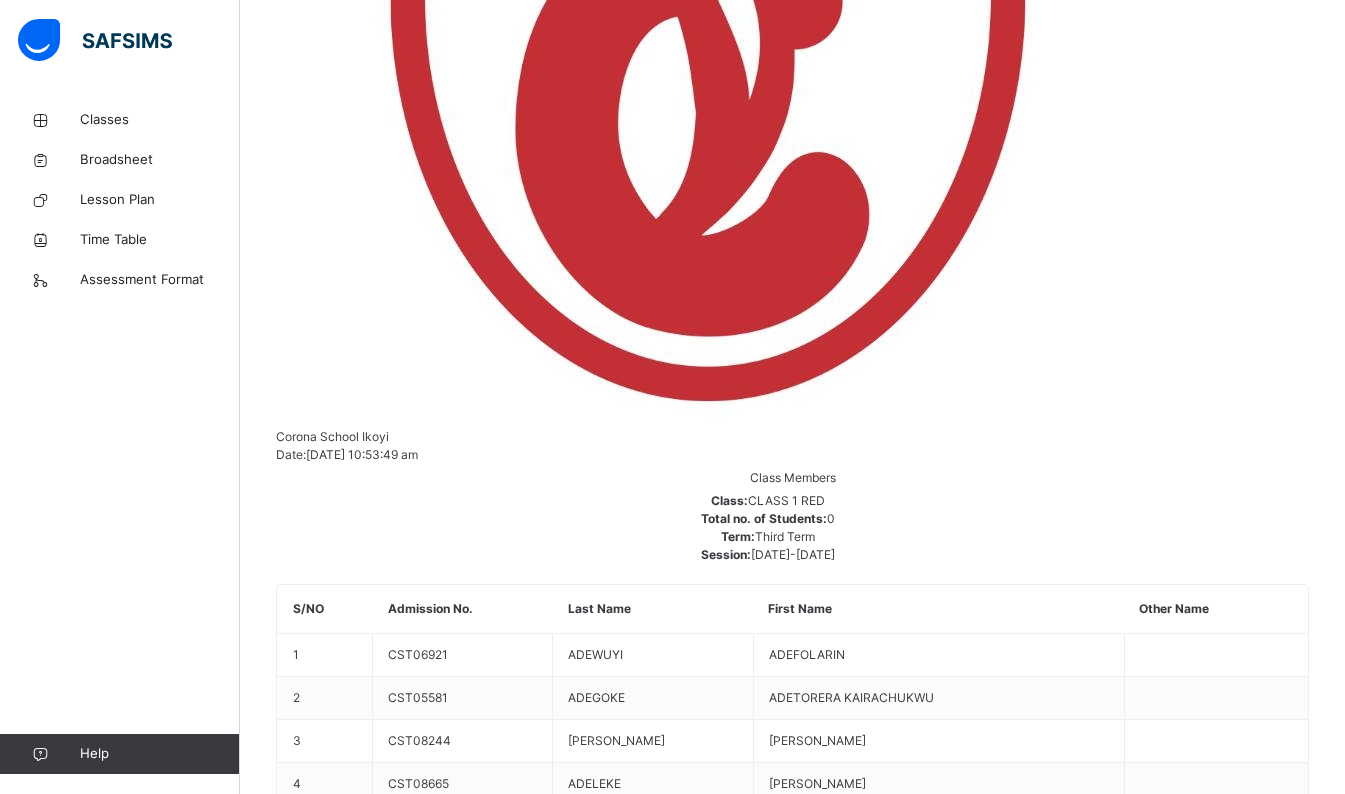 scroll, scrollTop: 927, scrollLeft: 0, axis: vertical 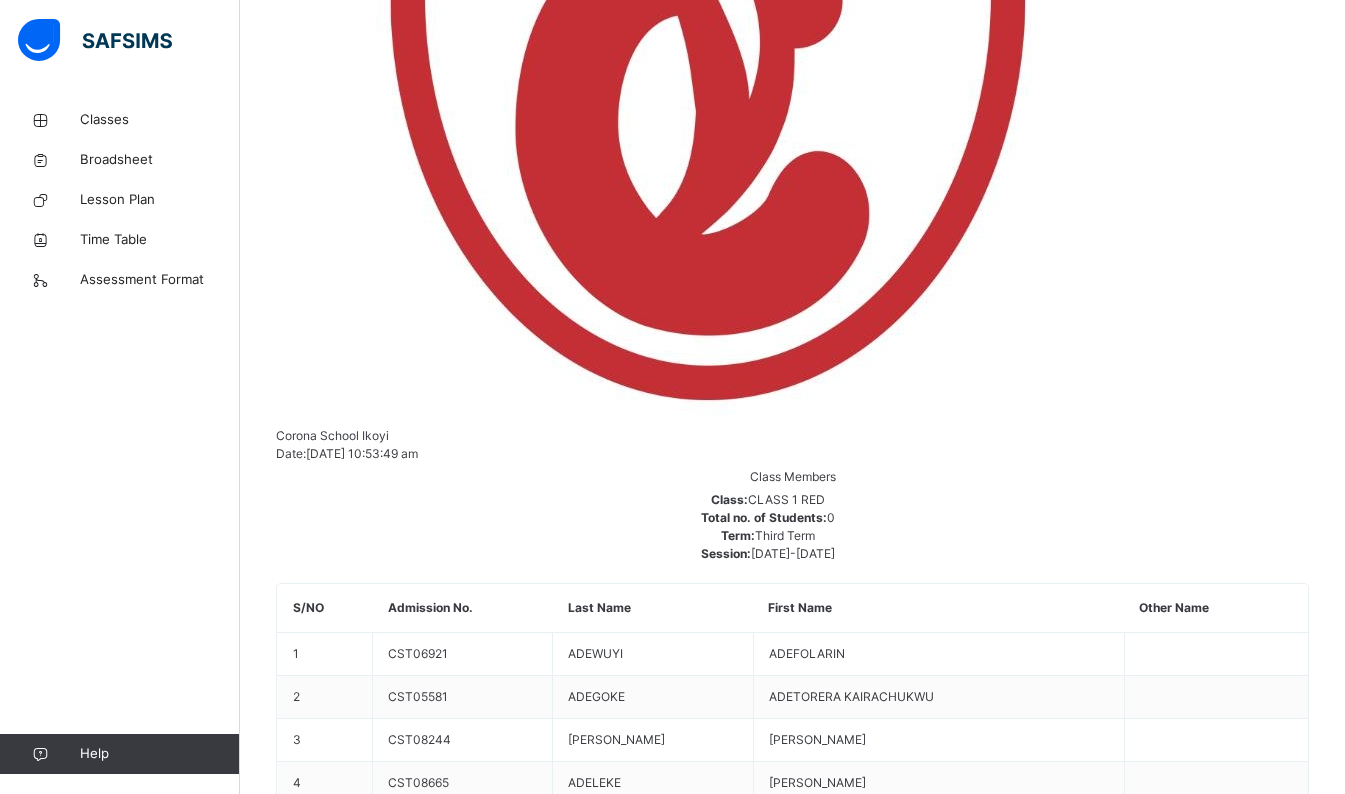 click on "Assess Students" at bounding box center [1247, 3449] 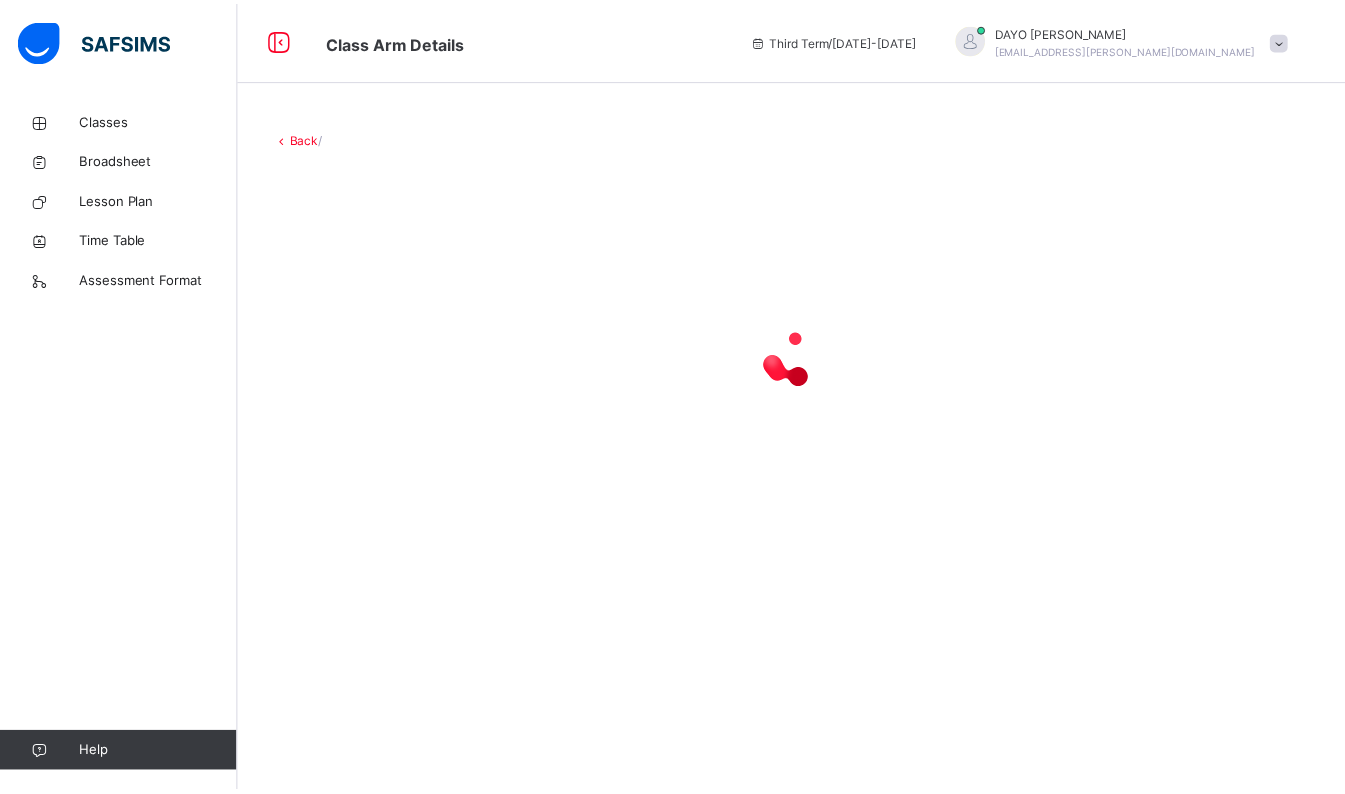scroll, scrollTop: 0, scrollLeft: 0, axis: both 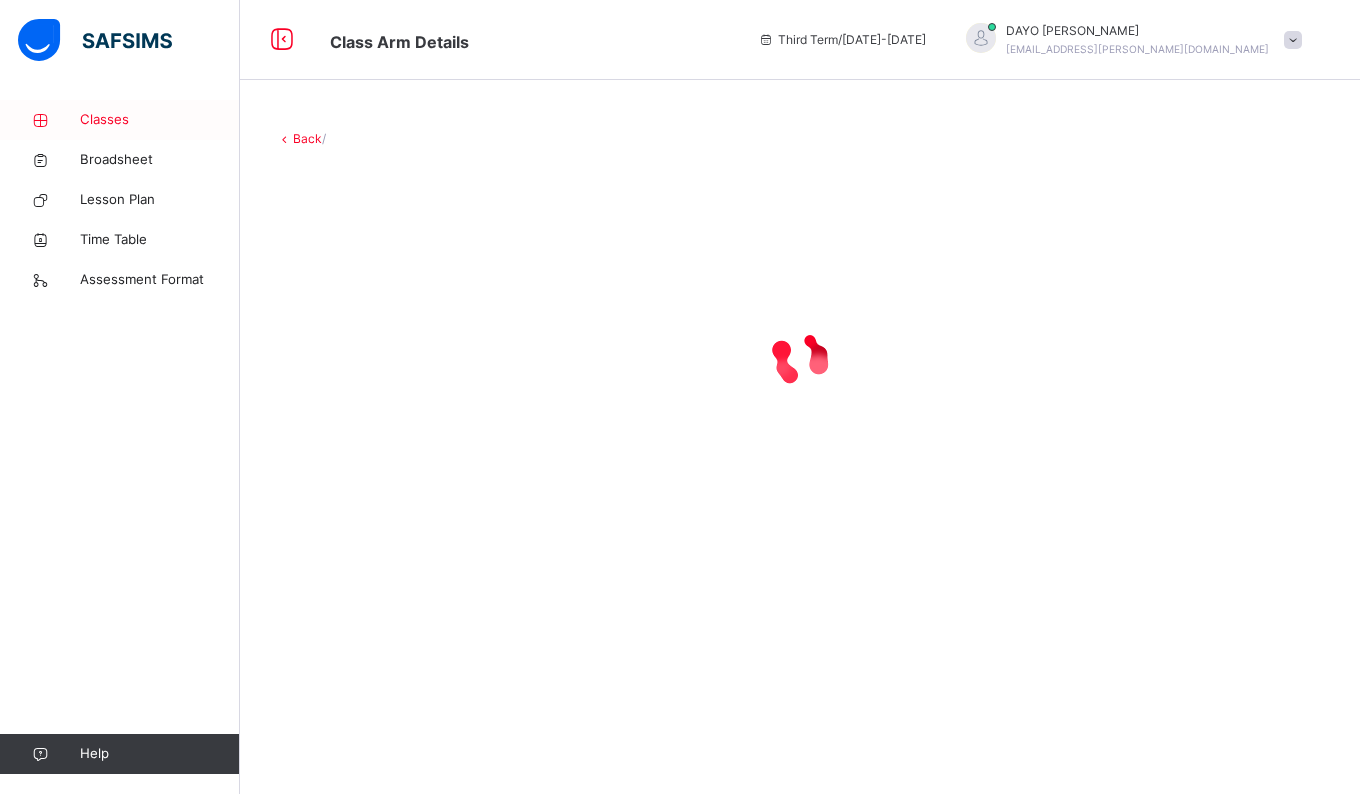 click on "Classes" at bounding box center (160, 120) 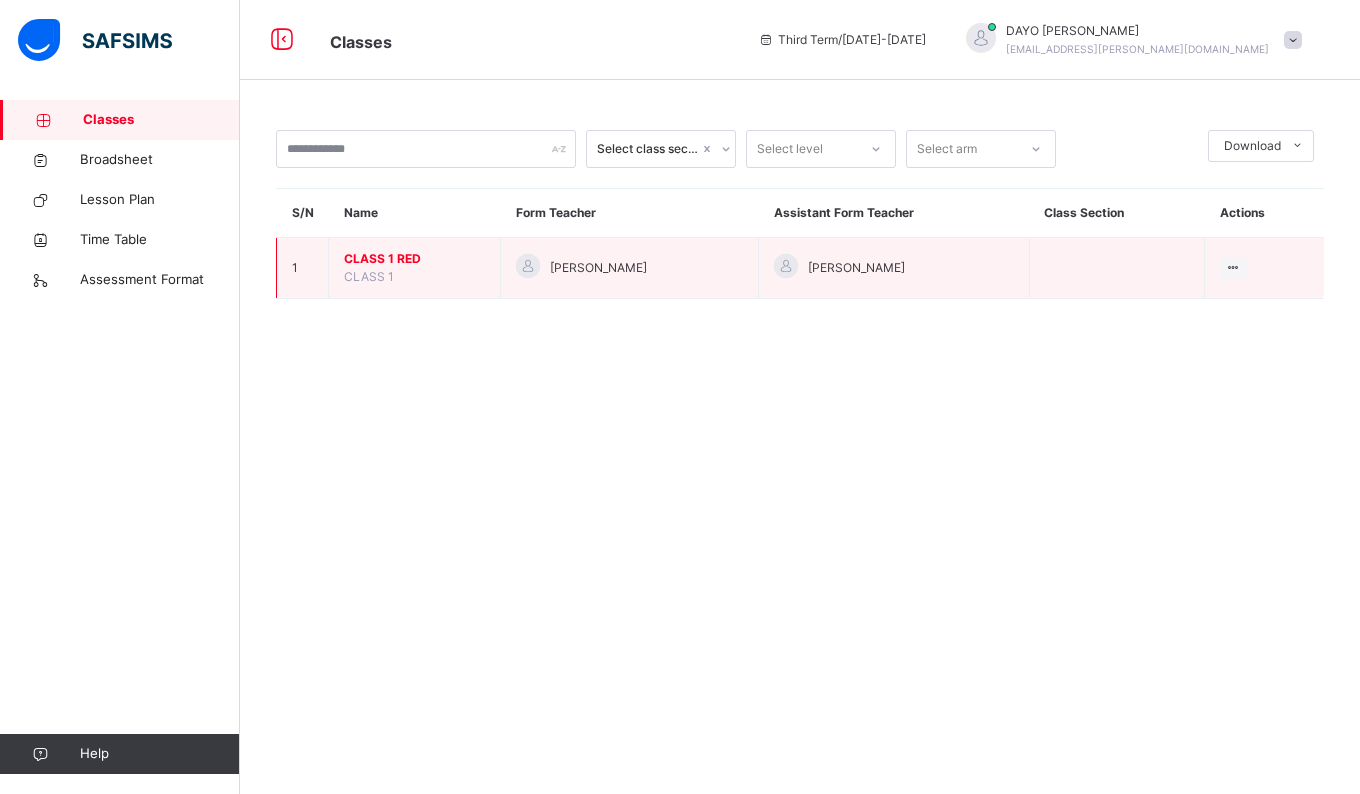click on "CLASS 1   RED" at bounding box center (414, 259) 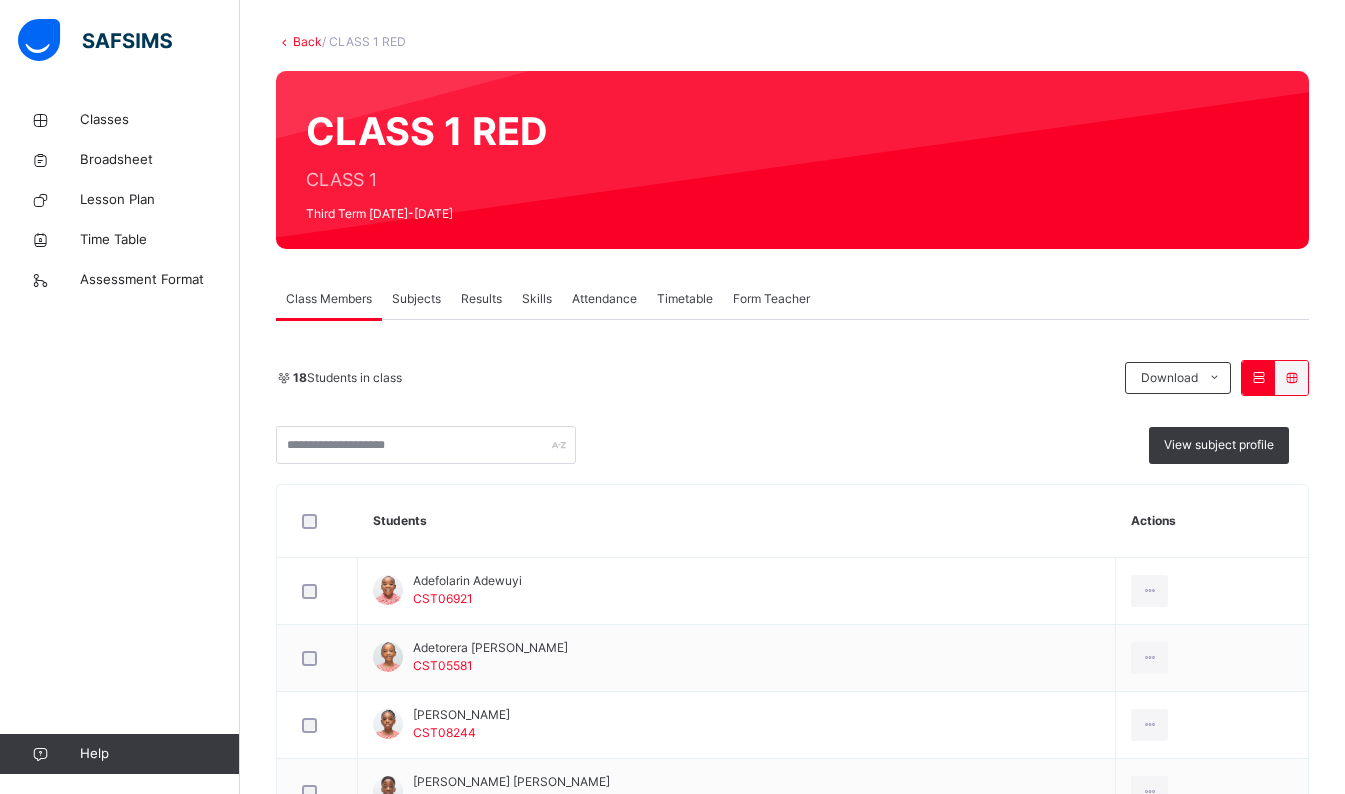 scroll, scrollTop: 0, scrollLeft: 0, axis: both 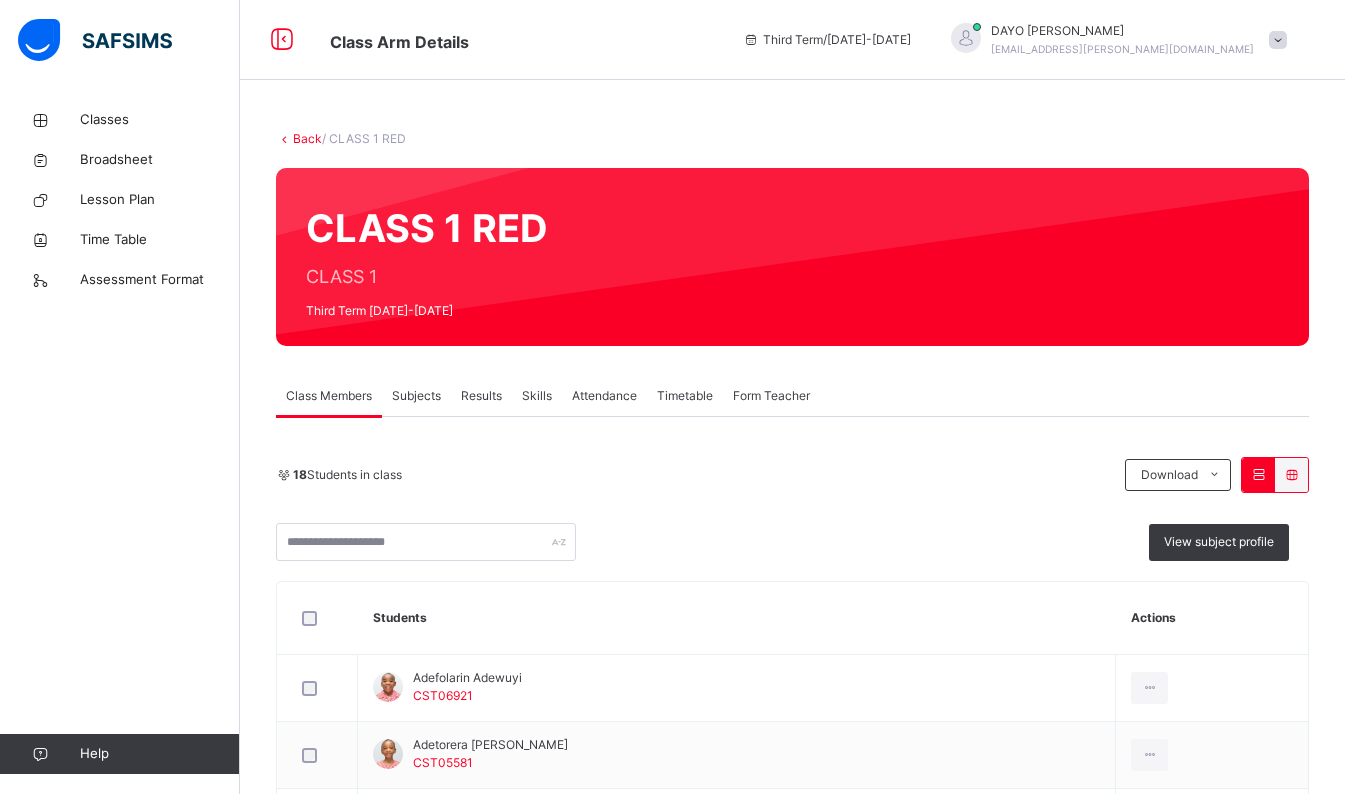 click on "Subjects" at bounding box center [416, 396] 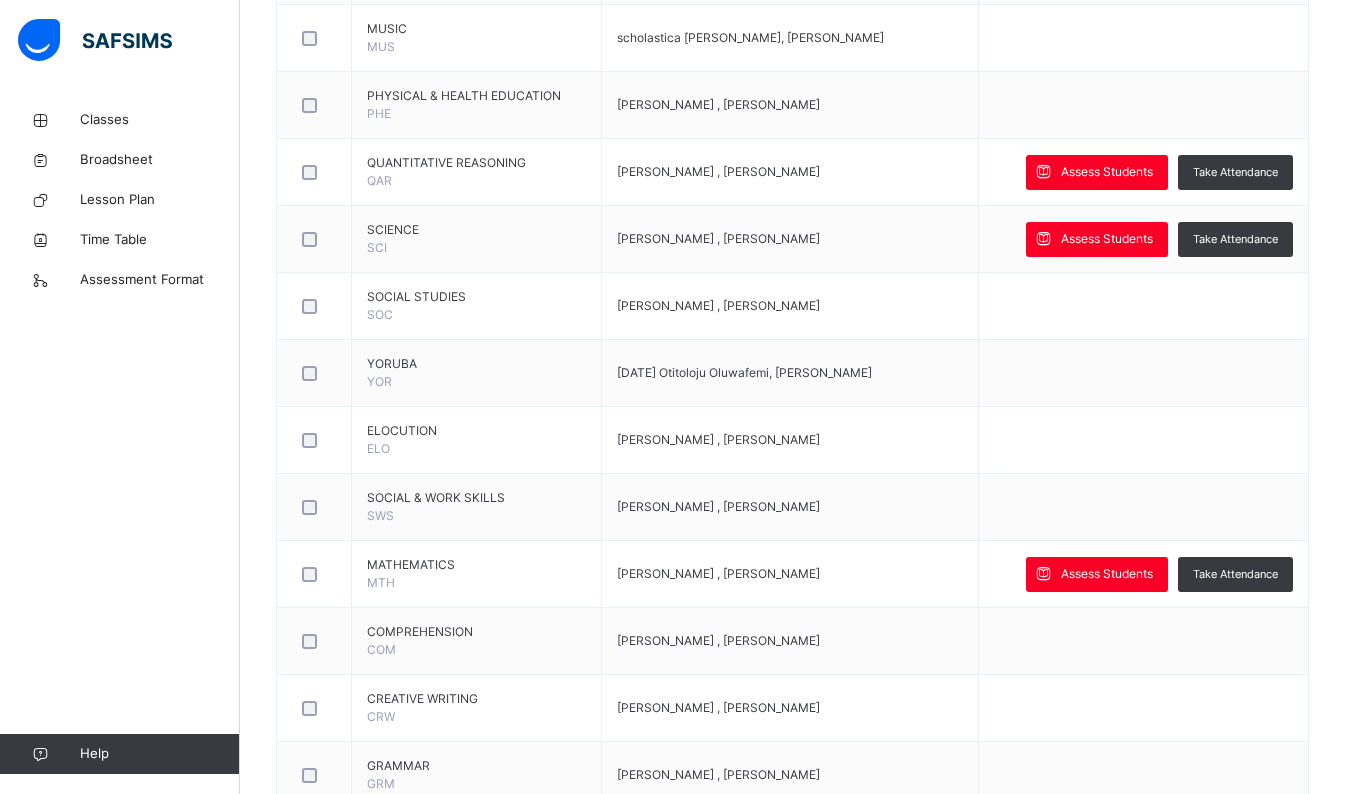 scroll, scrollTop: 852, scrollLeft: 0, axis: vertical 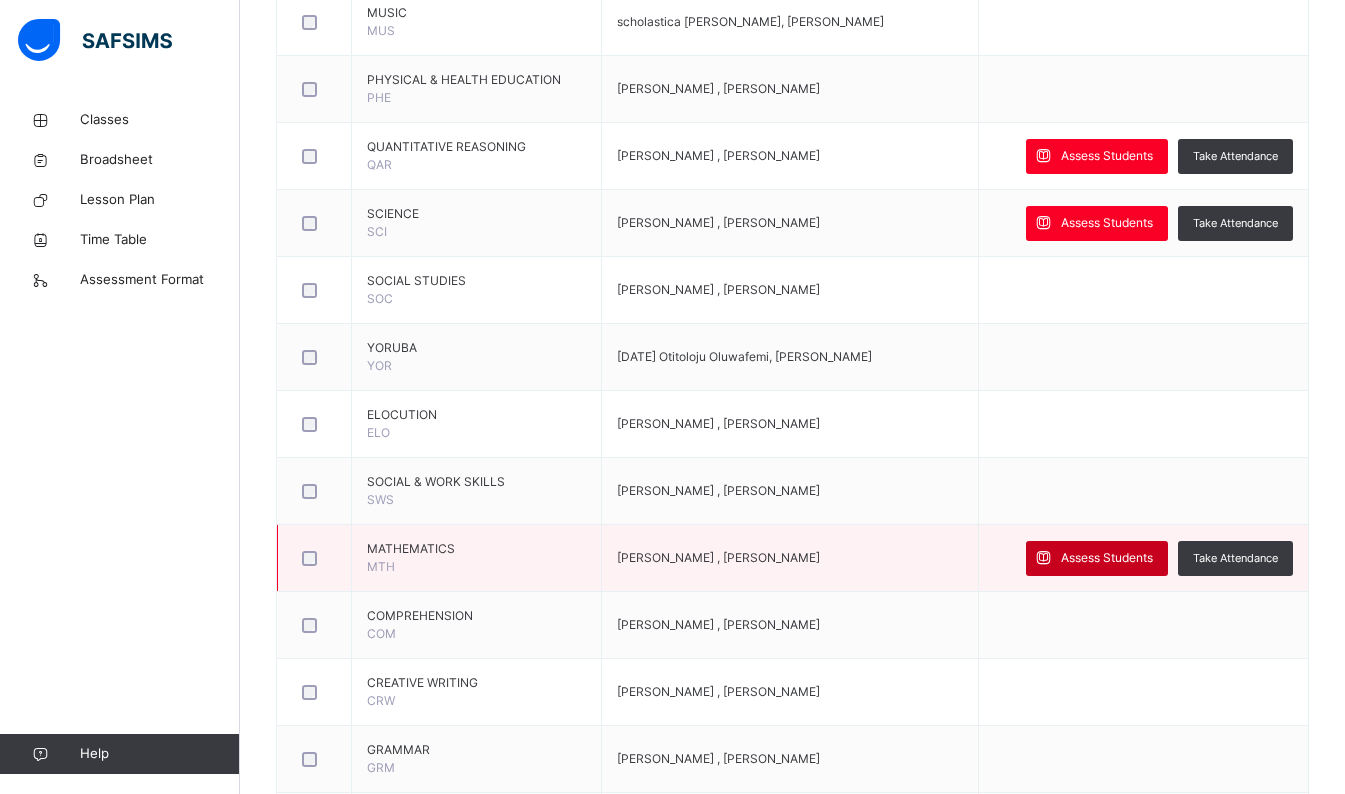 click on "Assess Students" at bounding box center [1107, 558] 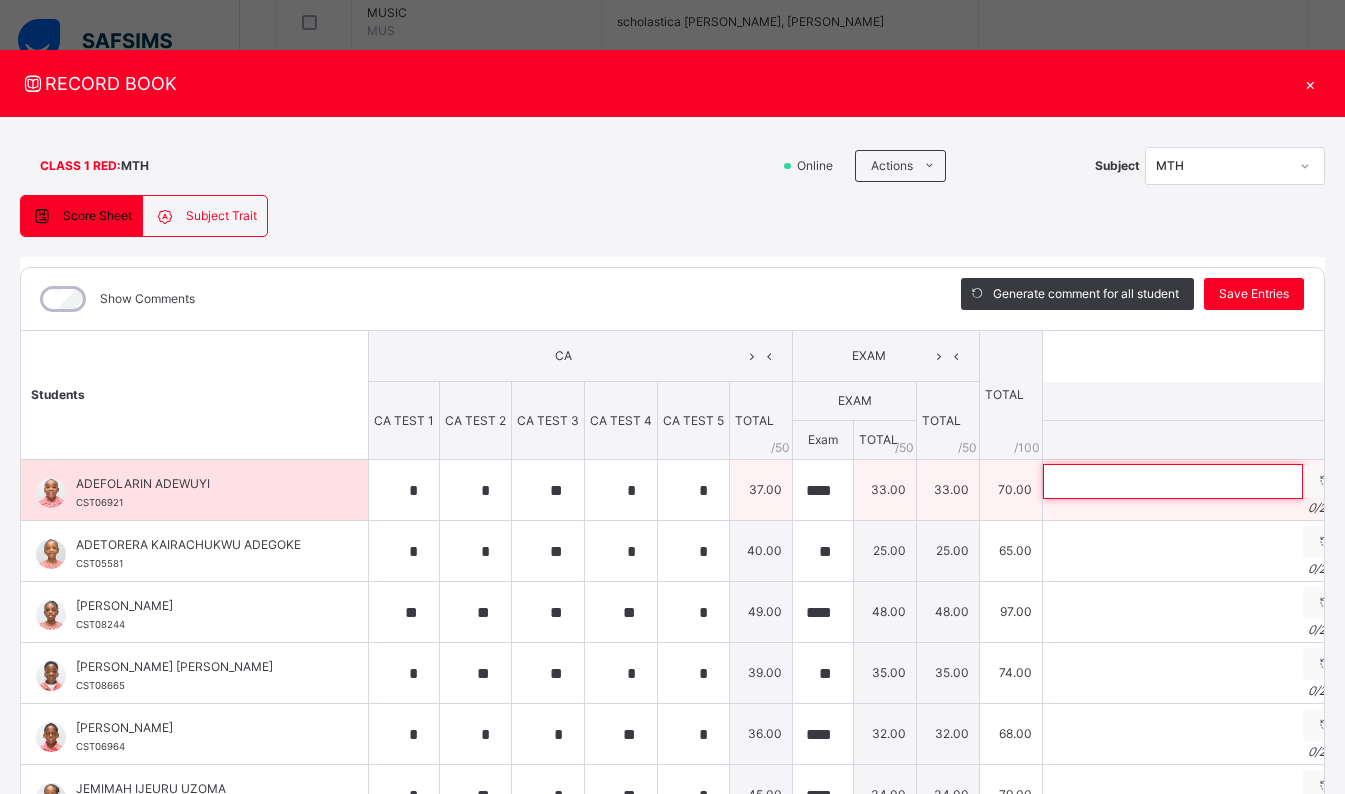 click at bounding box center [1173, 481] 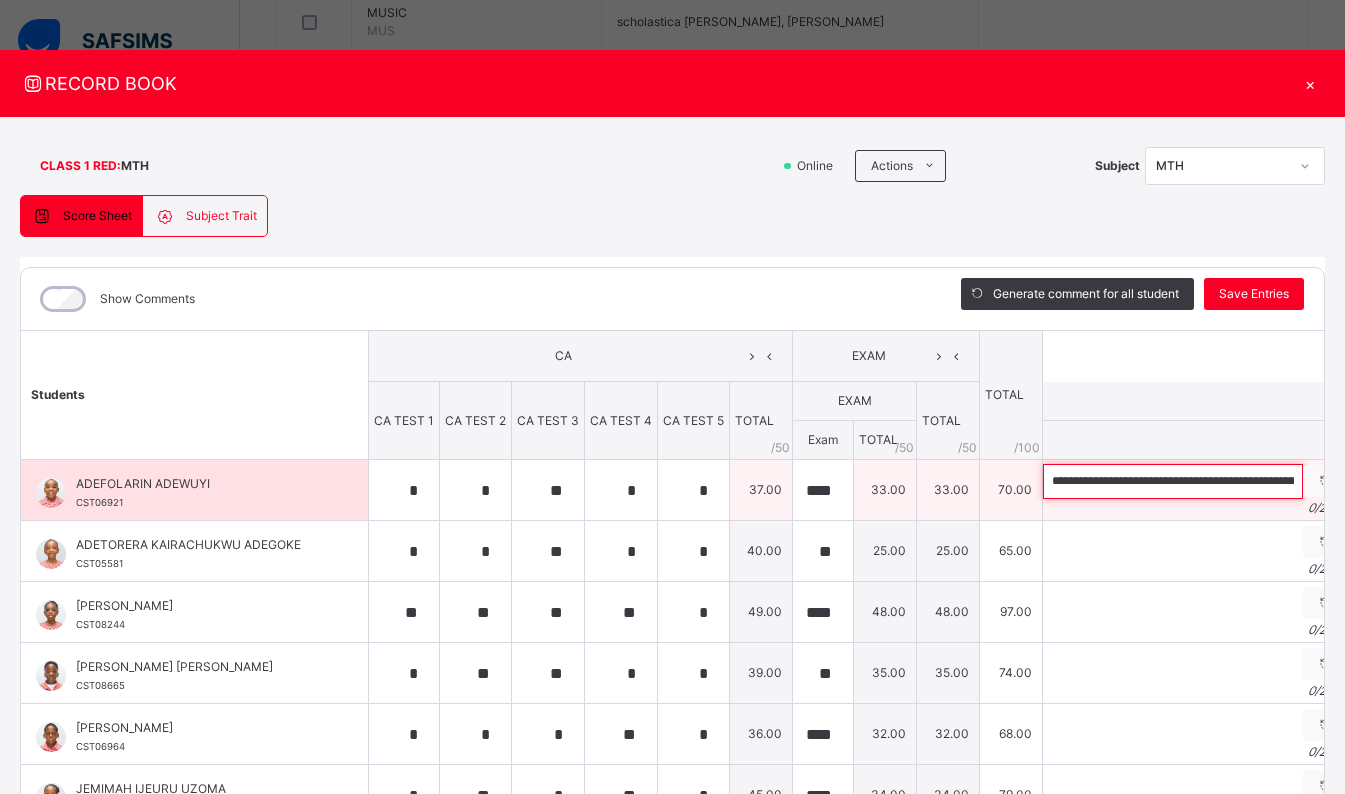 scroll, scrollTop: 0, scrollLeft: 646, axis: horizontal 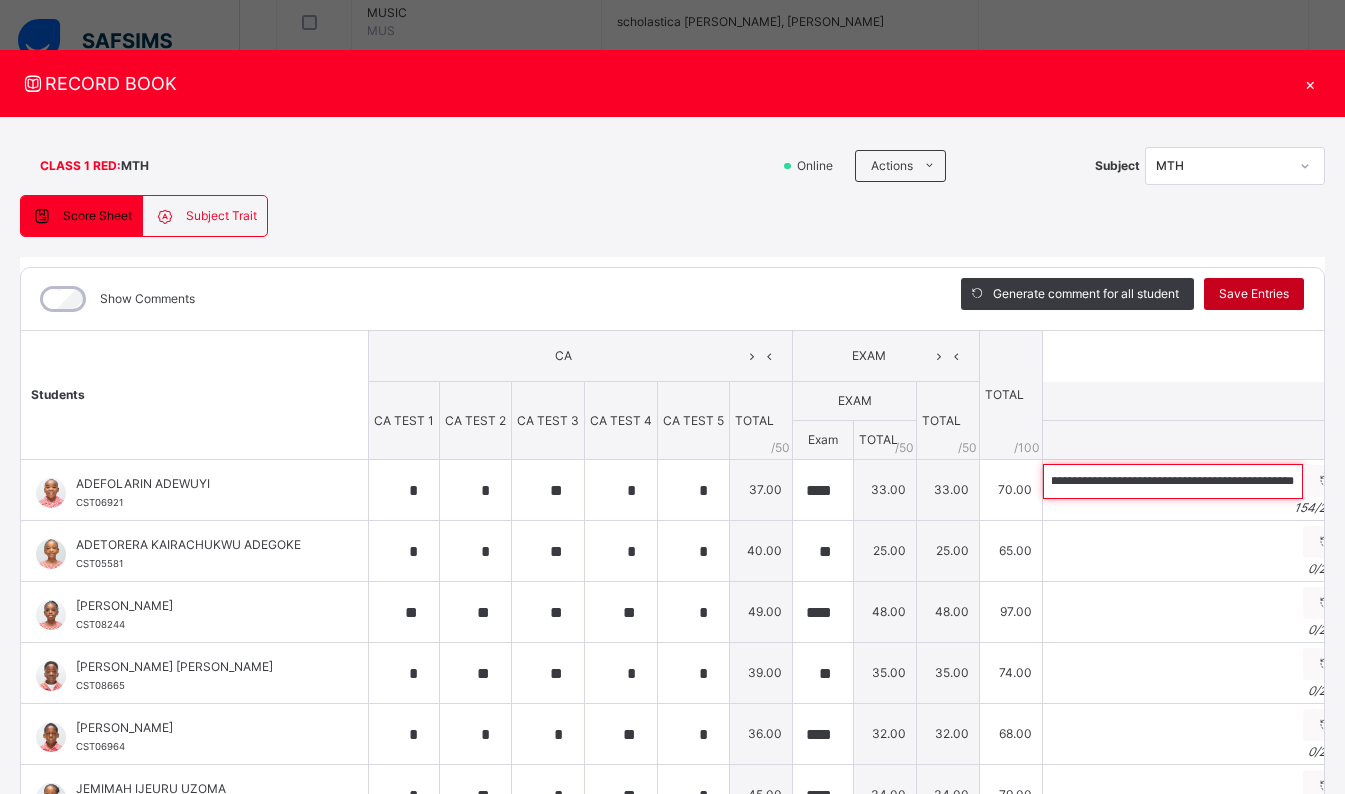 type on "**********" 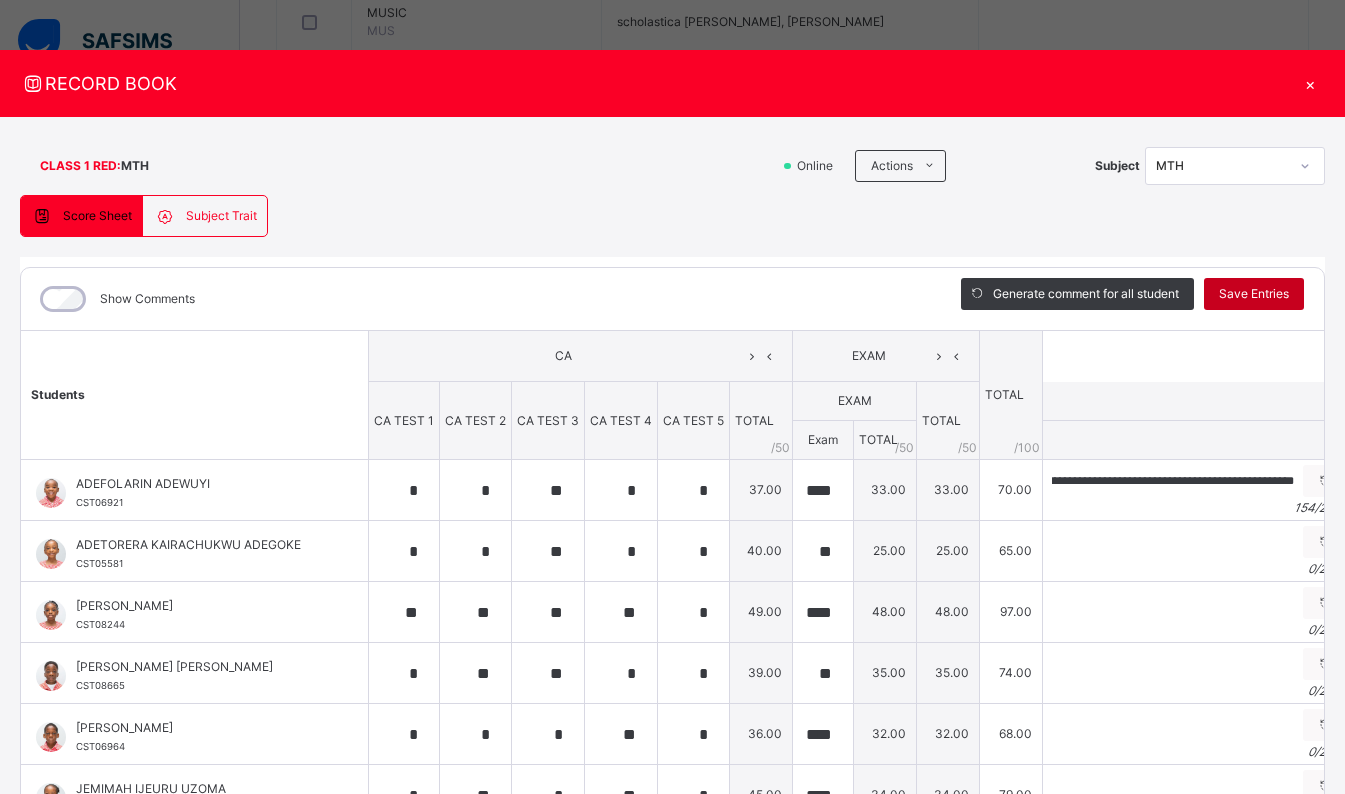 scroll, scrollTop: 0, scrollLeft: 0, axis: both 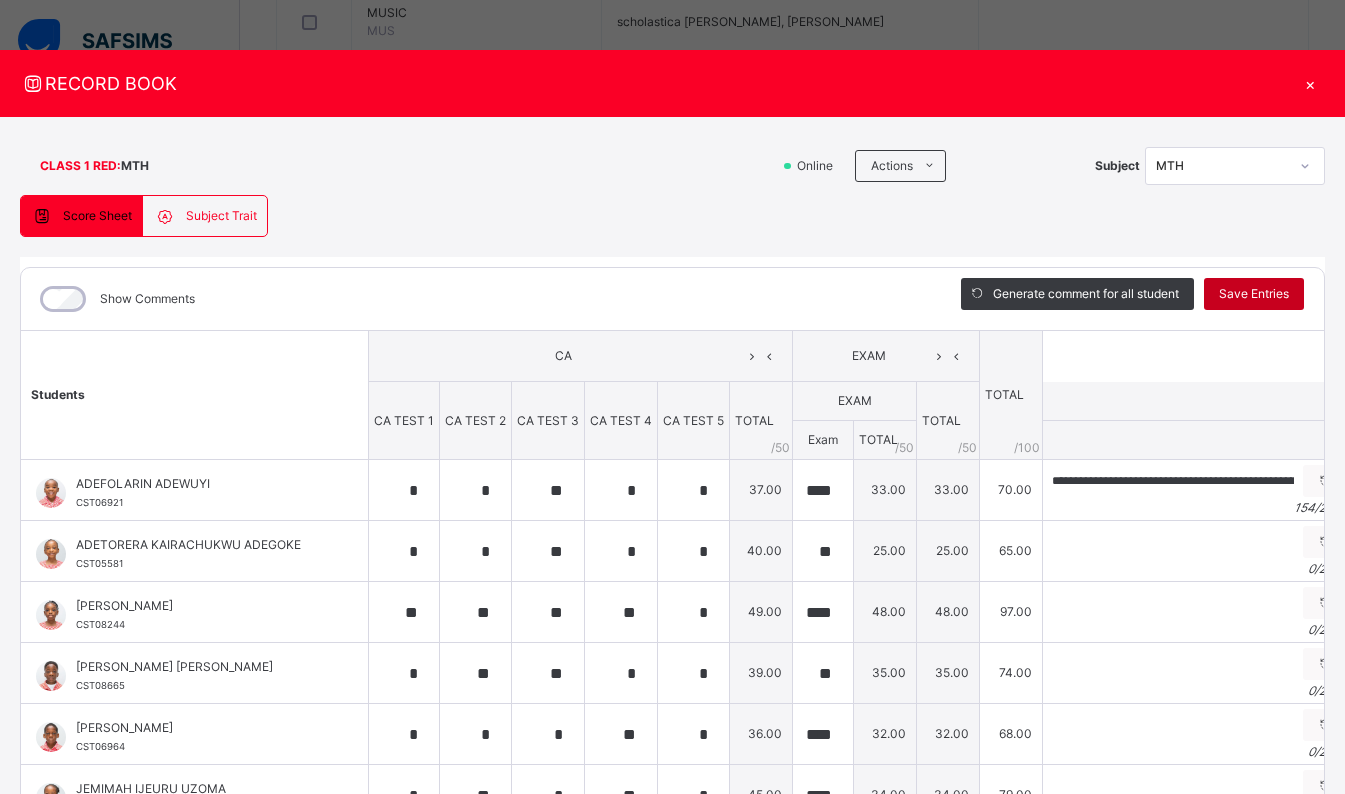 click on "Save Entries" at bounding box center (1254, 294) 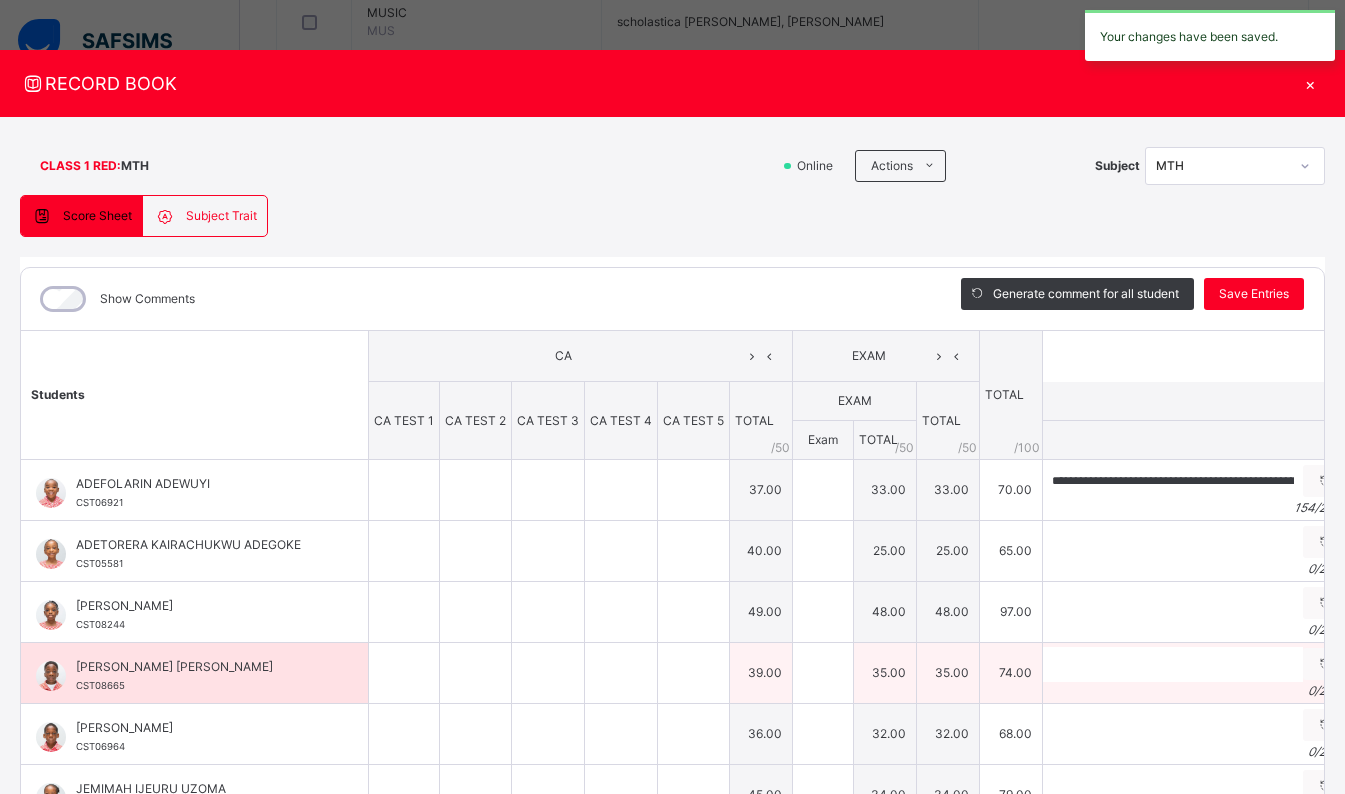 type on "*" 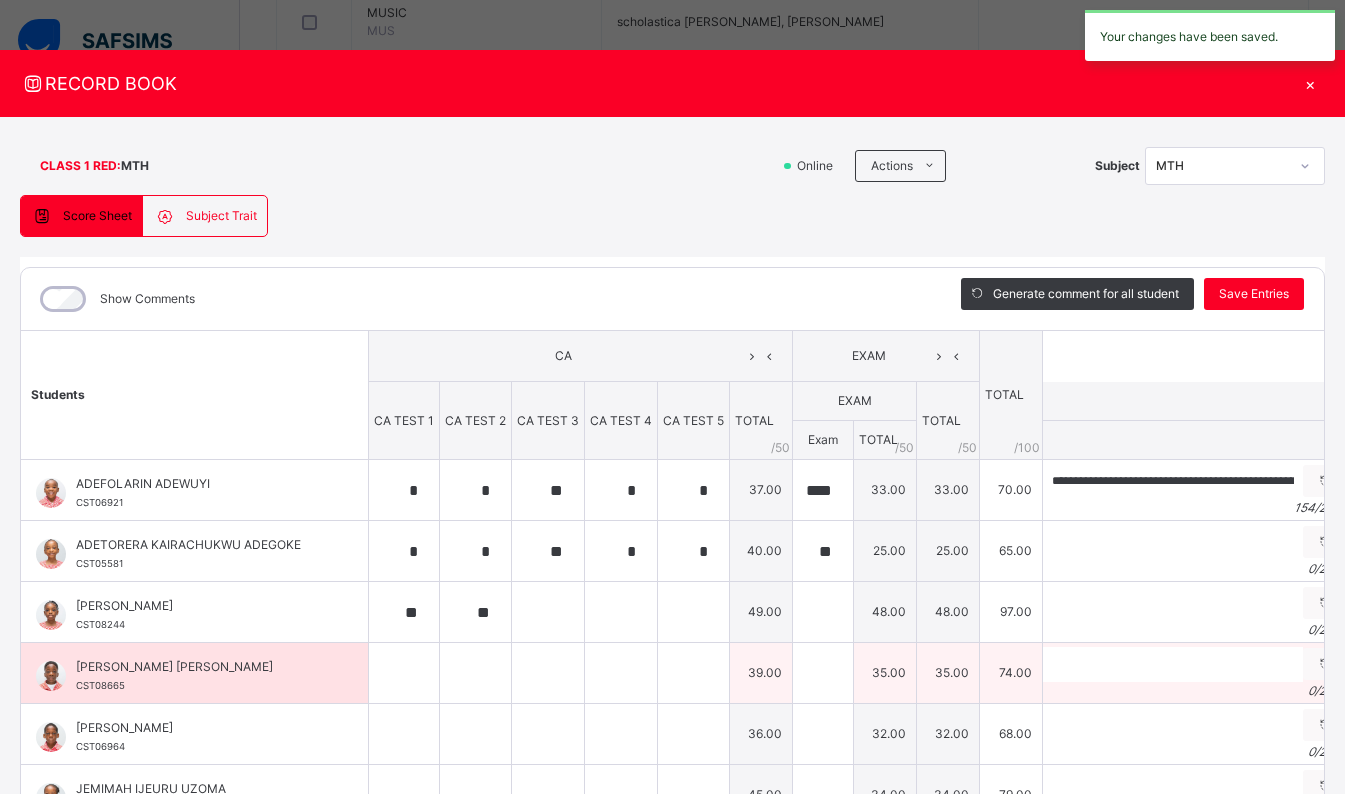 type on "**" 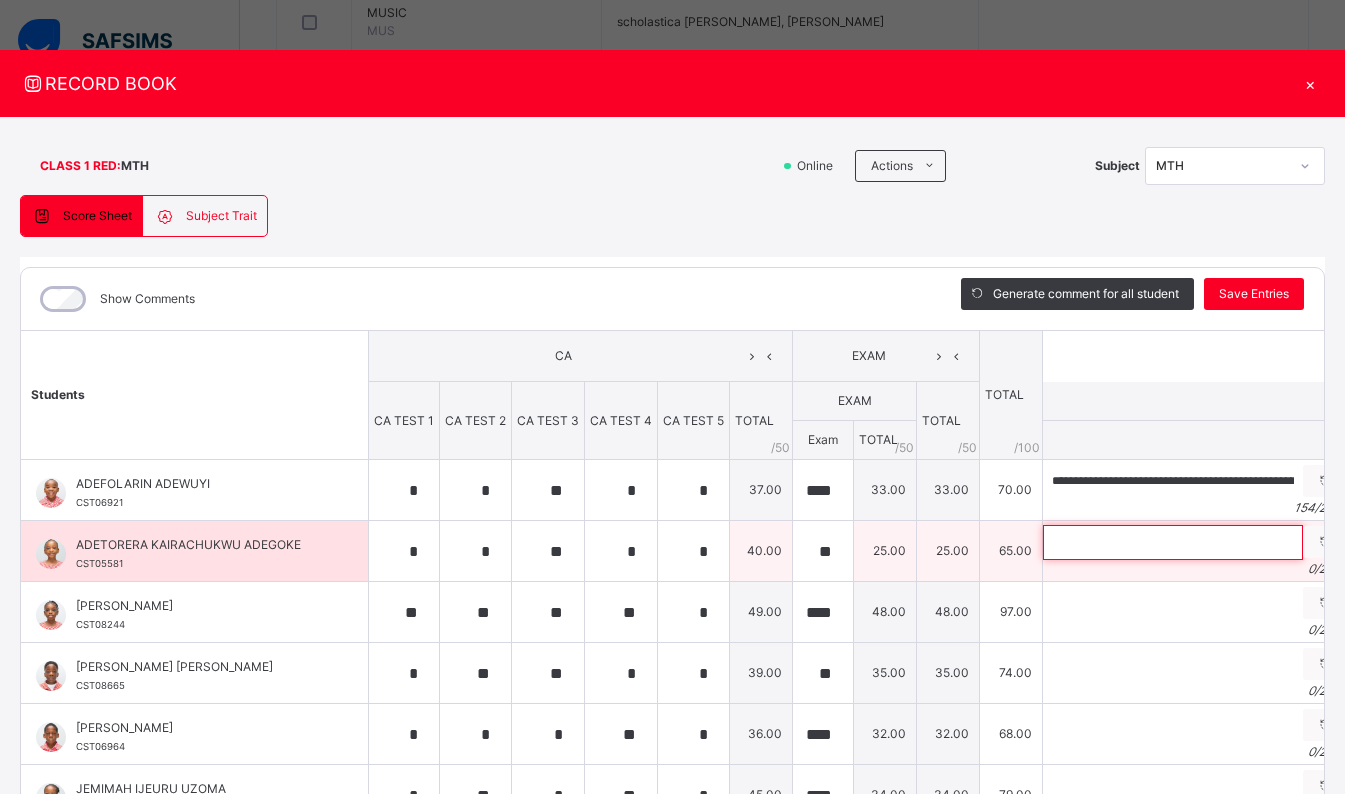 click at bounding box center (1173, 542) 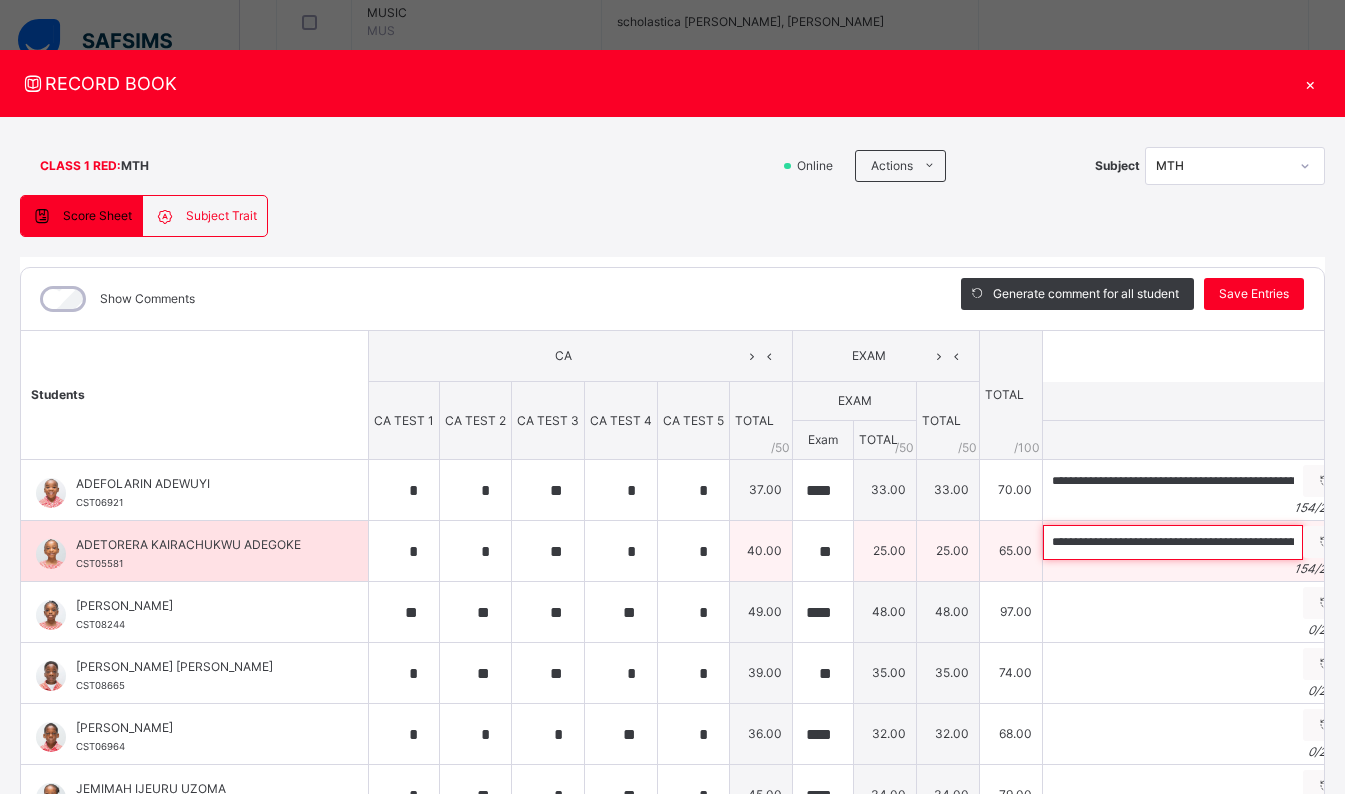 scroll, scrollTop: 0, scrollLeft: 646, axis: horizontal 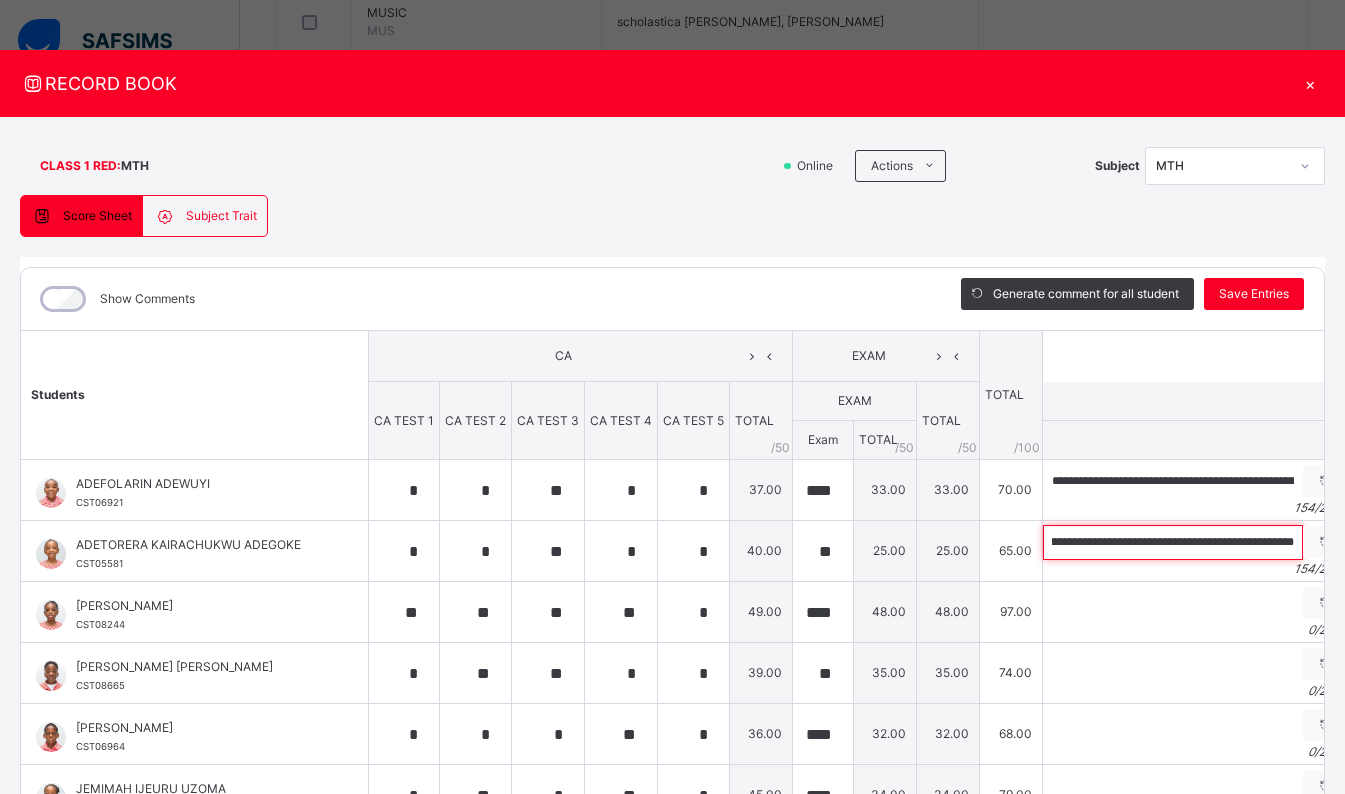 type on "**********" 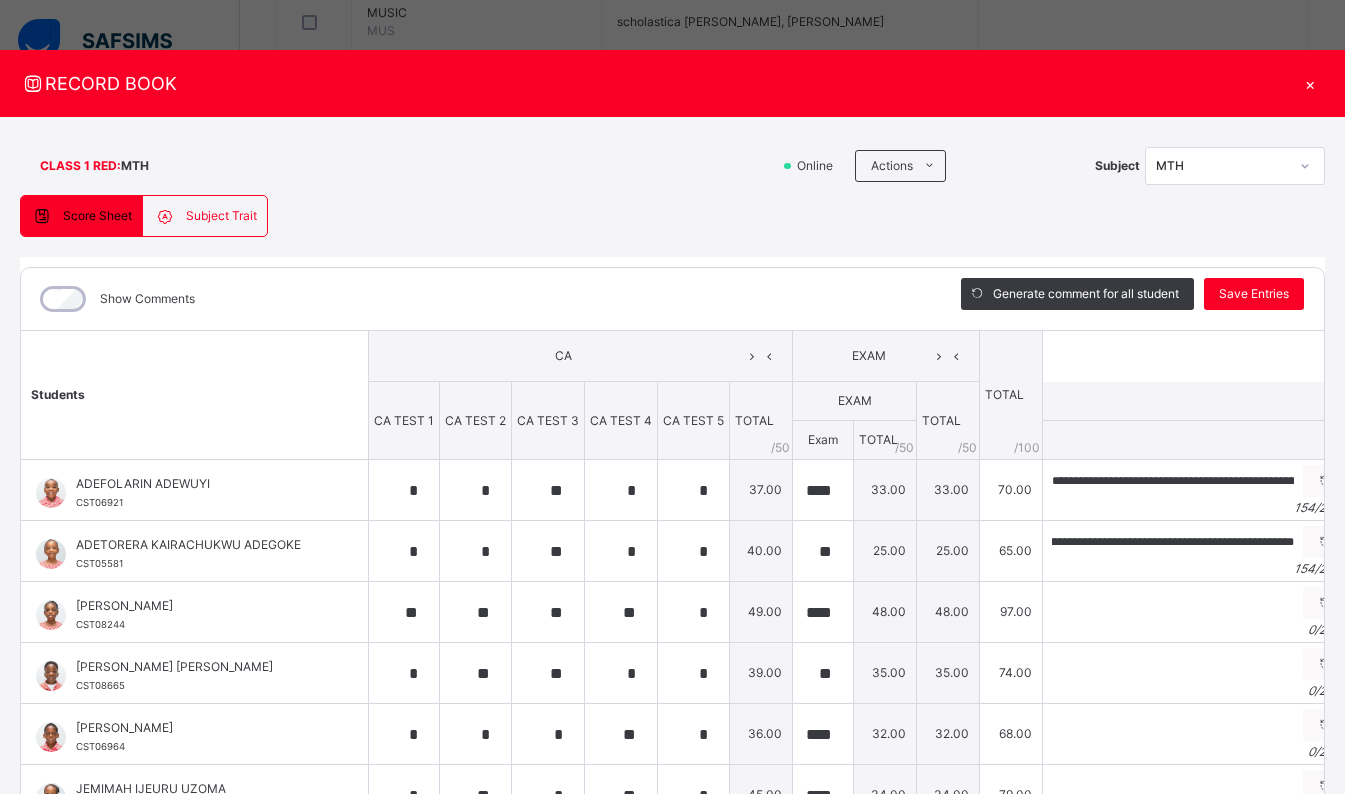 scroll, scrollTop: 0, scrollLeft: 0, axis: both 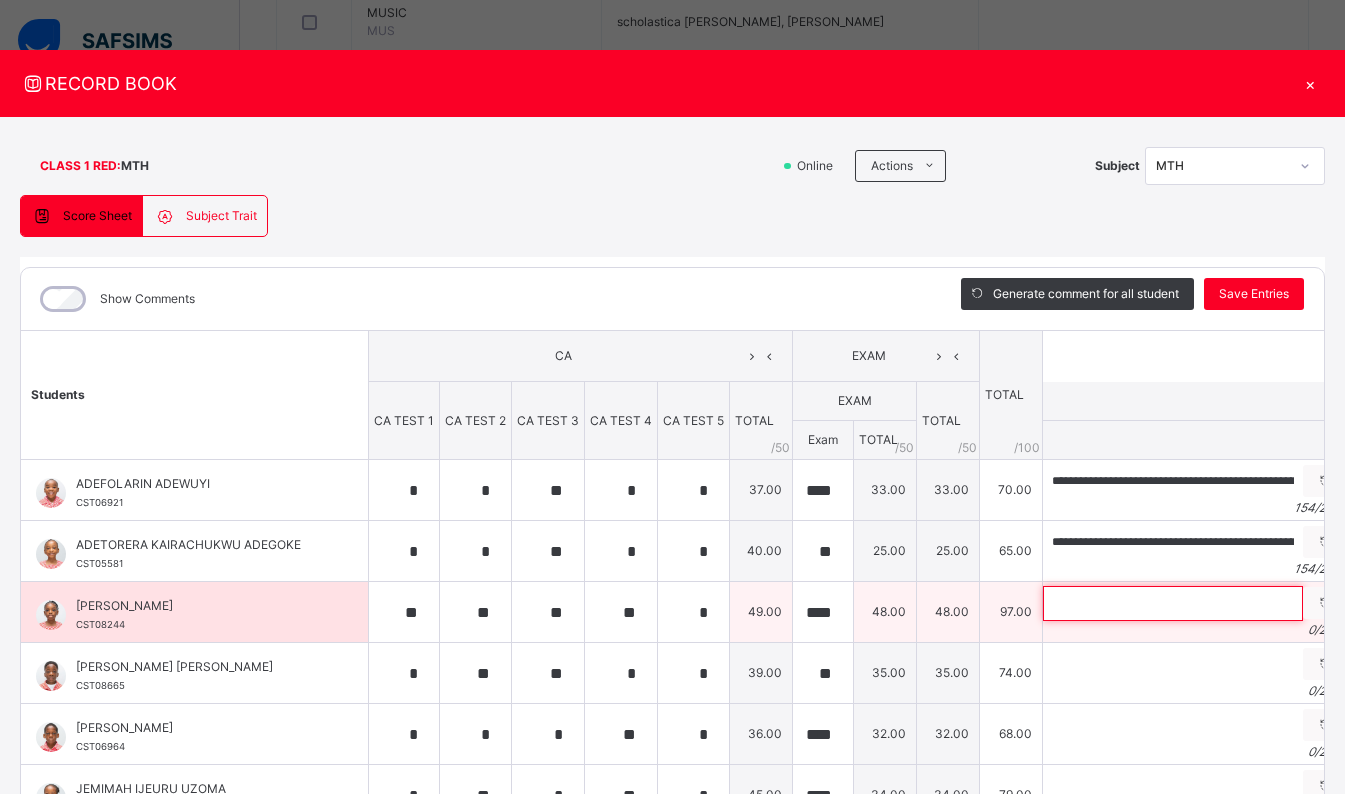 click at bounding box center (1173, 603) 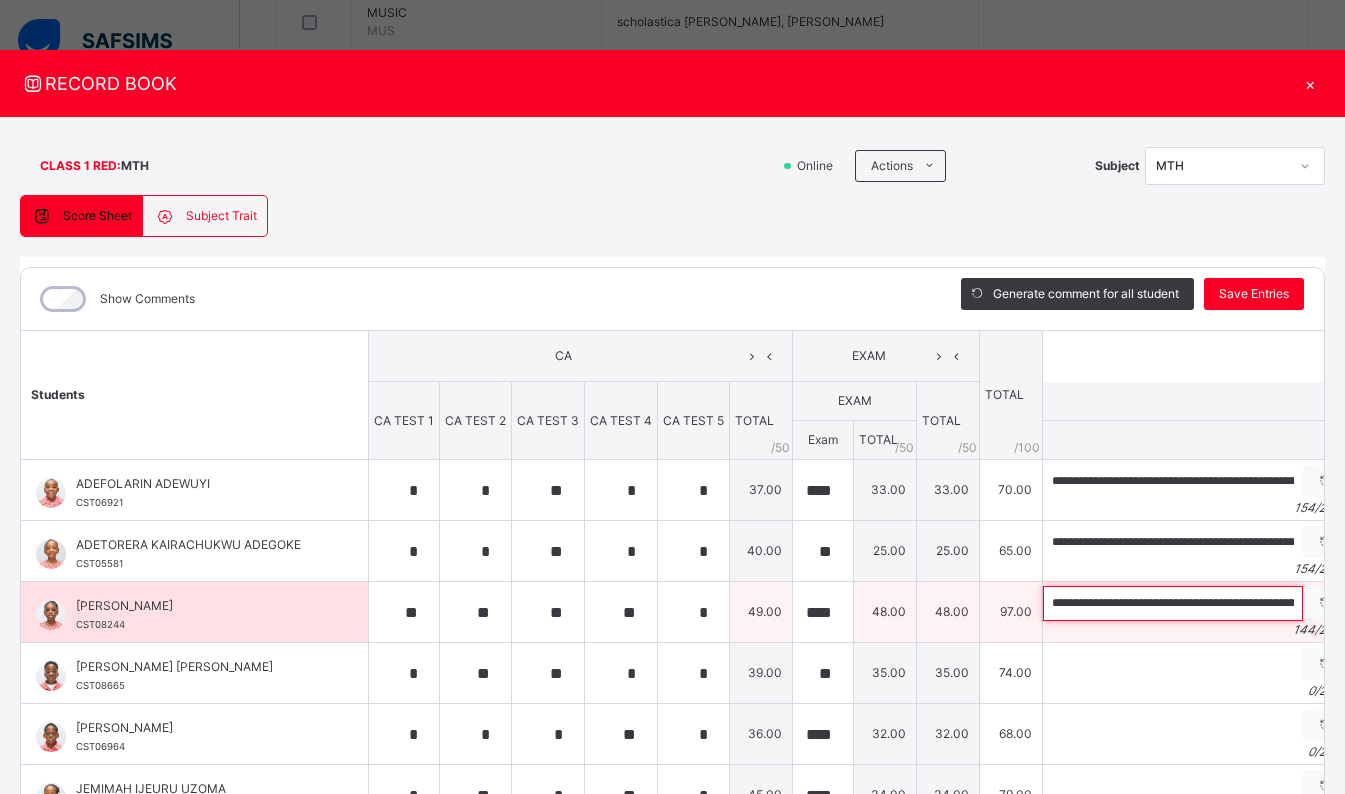 scroll, scrollTop: 0, scrollLeft: 579, axis: horizontal 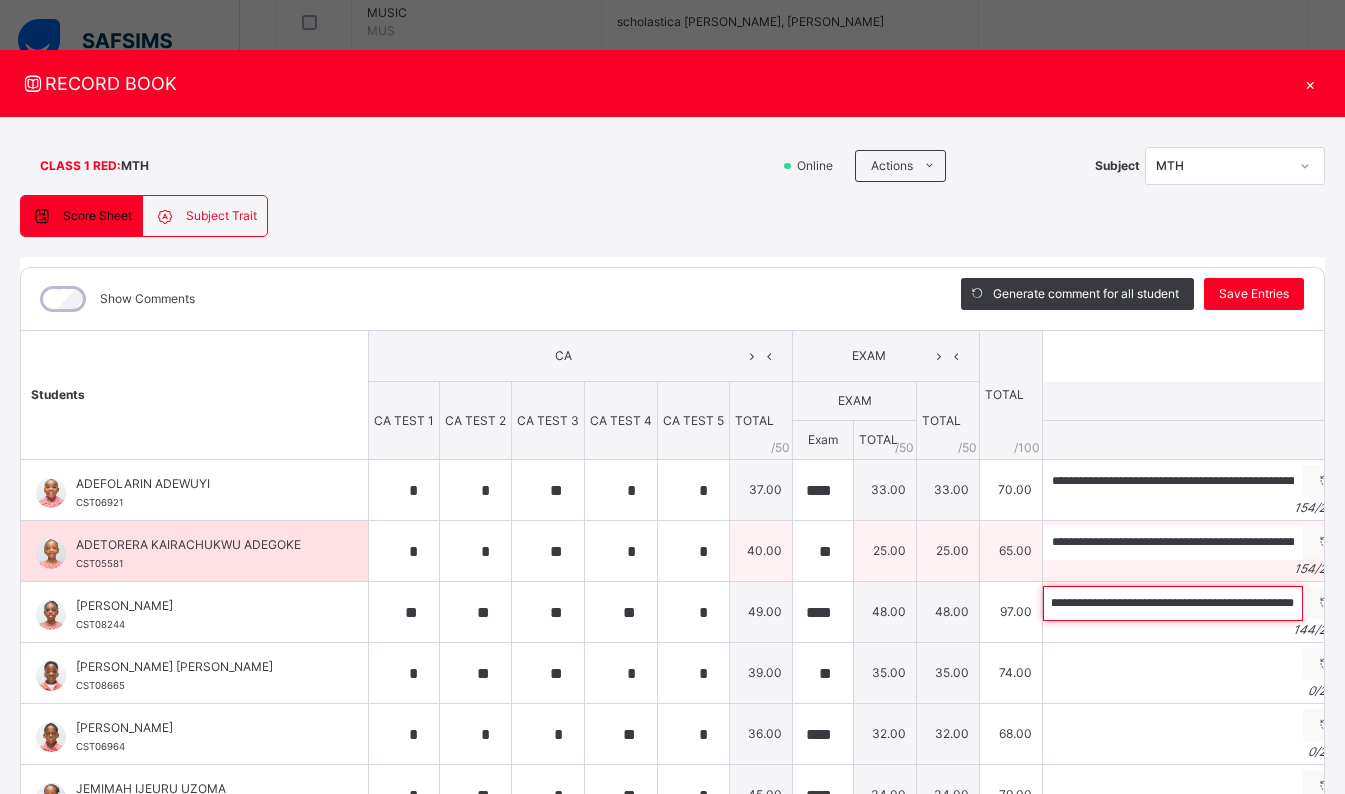 type on "**********" 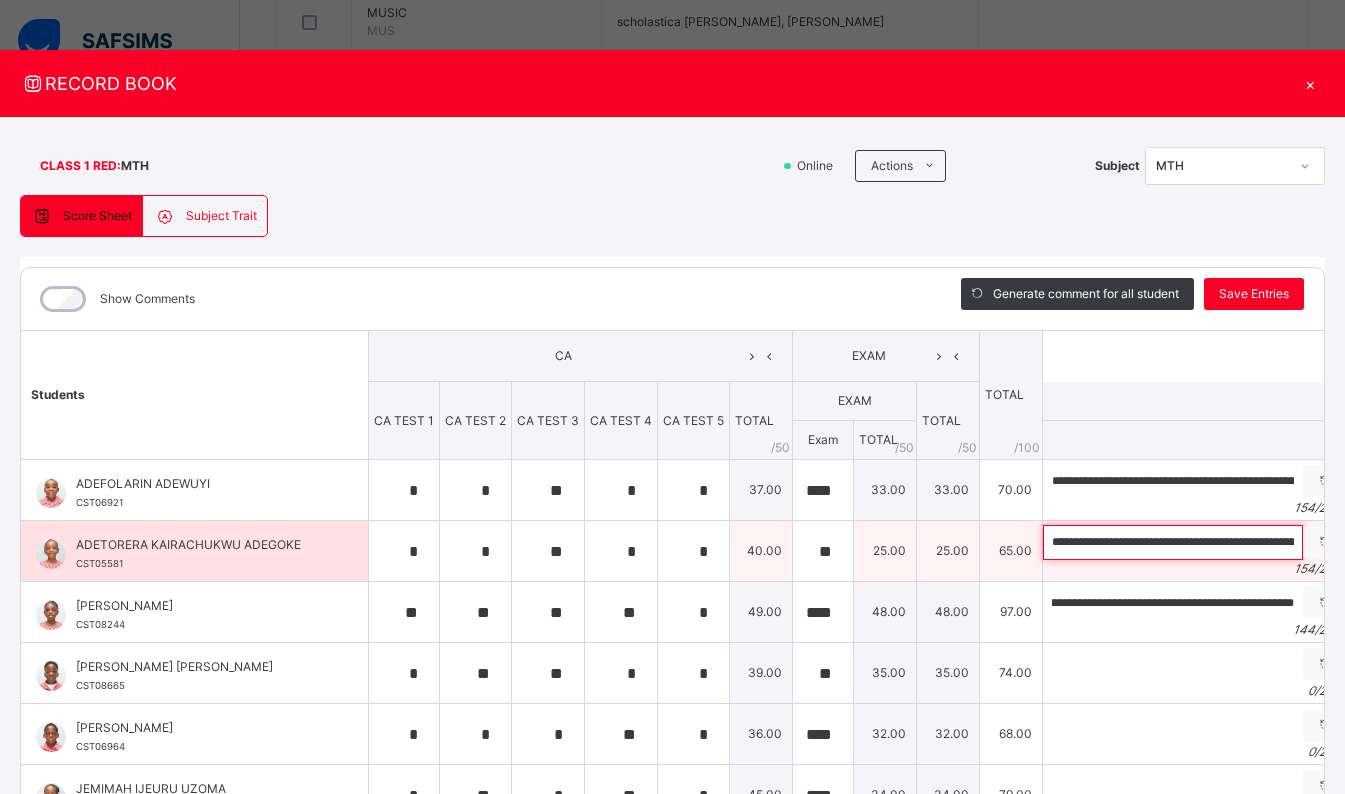 scroll, scrollTop: 0, scrollLeft: 0, axis: both 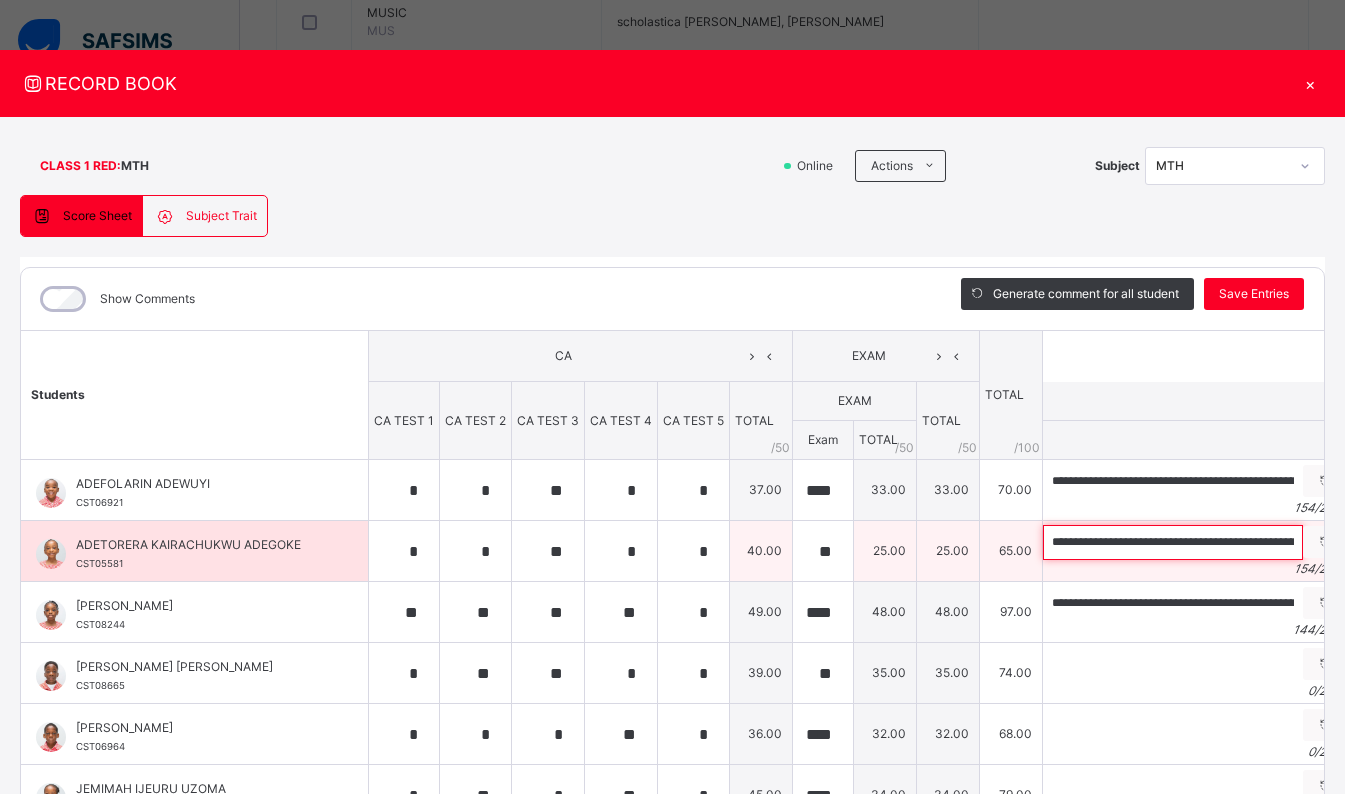 click on "**********" at bounding box center (1173, 542) 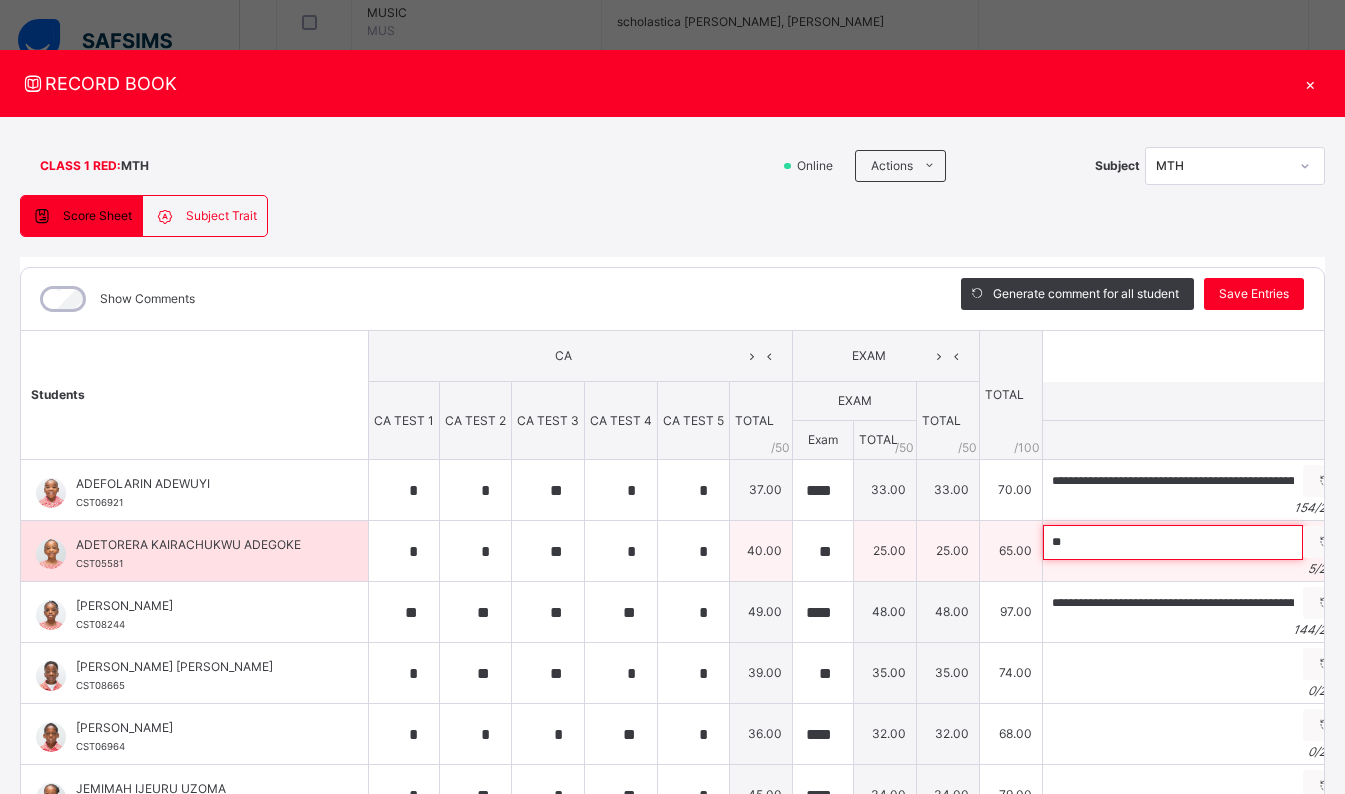 type on "*" 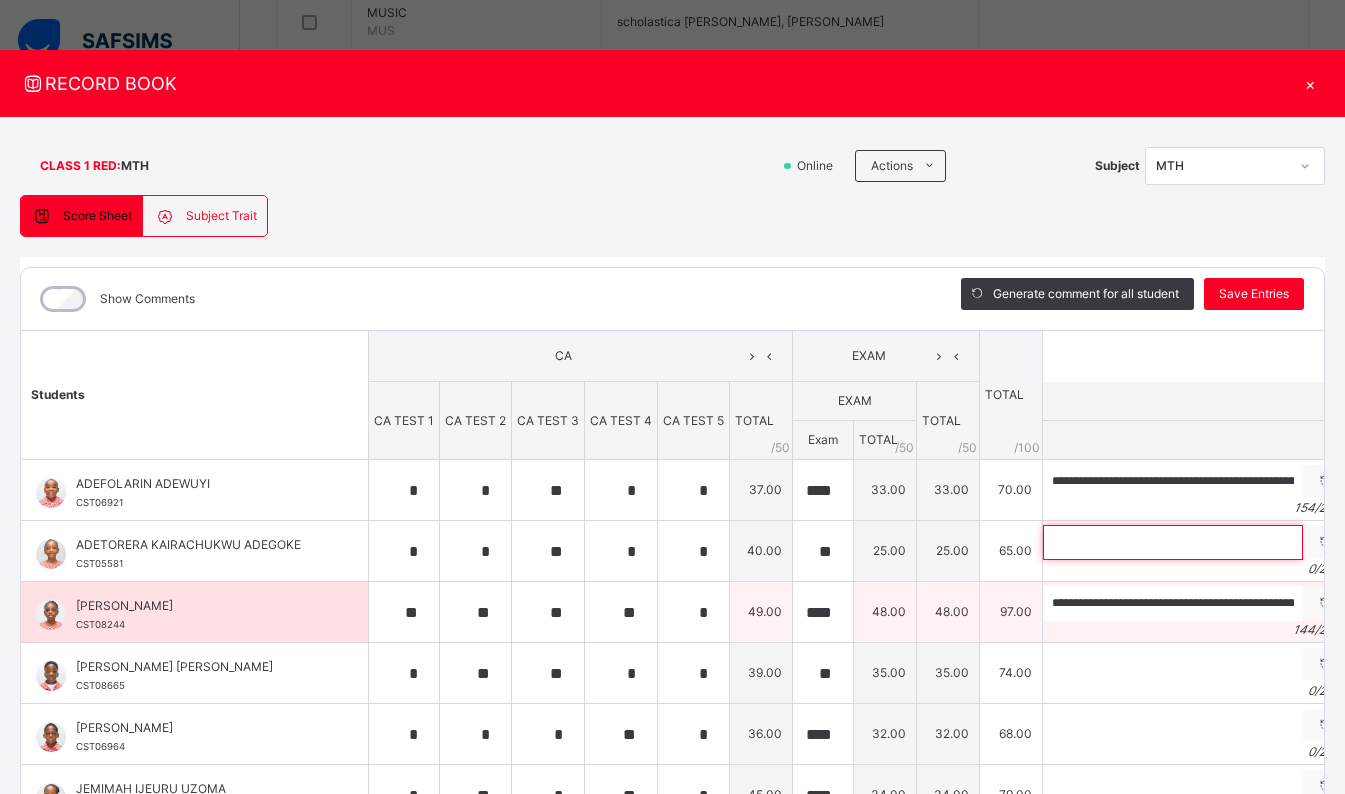 paste on "**********" 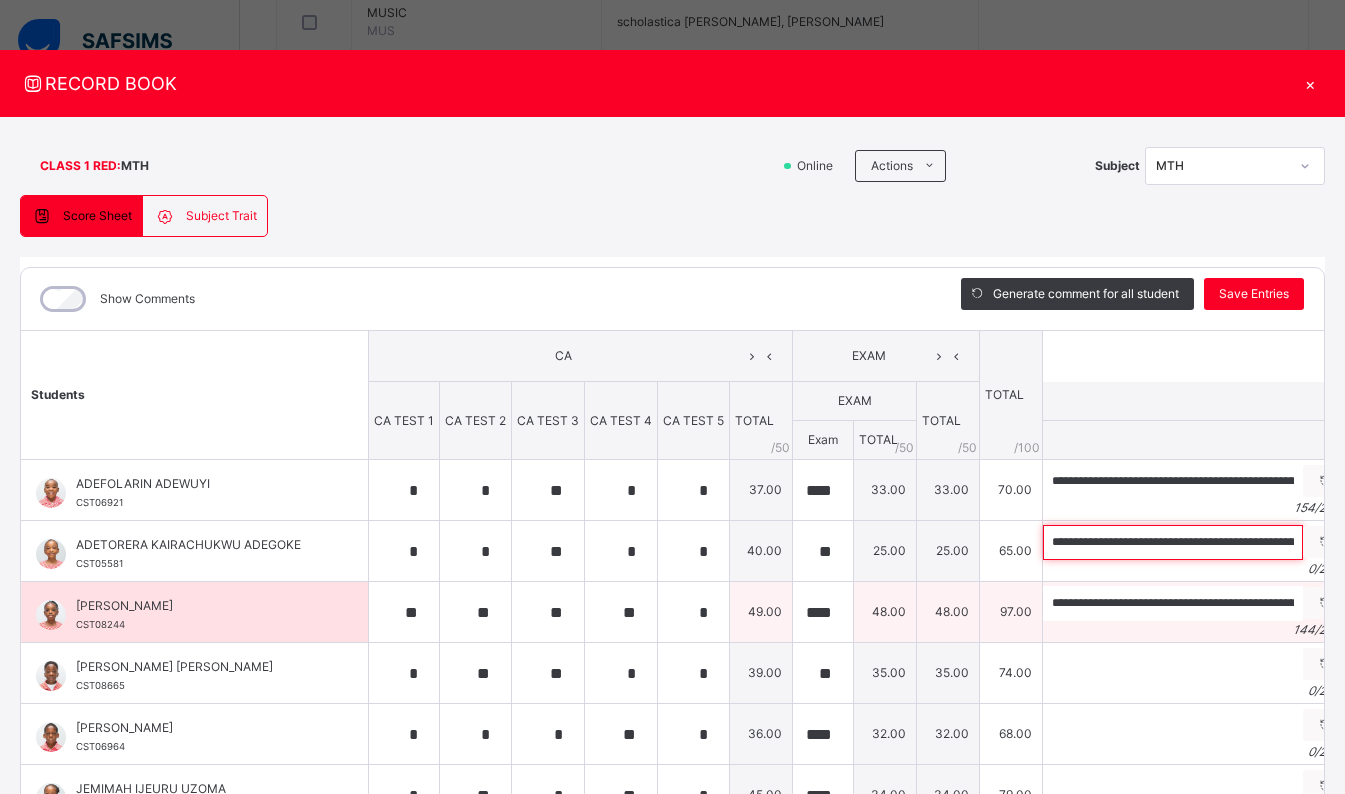 scroll, scrollTop: 0, scrollLeft: 519, axis: horizontal 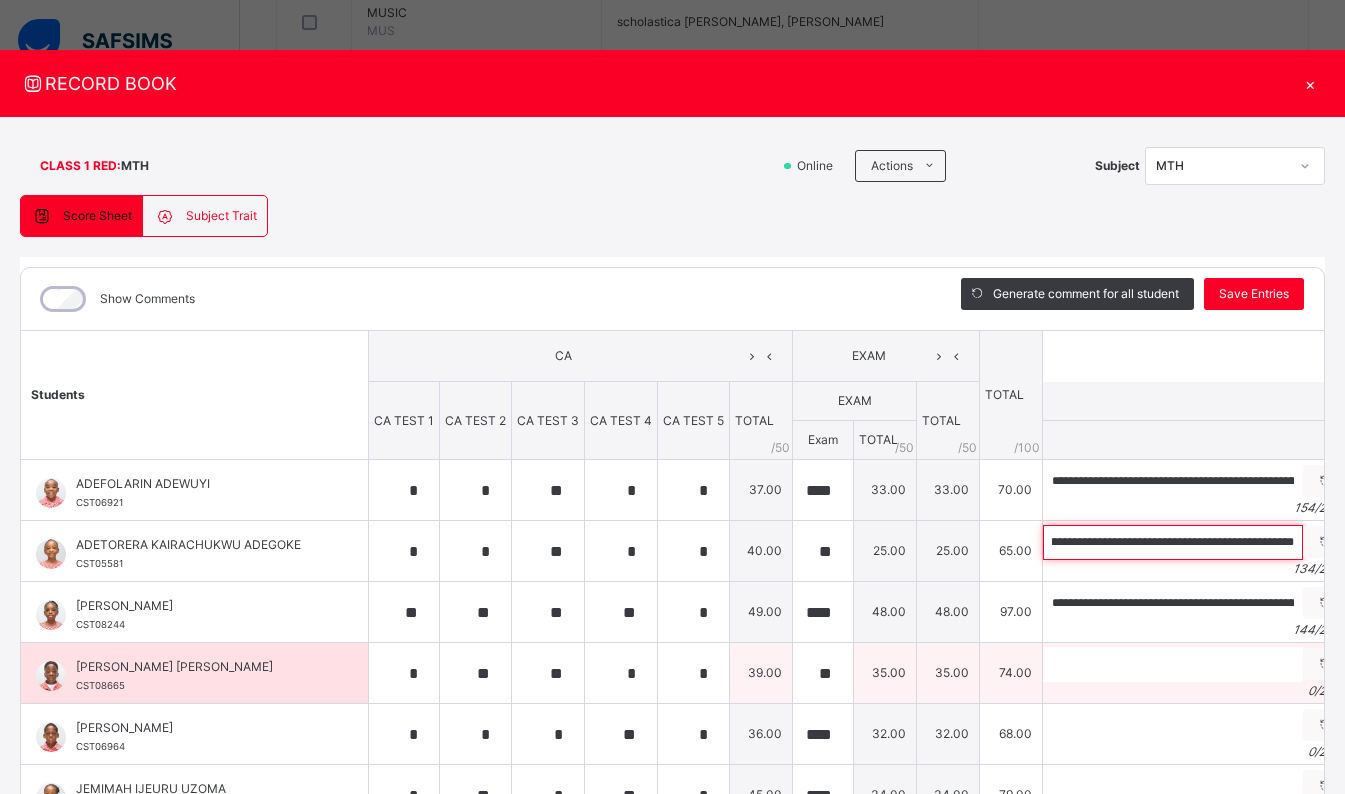 type on "**********" 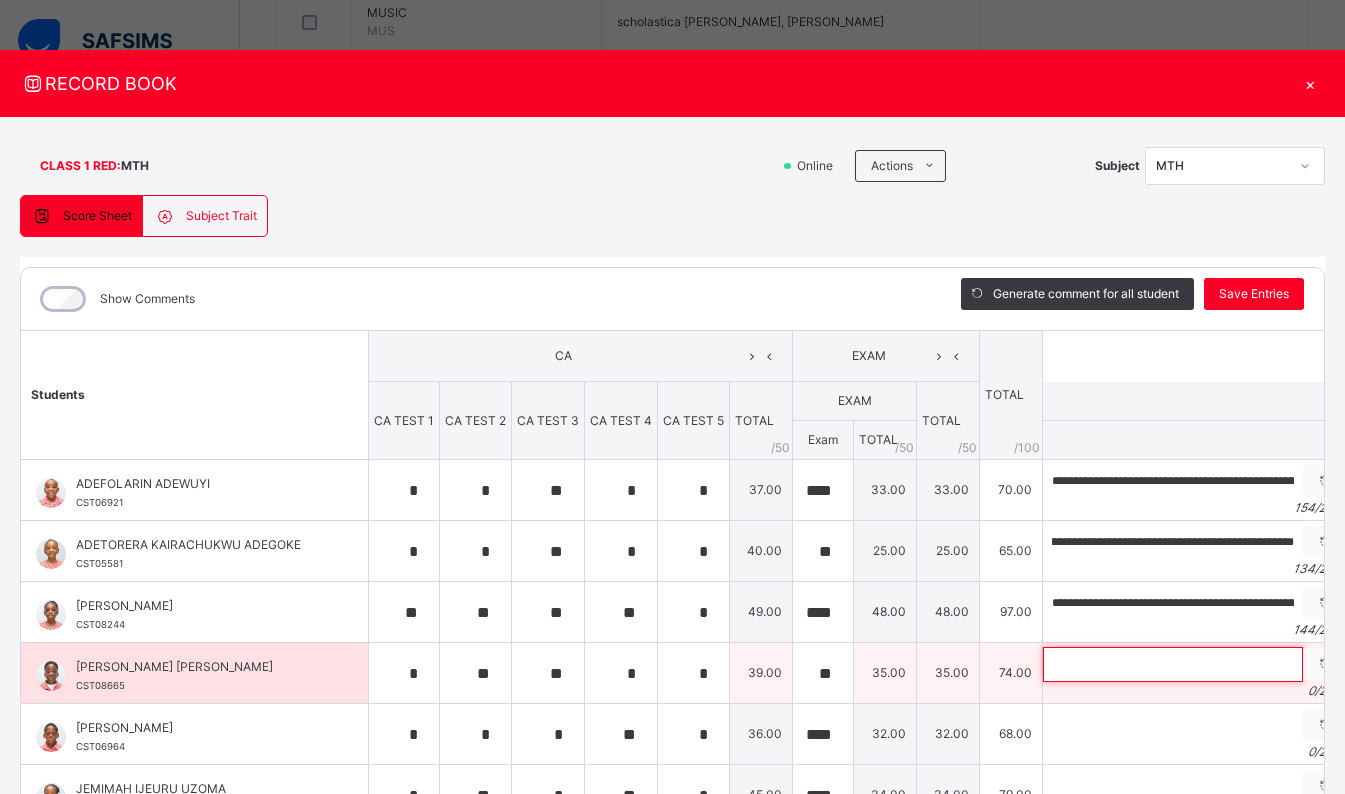 scroll, scrollTop: 0, scrollLeft: 0, axis: both 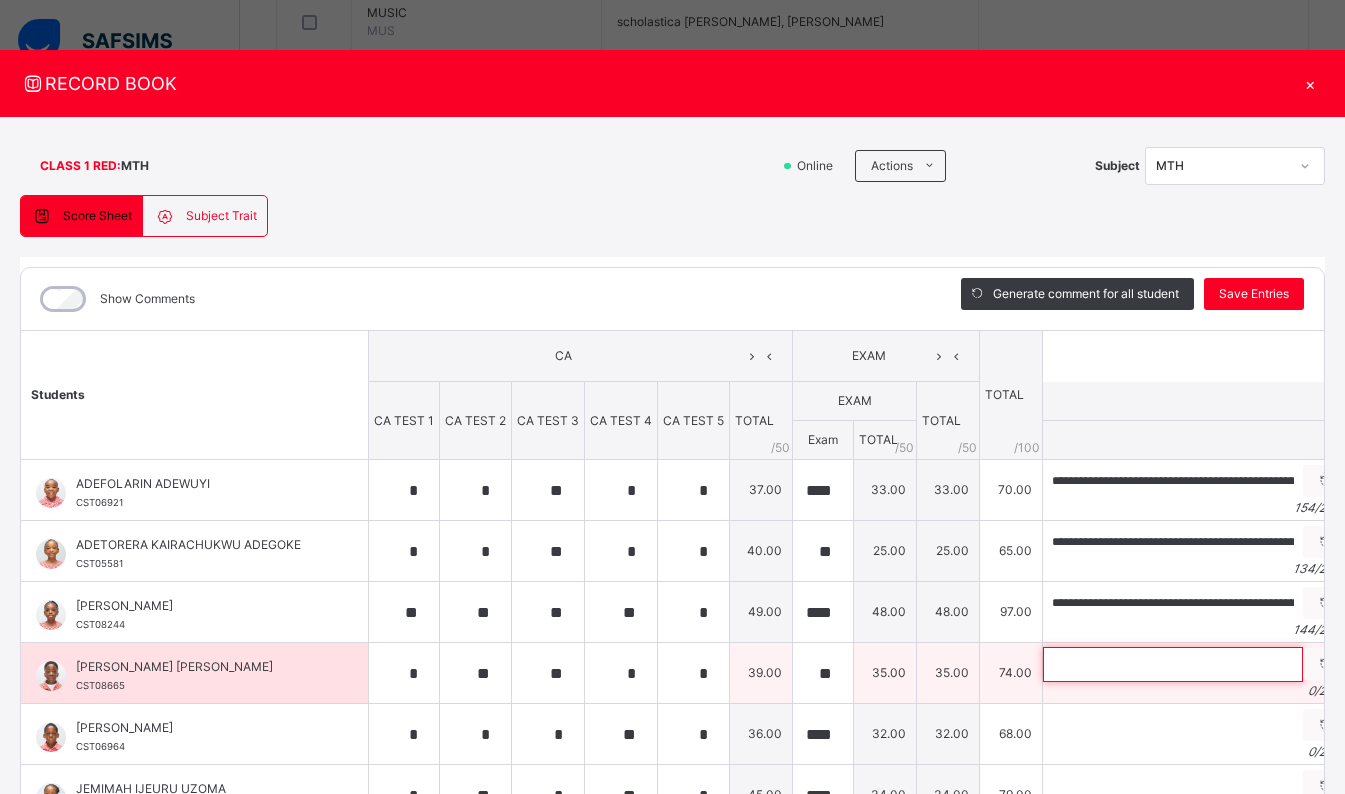 click at bounding box center [1173, 664] 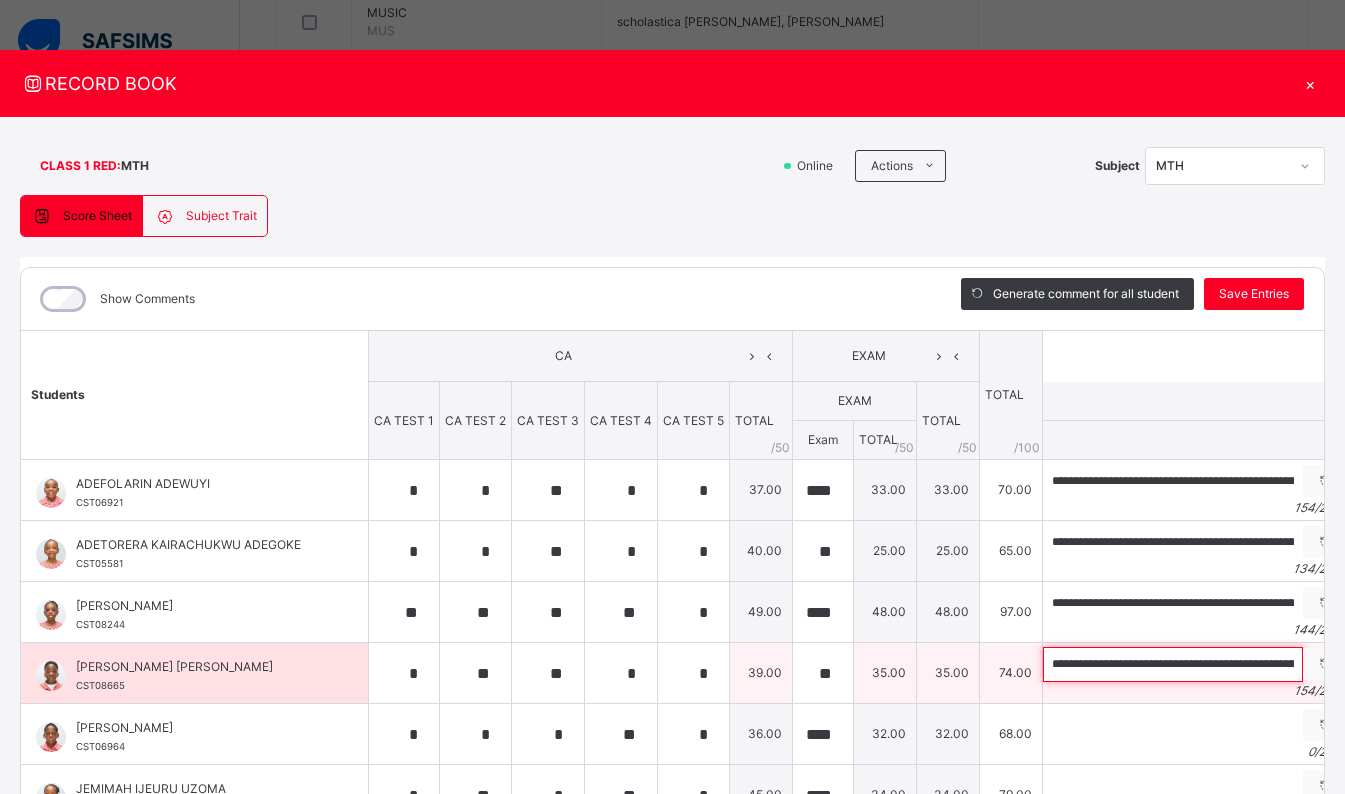 scroll, scrollTop: 0, scrollLeft: 657, axis: horizontal 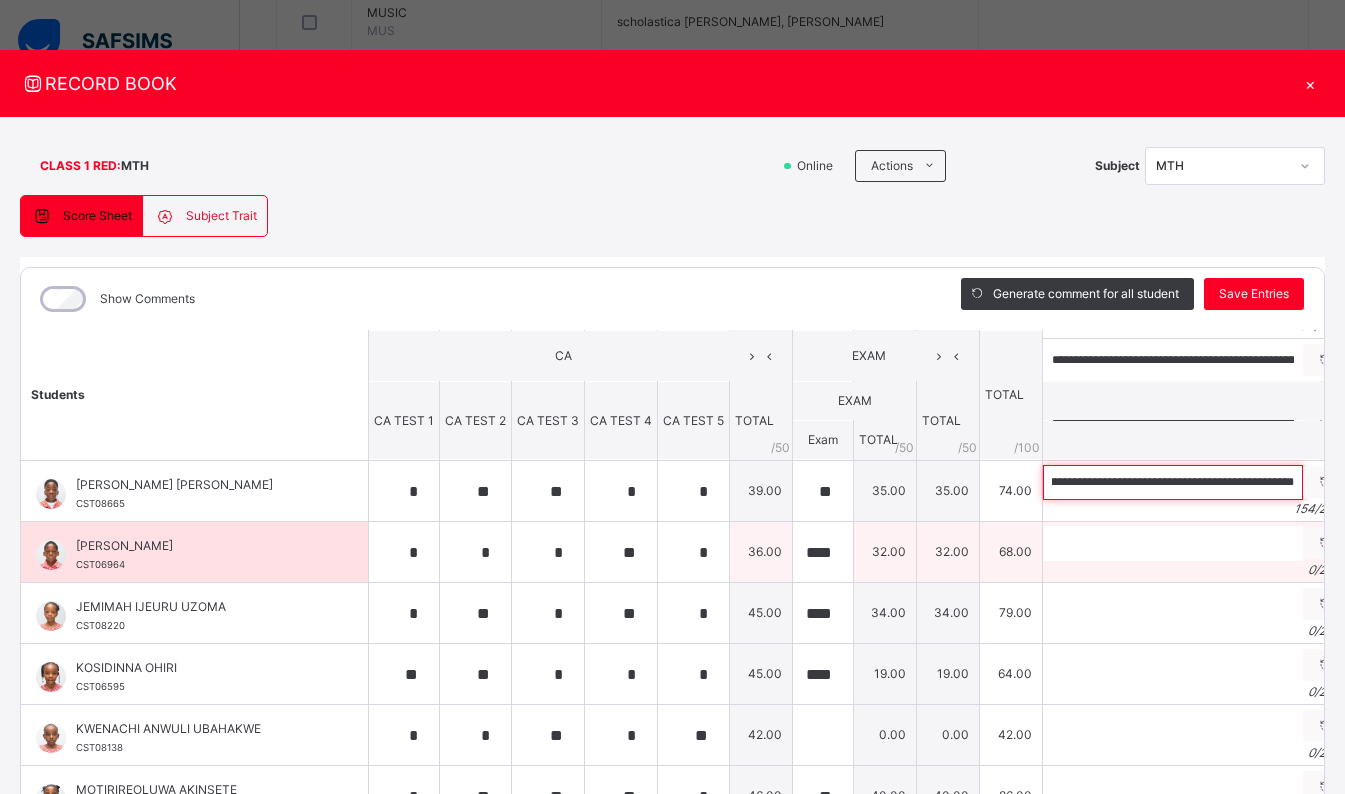 type on "**********" 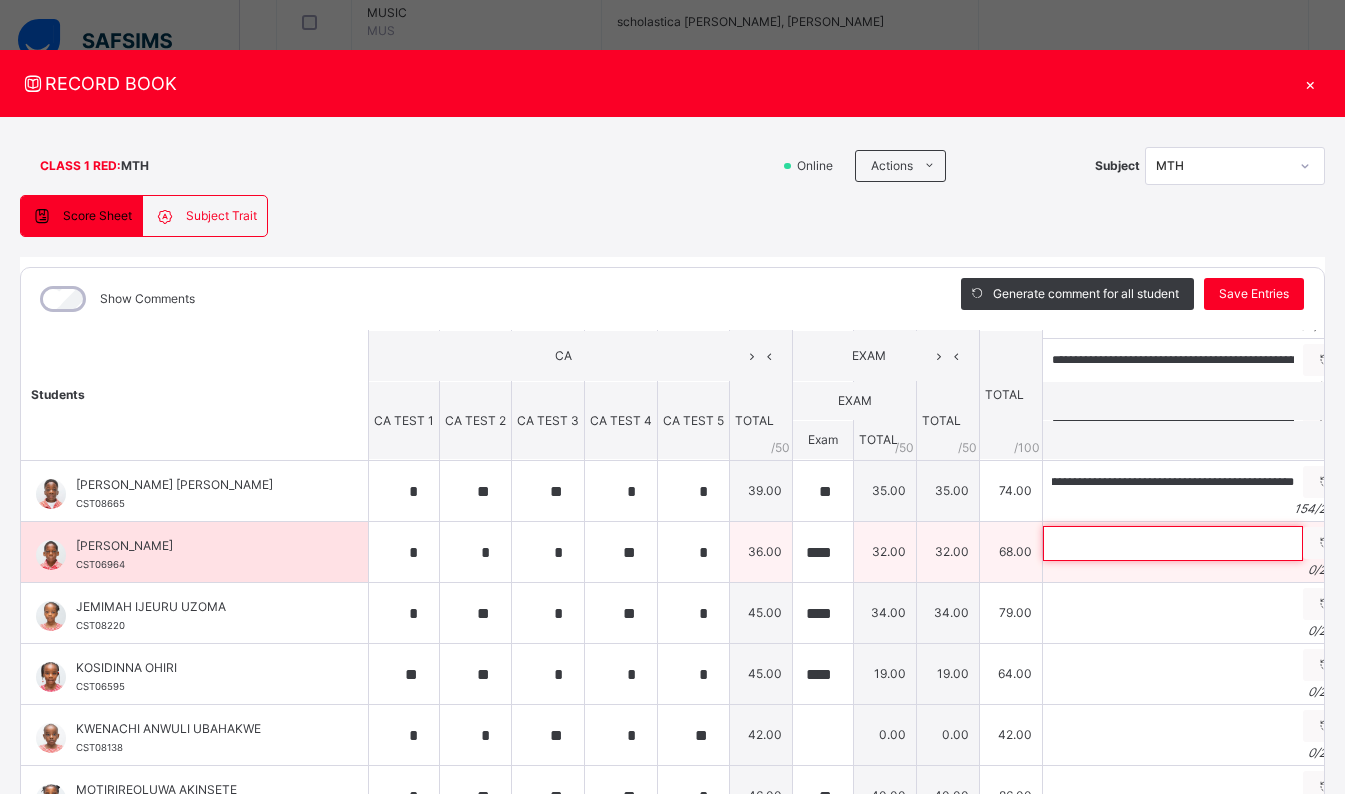 scroll, scrollTop: 0, scrollLeft: 0, axis: both 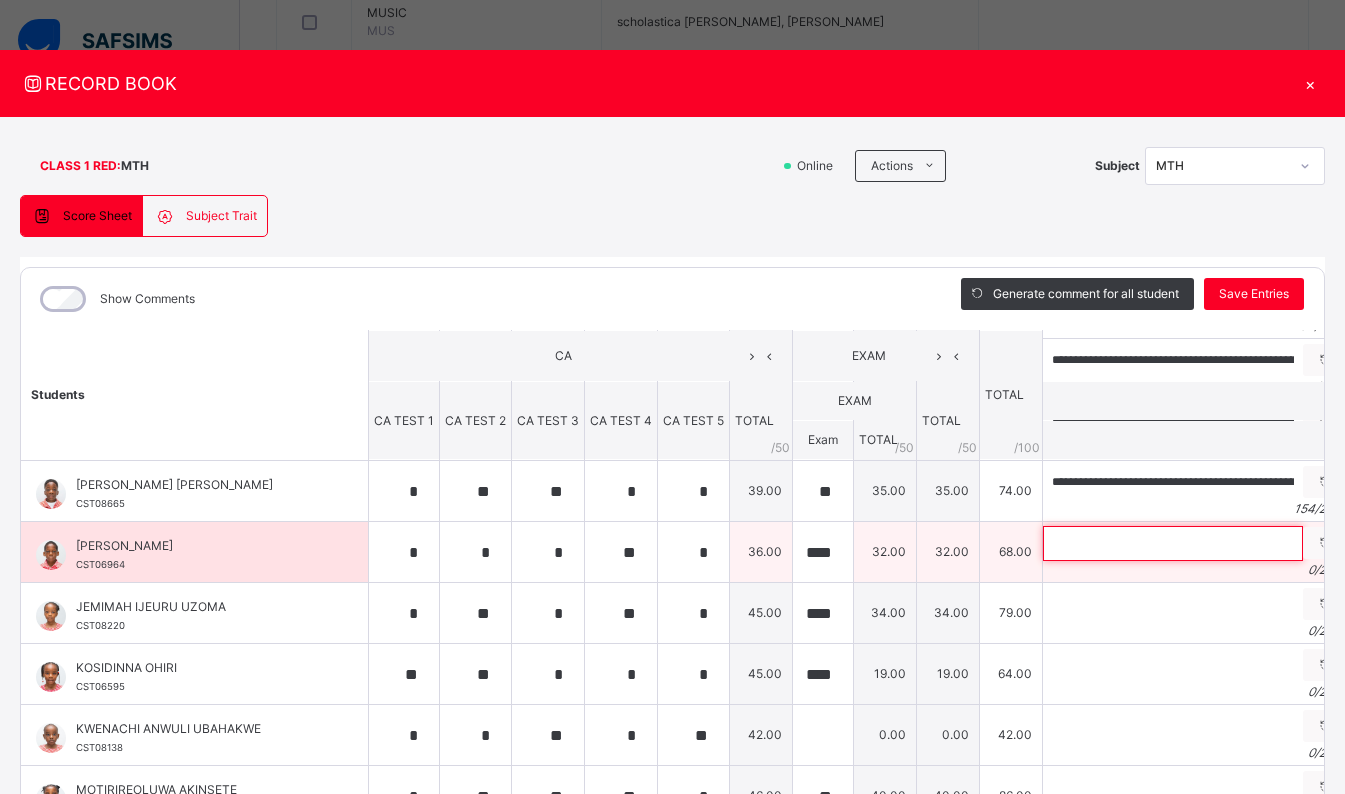 click at bounding box center (1173, 543) 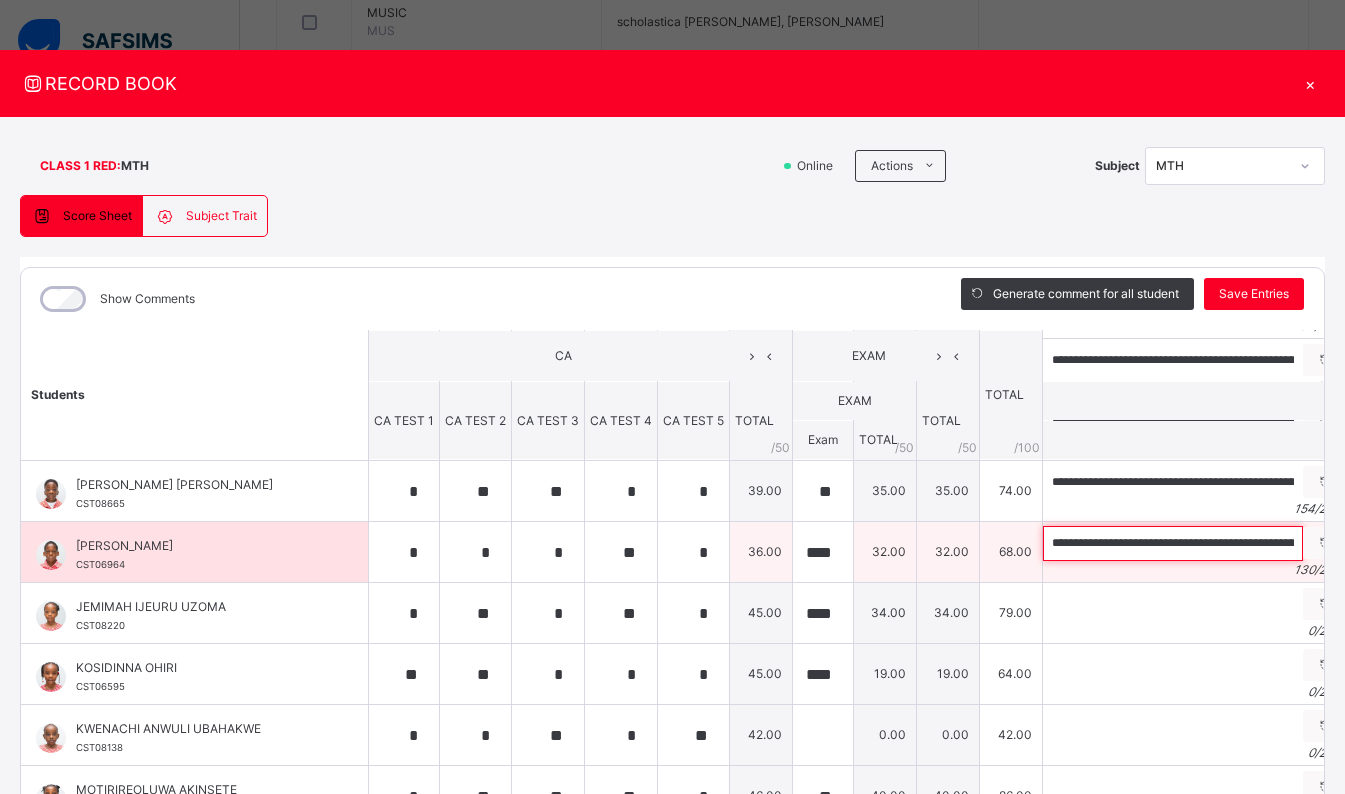scroll, scrollTop: 0, scrollLeft: 515, axis: horizontal 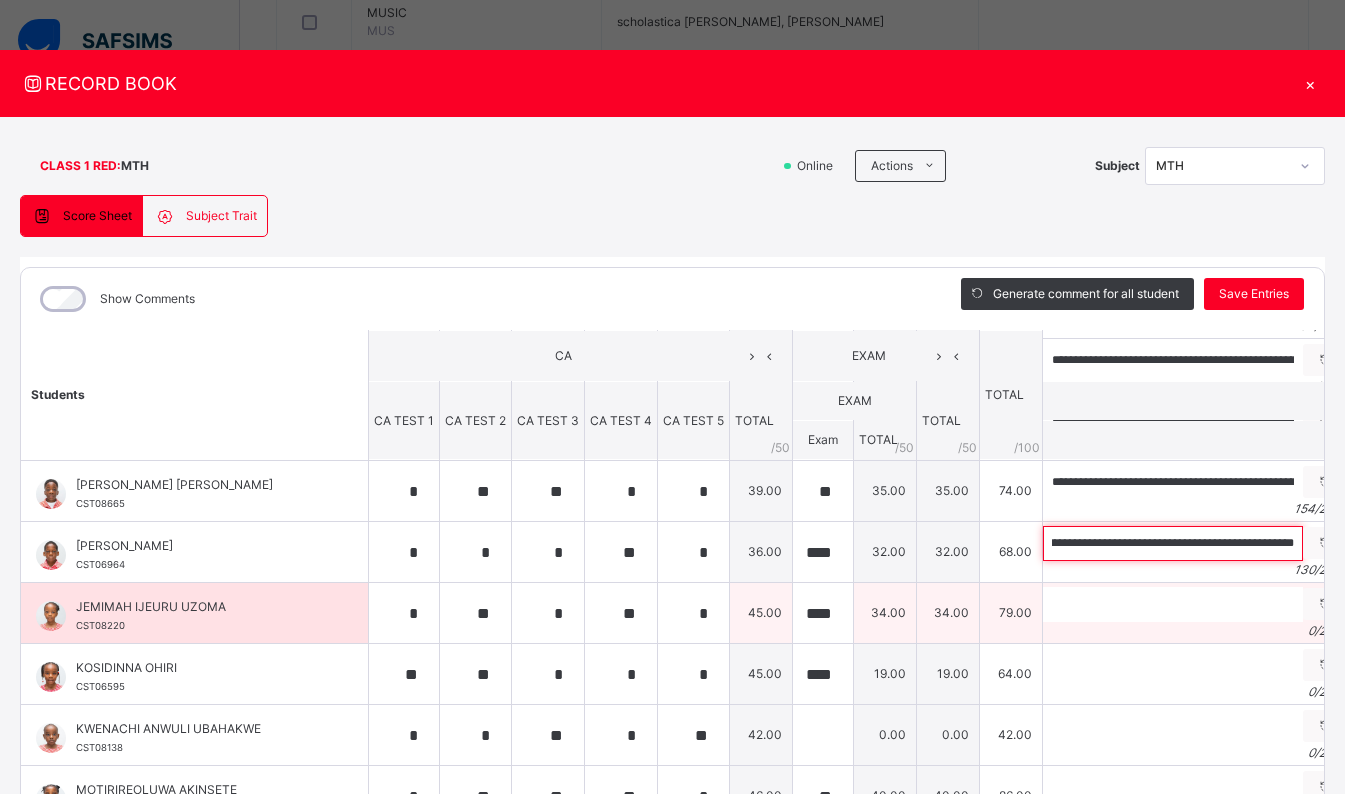 type on "**********" 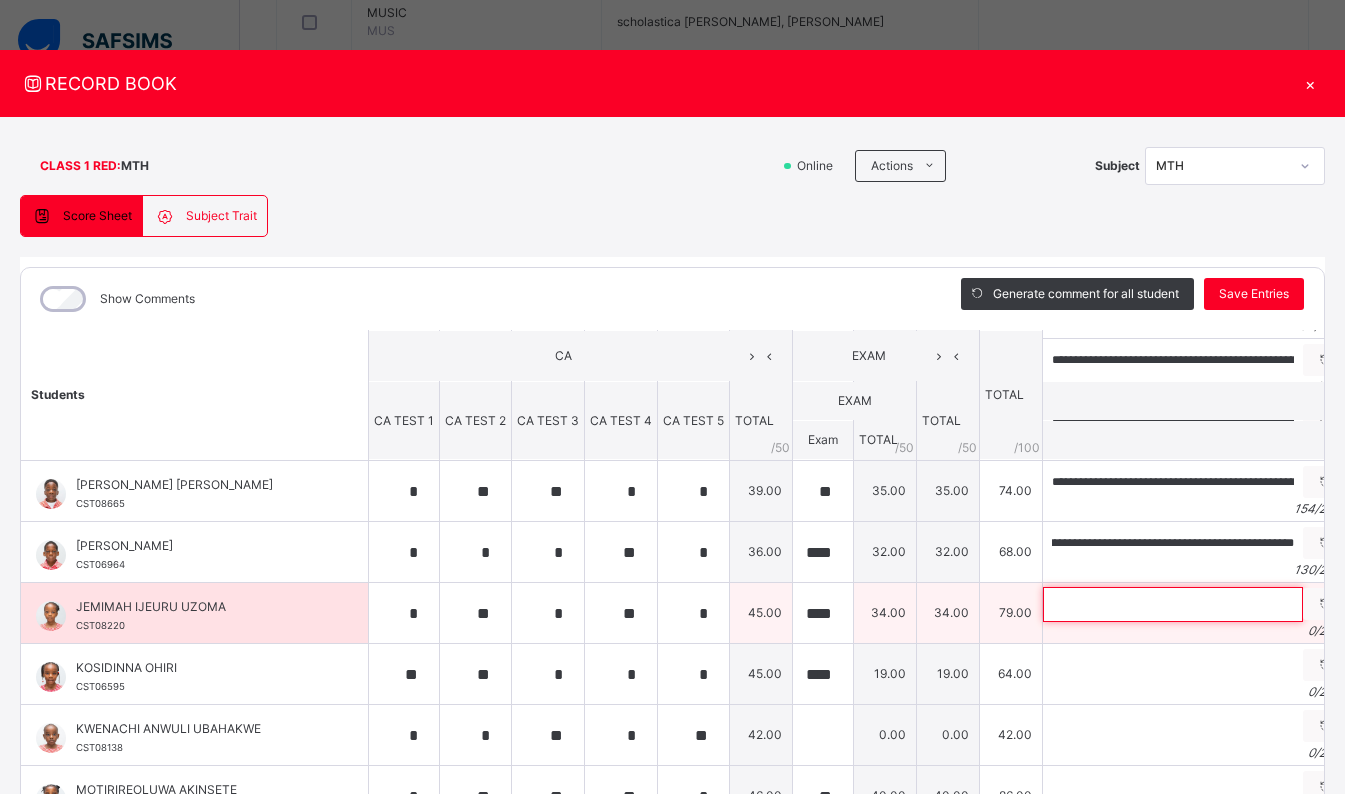 scroll, scrollTop: 0, scrollLeft: 0, axis: both 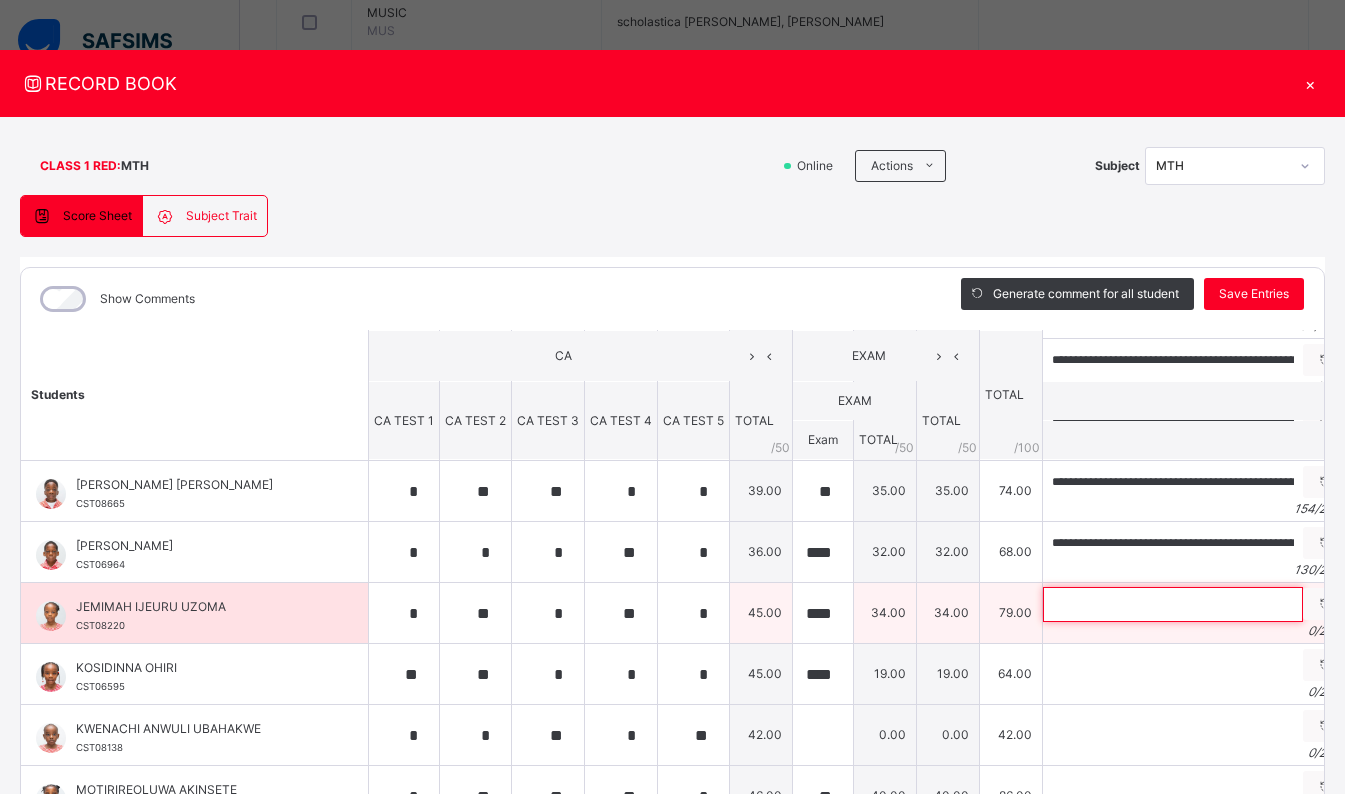 click at bounding box center (1173, 604) 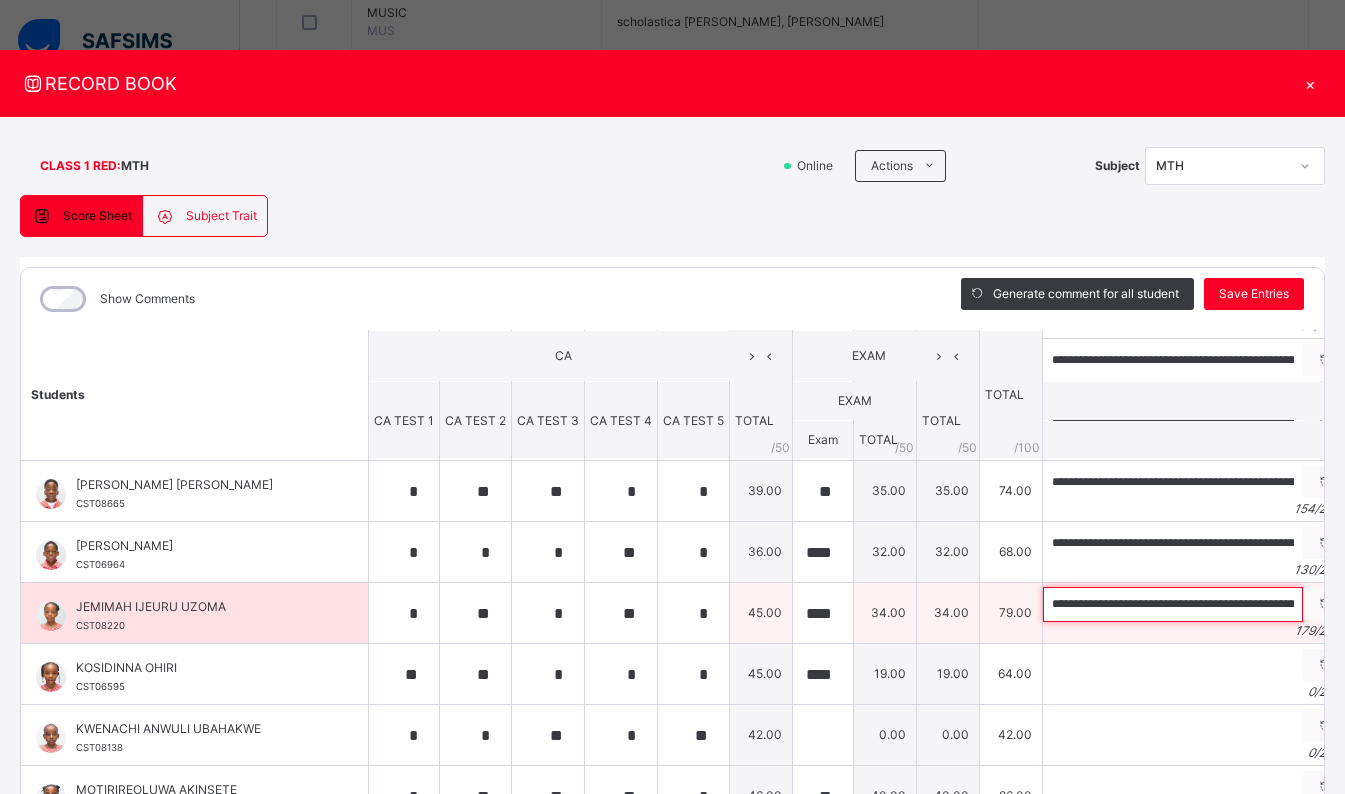 scroll, scrollTop: 0, scrollLeft: 804, axis: horizontal 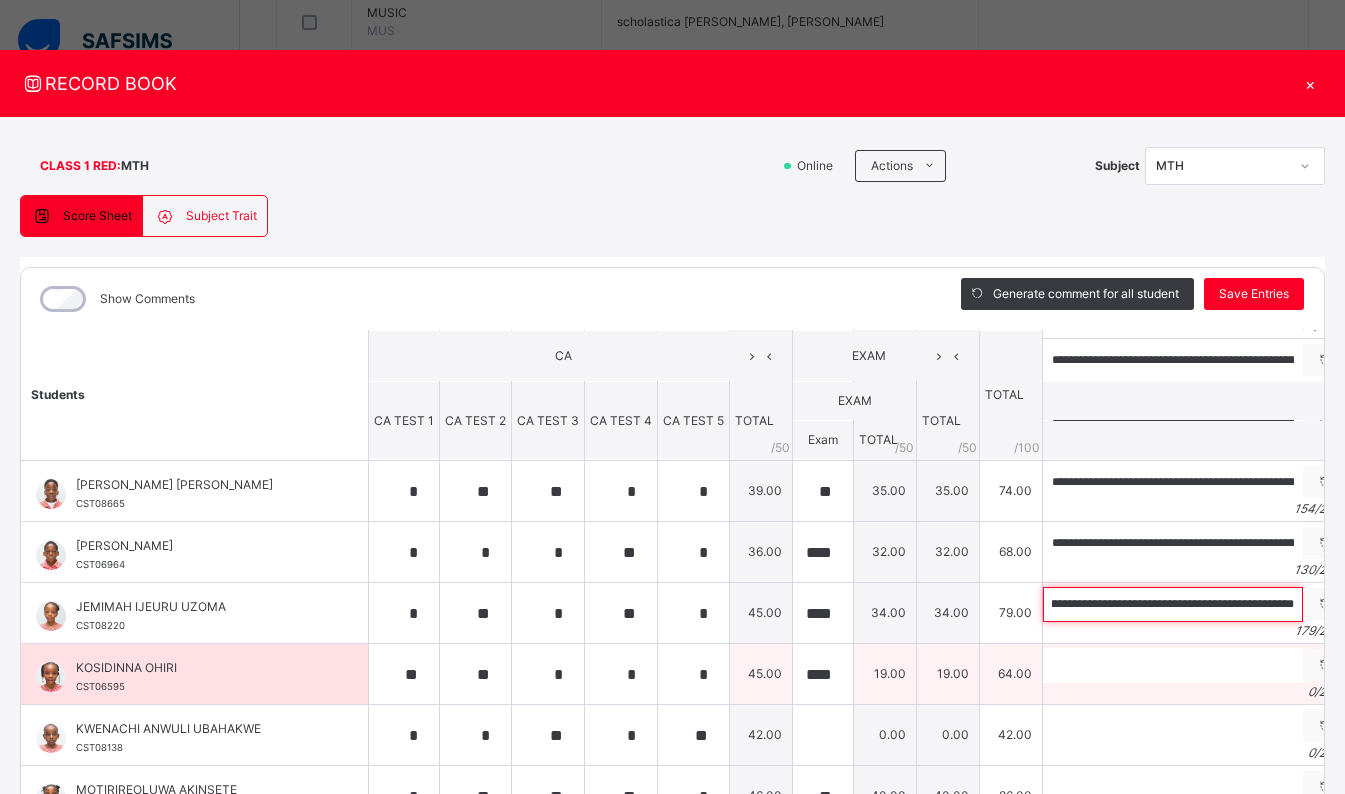 type on "**********" 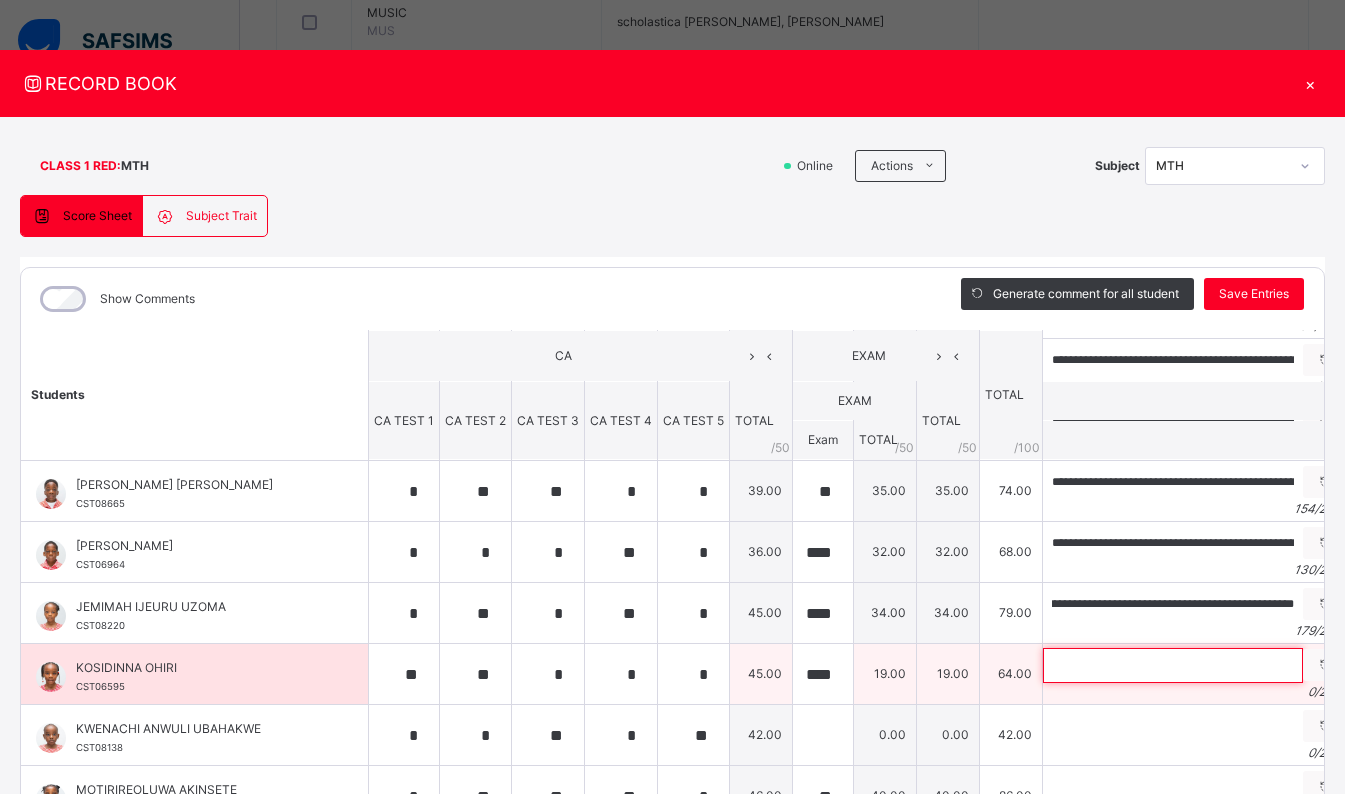 scroll, scrollTop: 0, scrollLeft: 0, axis: both 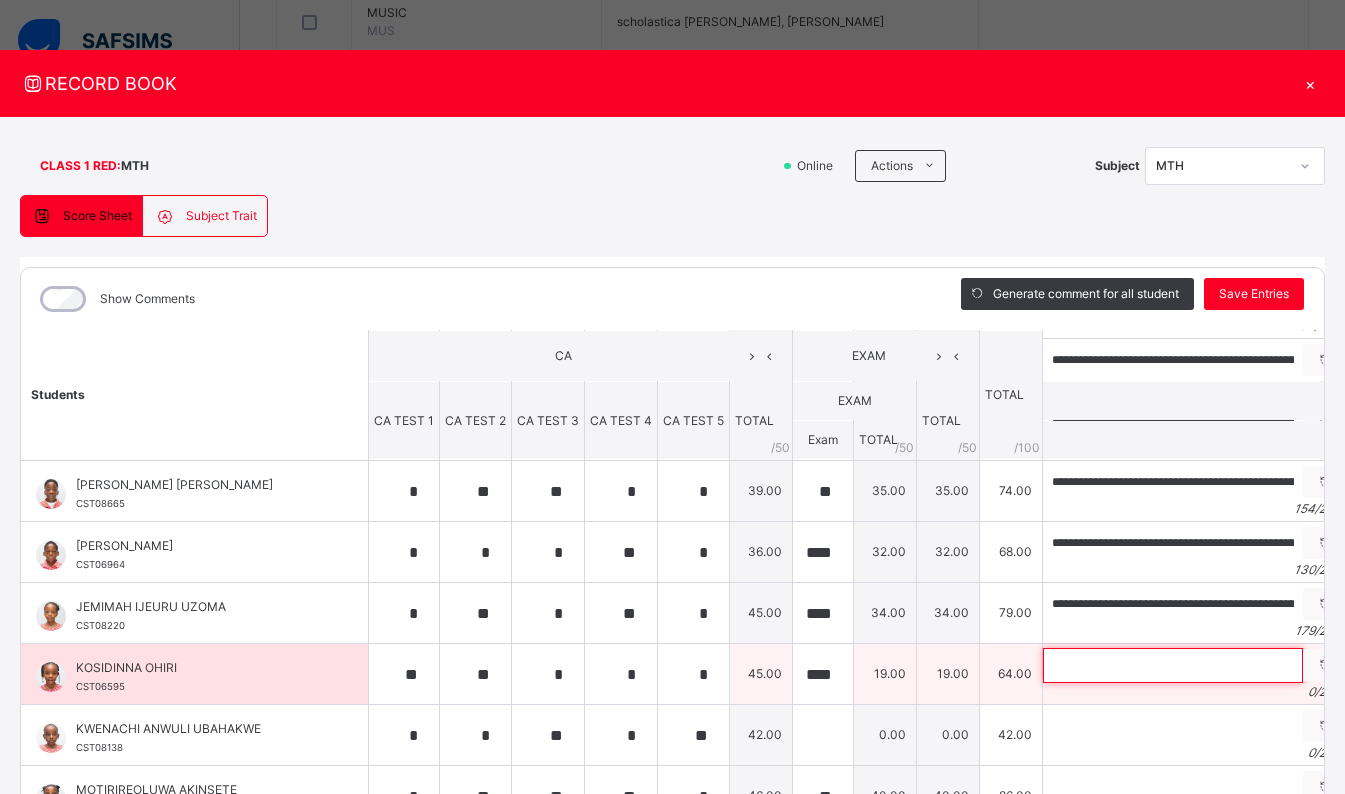 click at bounding box center [1173, 665] 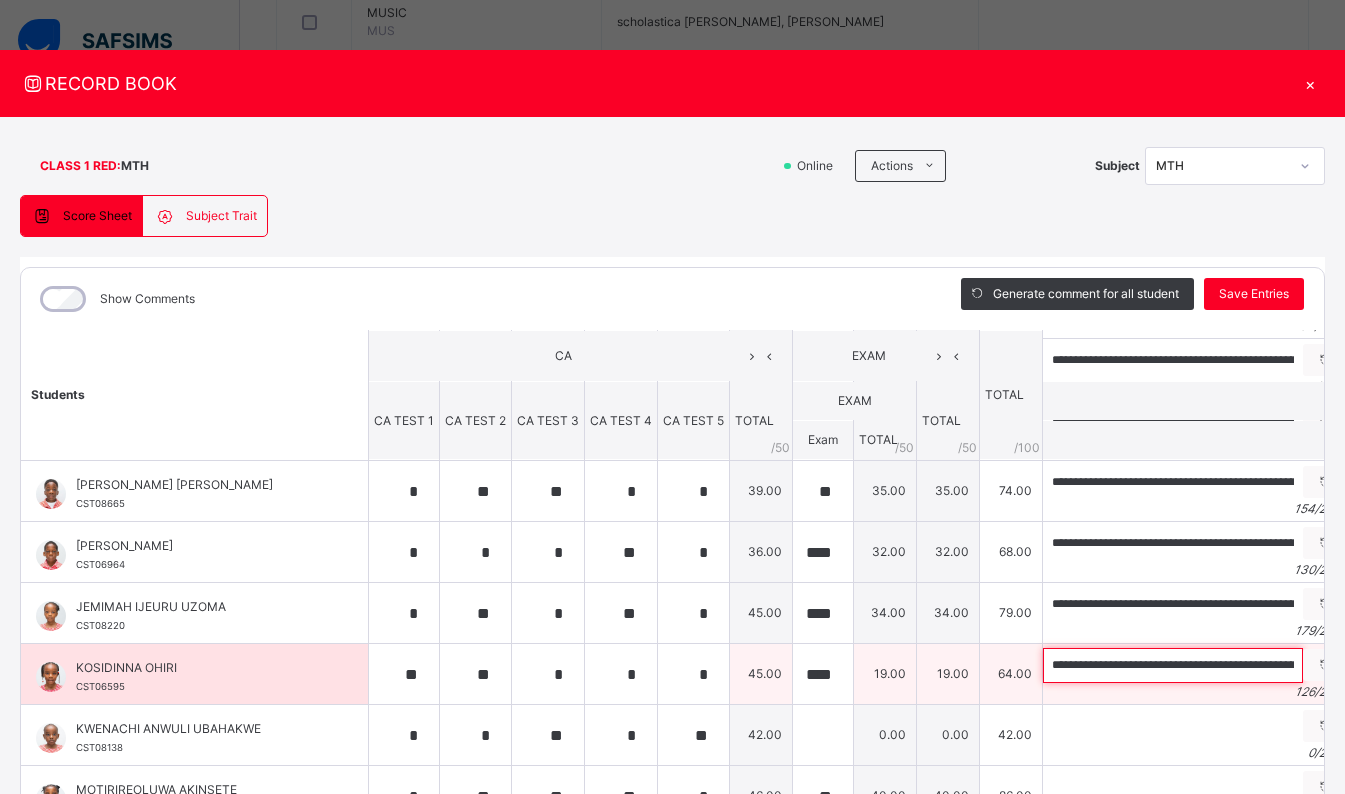 scroll, scrollTop: 0, scrollLeft: 461, axis: horizontal 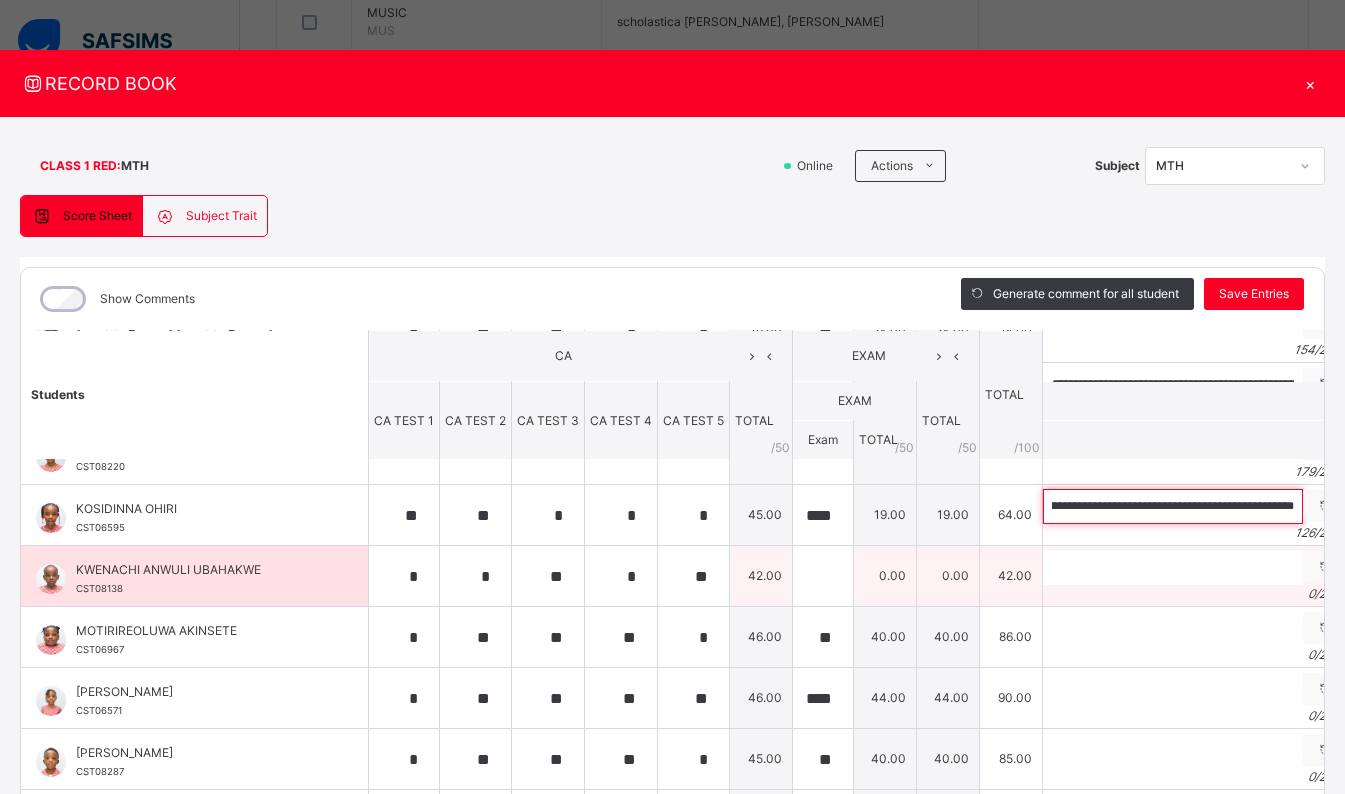 type on "**********" 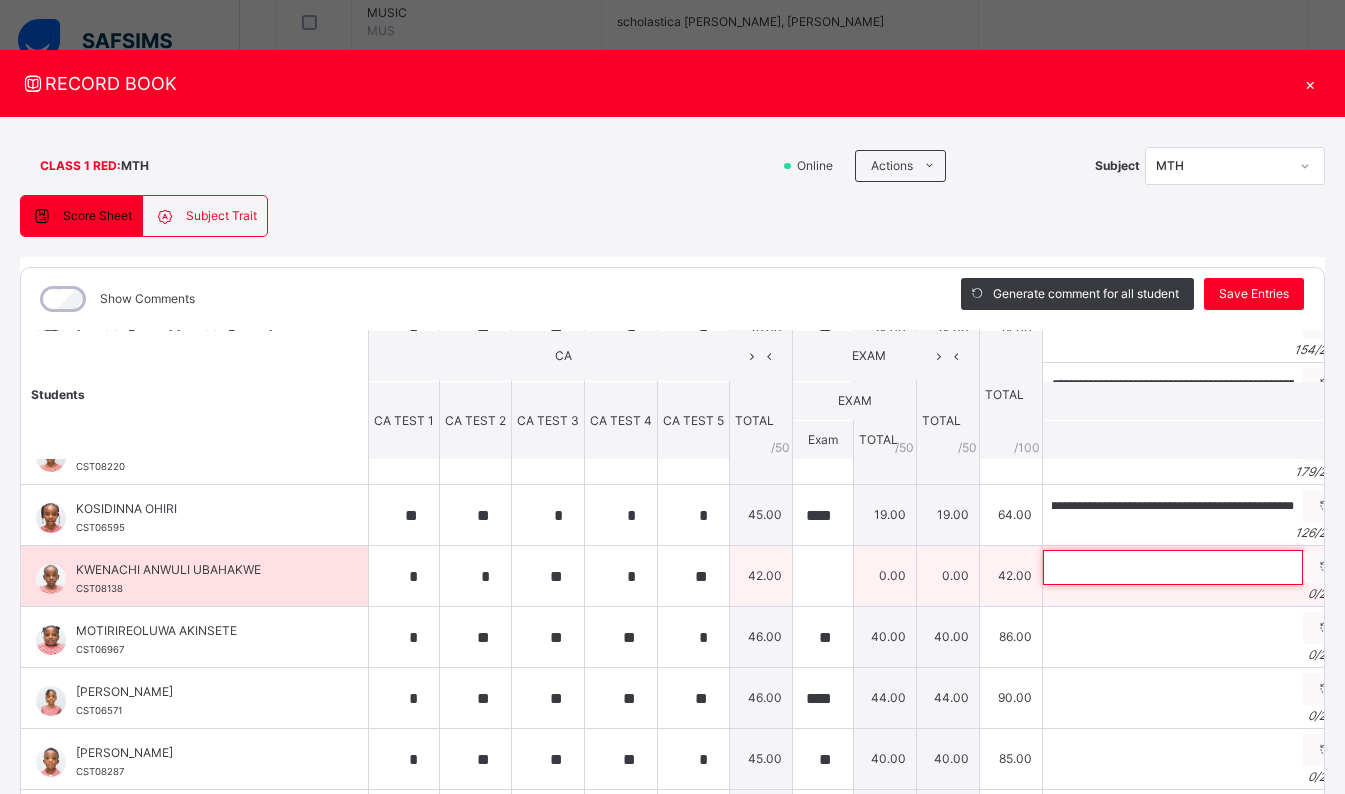 click at bounding box center (1173, 567) 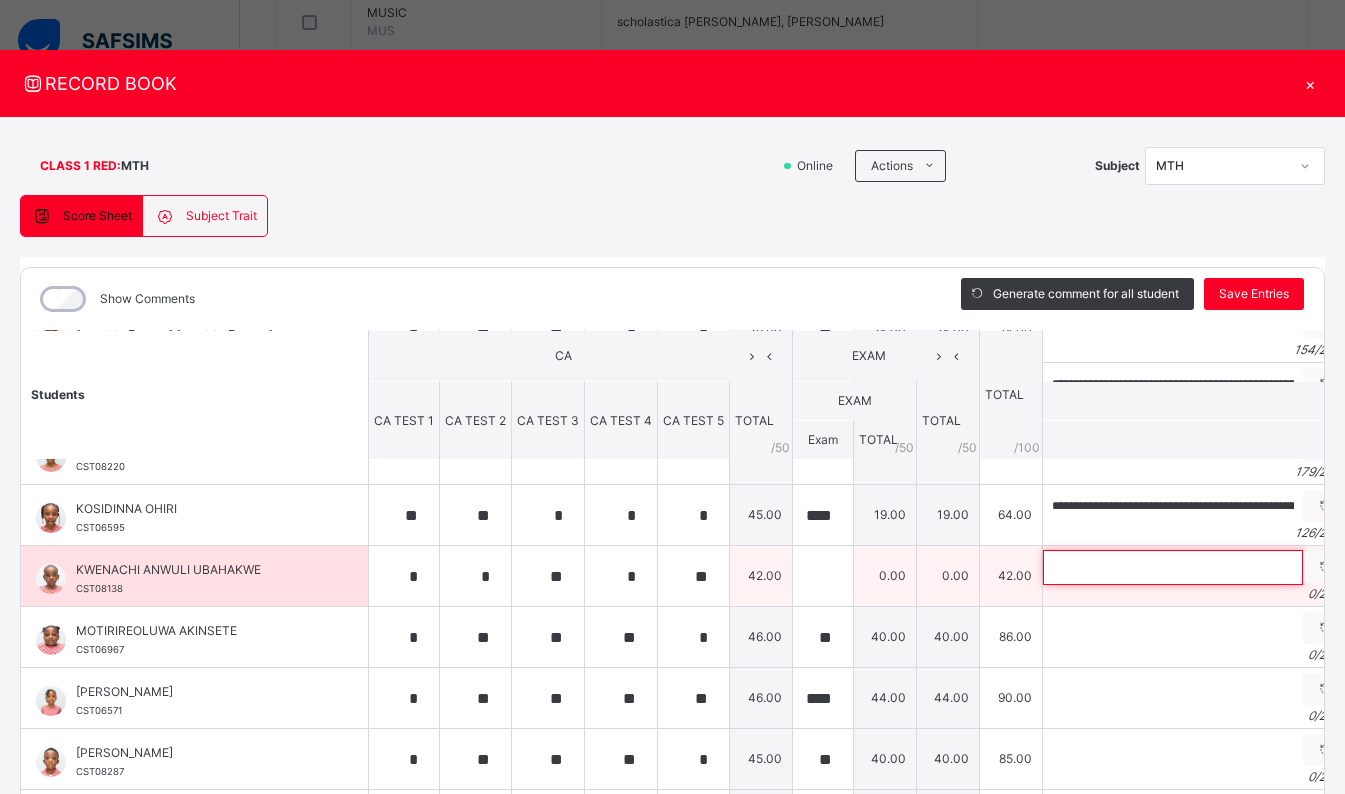 paste on "**********" 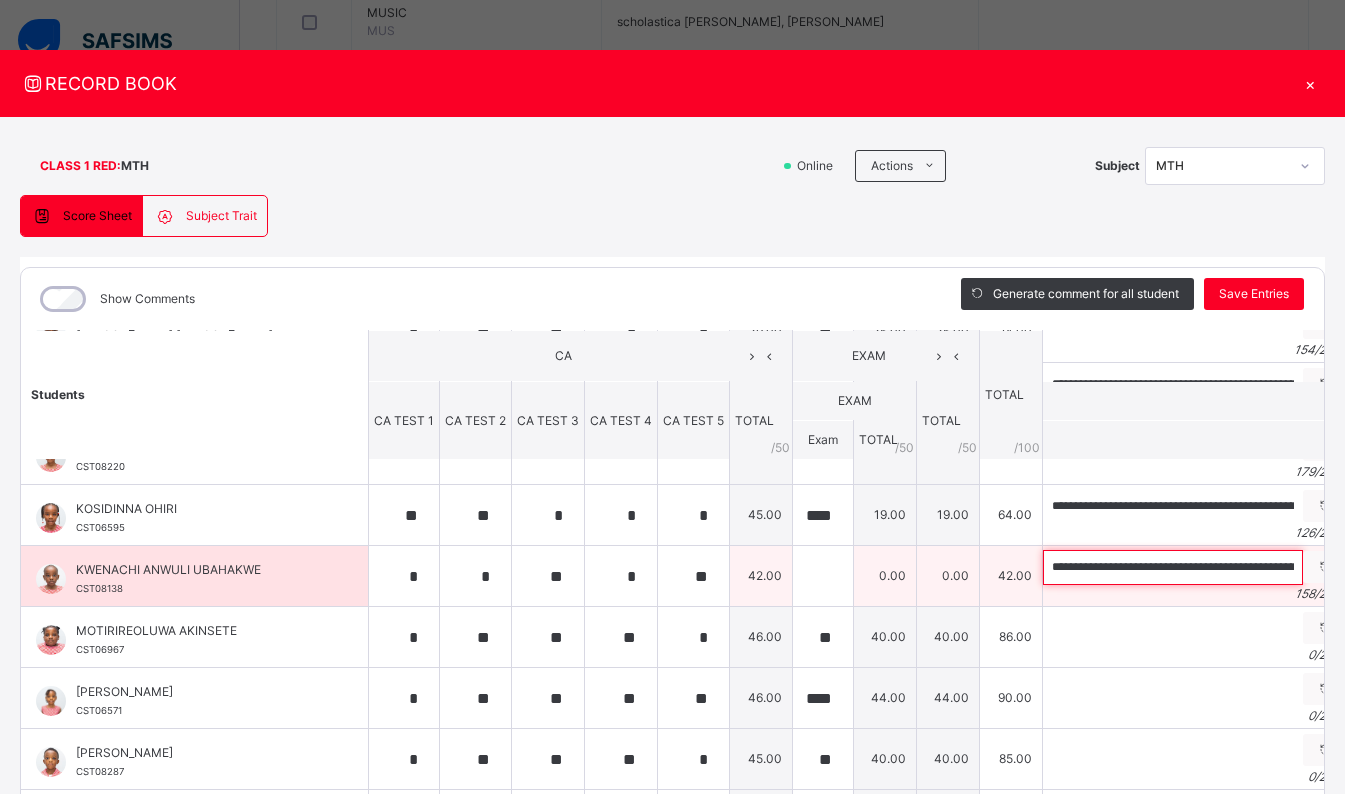 scroll, scrollTop: 0, scrollLeft: 660, axis: horizontal 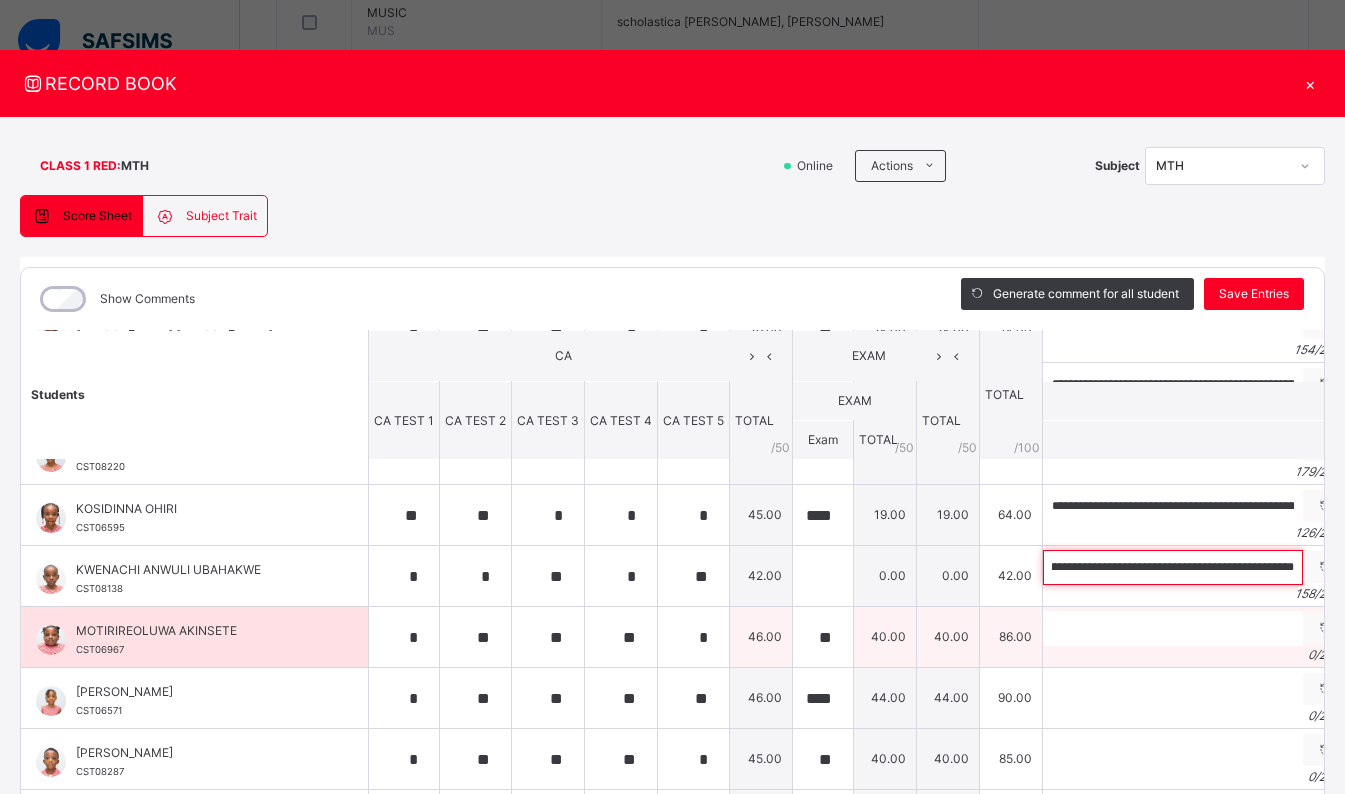 type on "**********" 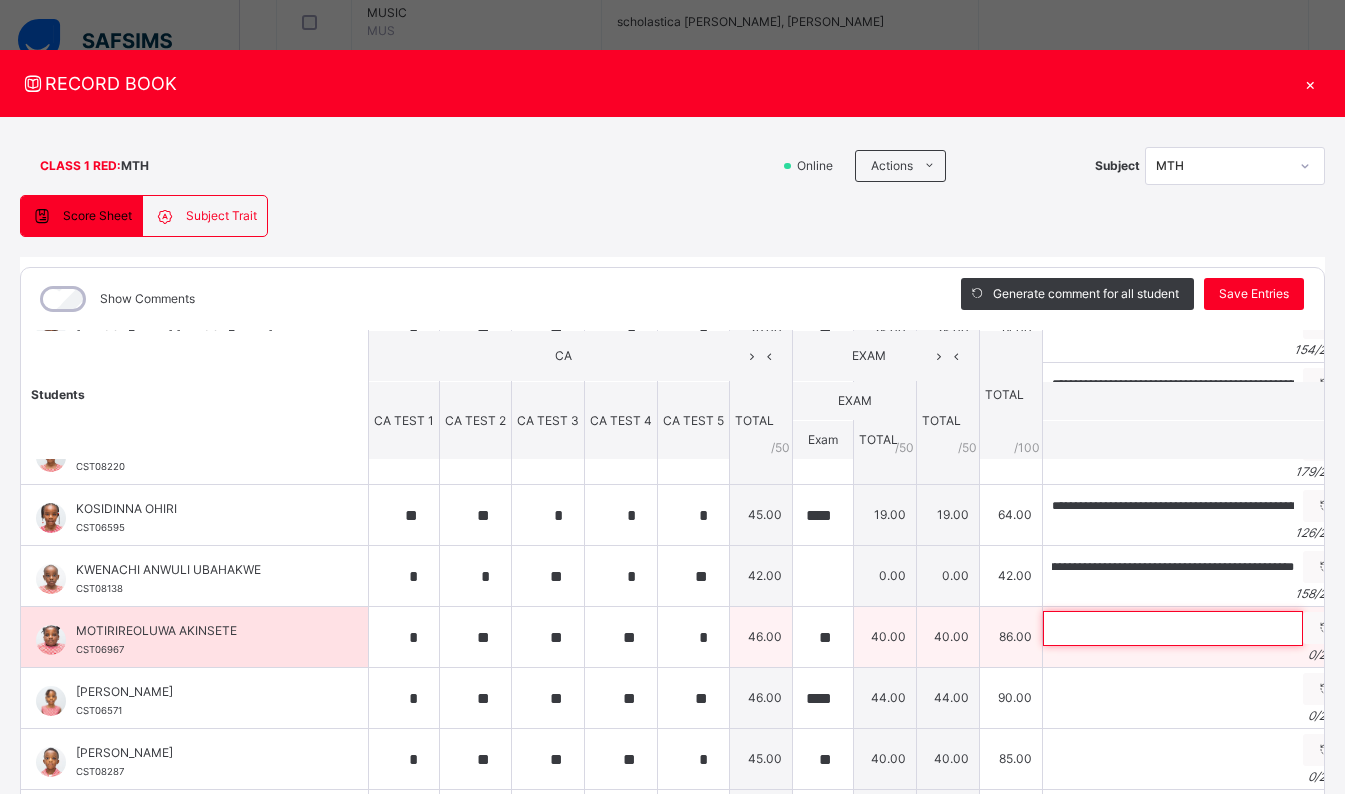 scroll, scrollTop: 0, scrollLeft: 0, axis: both 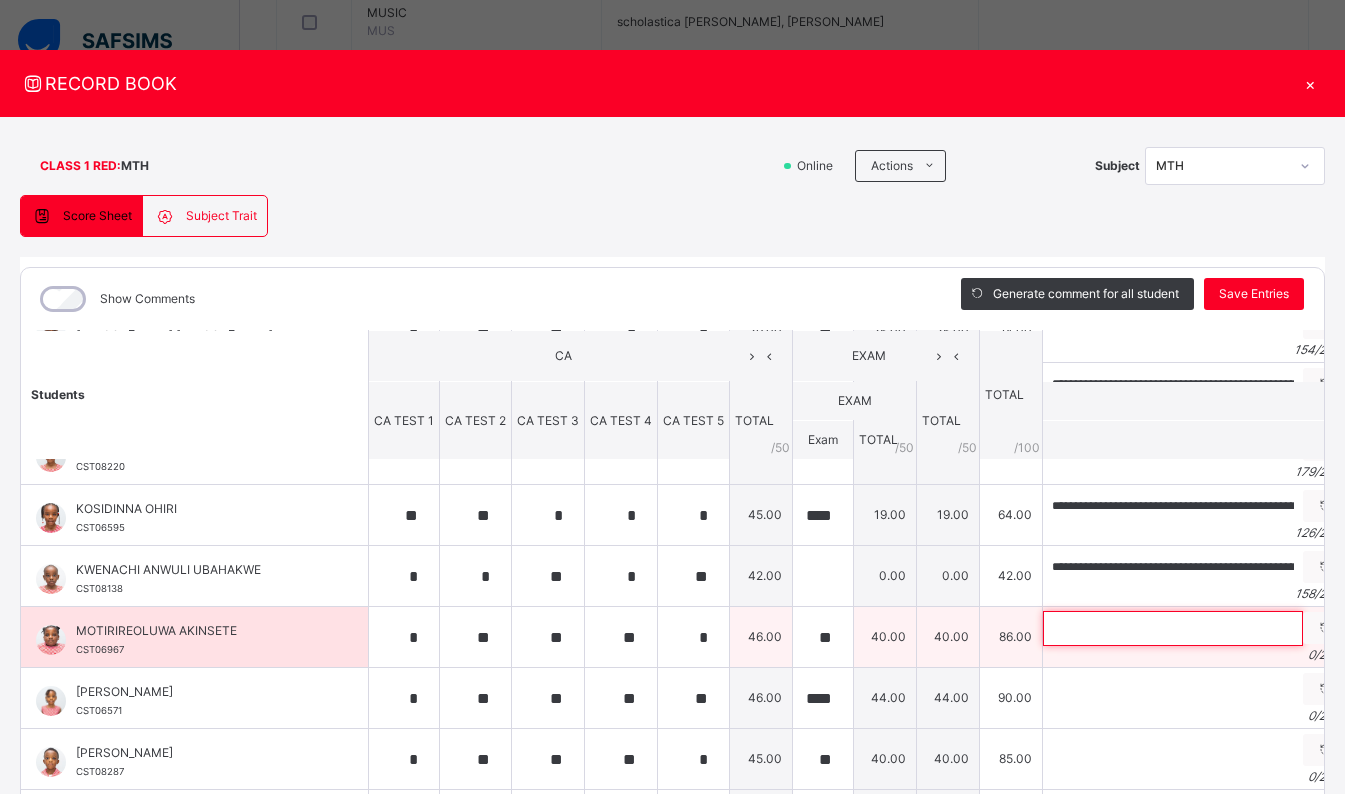 click at bounding box center (1173, 628) 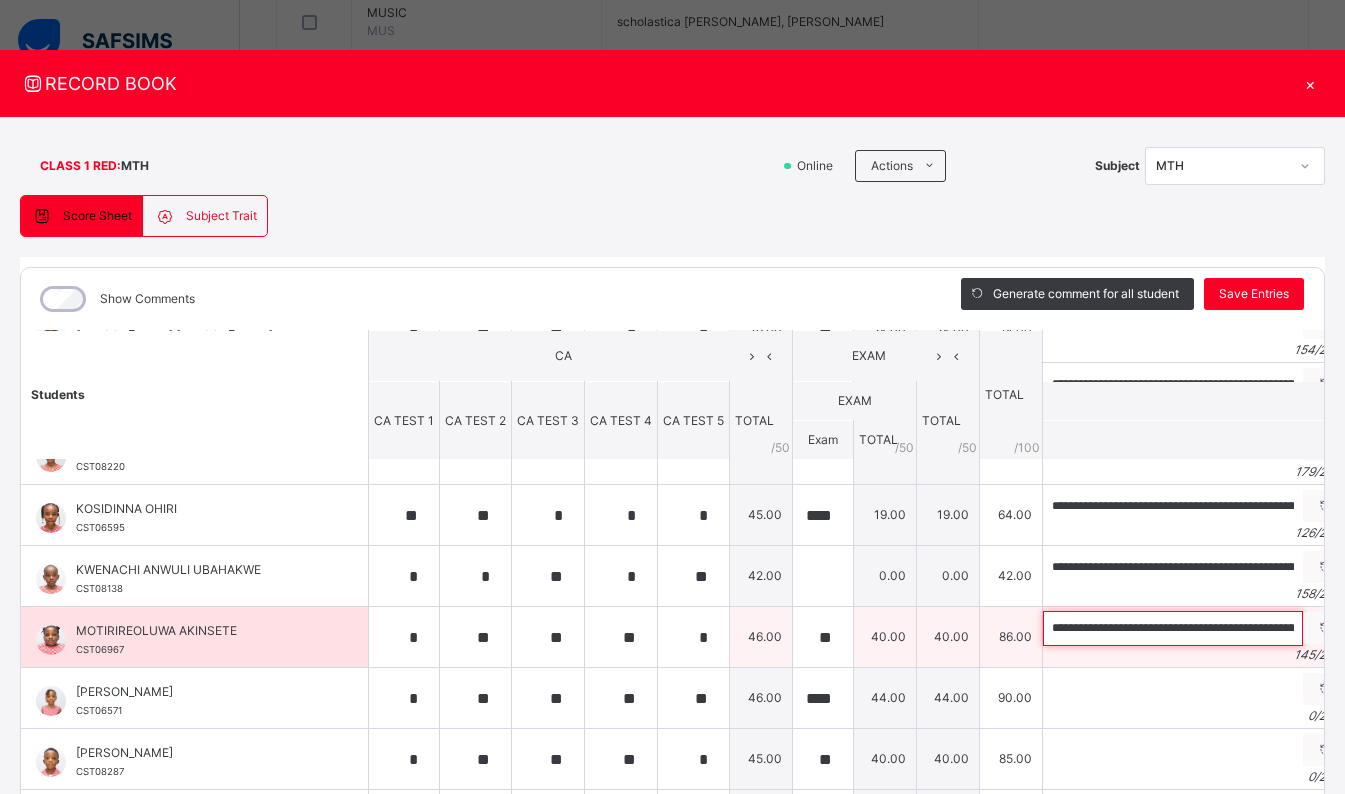 scroll, scrollTop: 0, scrollLeft: 577, axis: horizontal 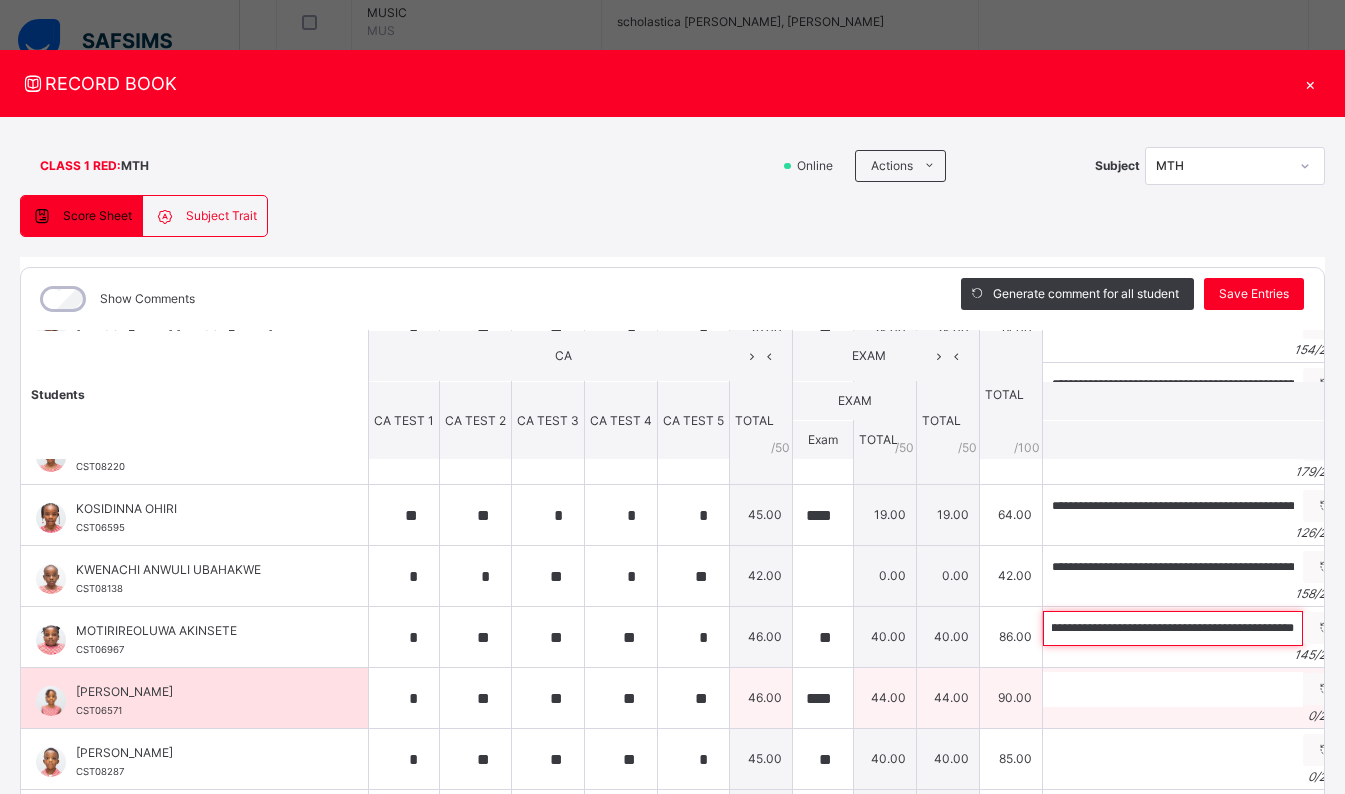 type on "**********" 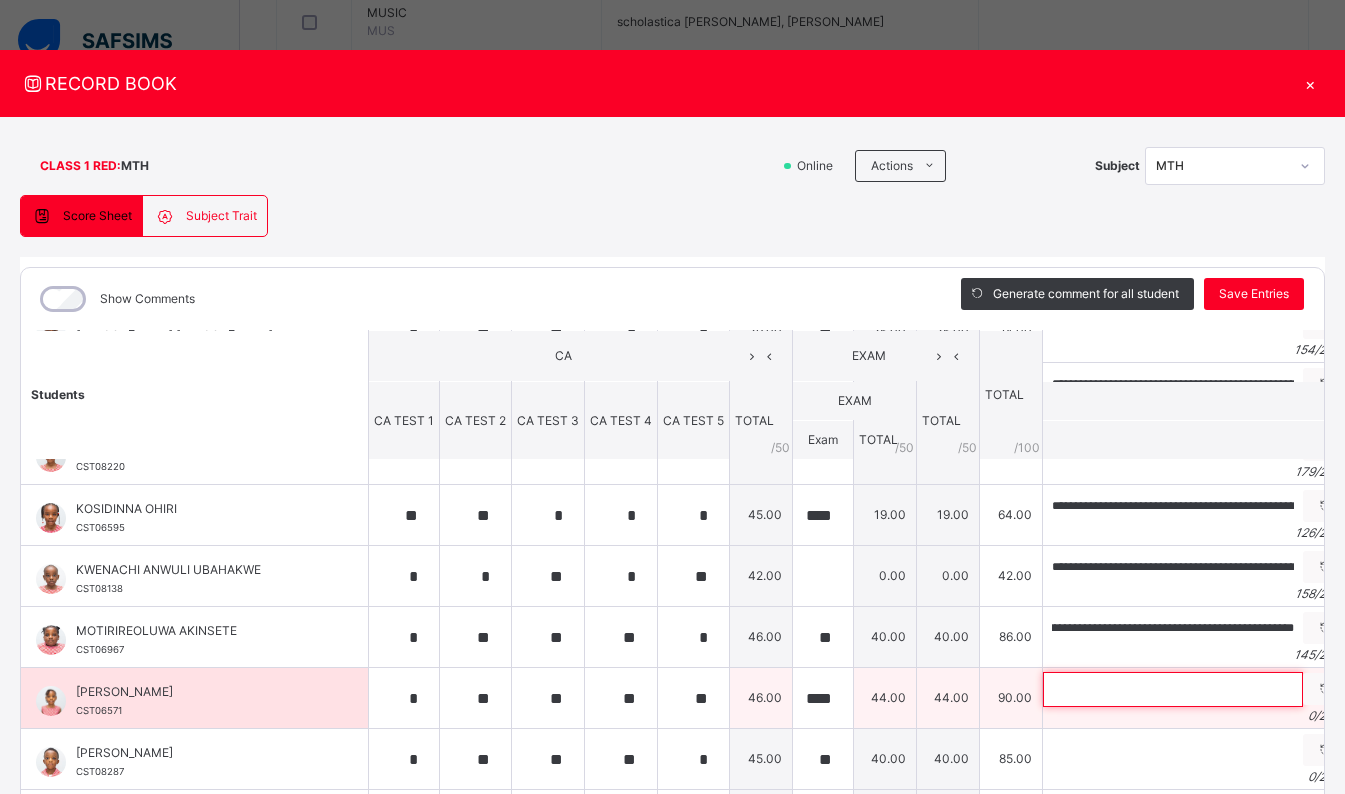 scroll, scrollTop: 0, scrollLeft: 0, axis: both 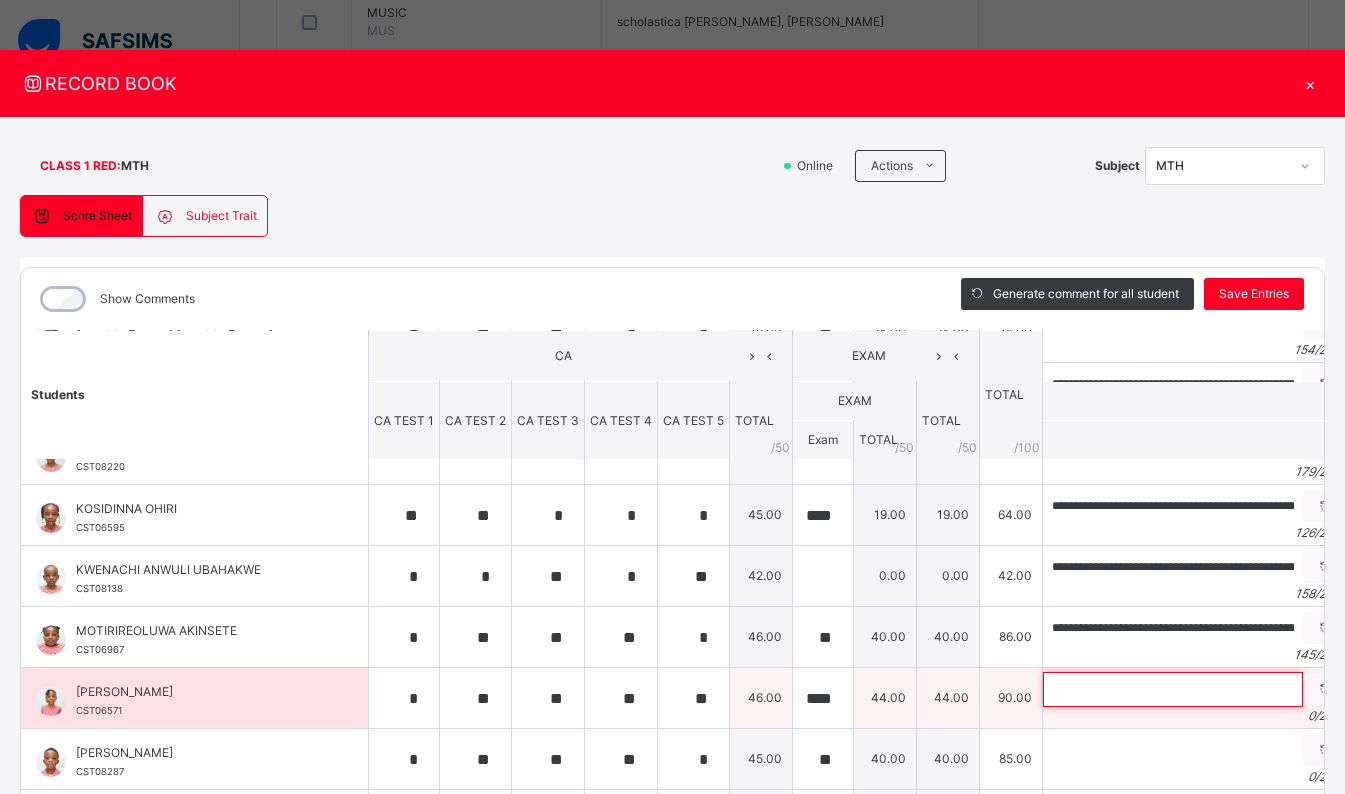 click at bounding box center [1173, 689] 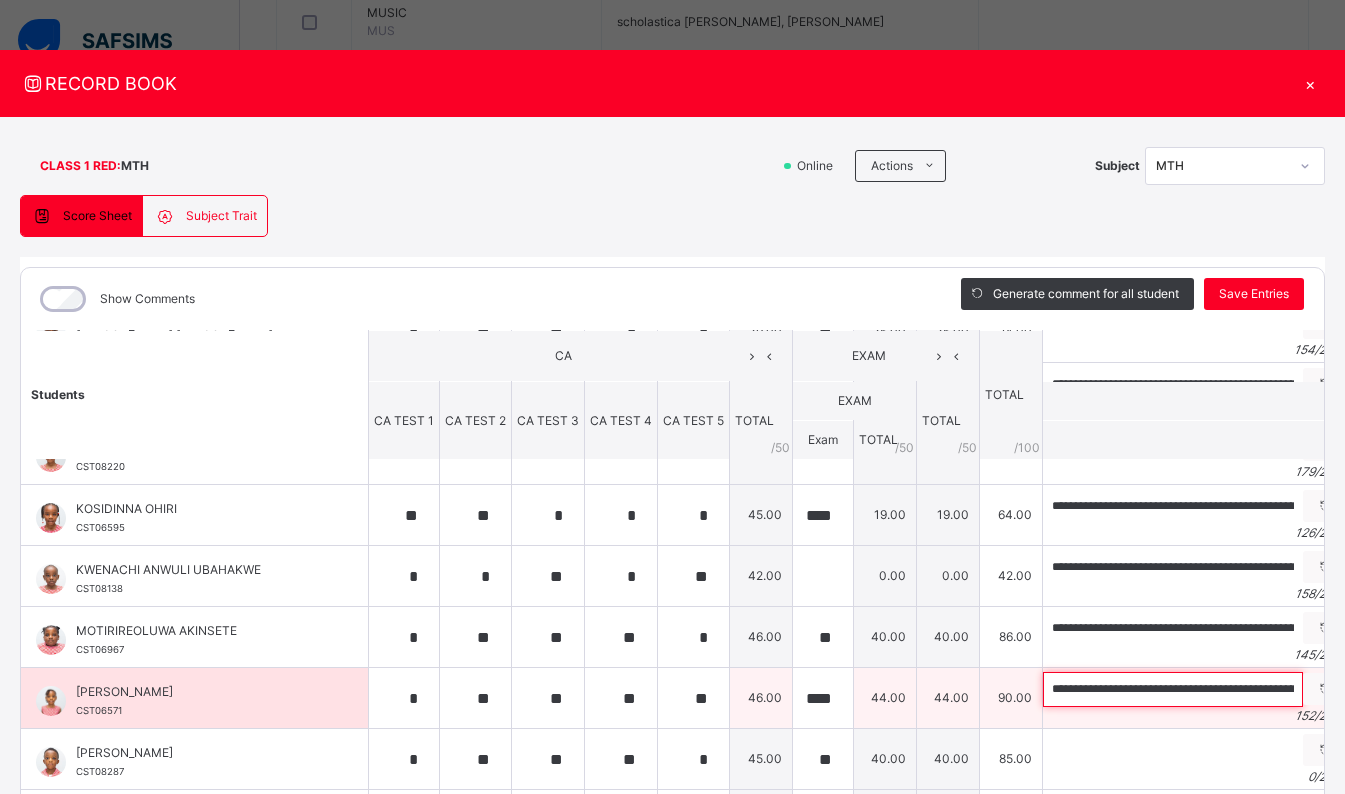 scroll, scrollTop: 0, scrollLeft: 652, axis: horizontal 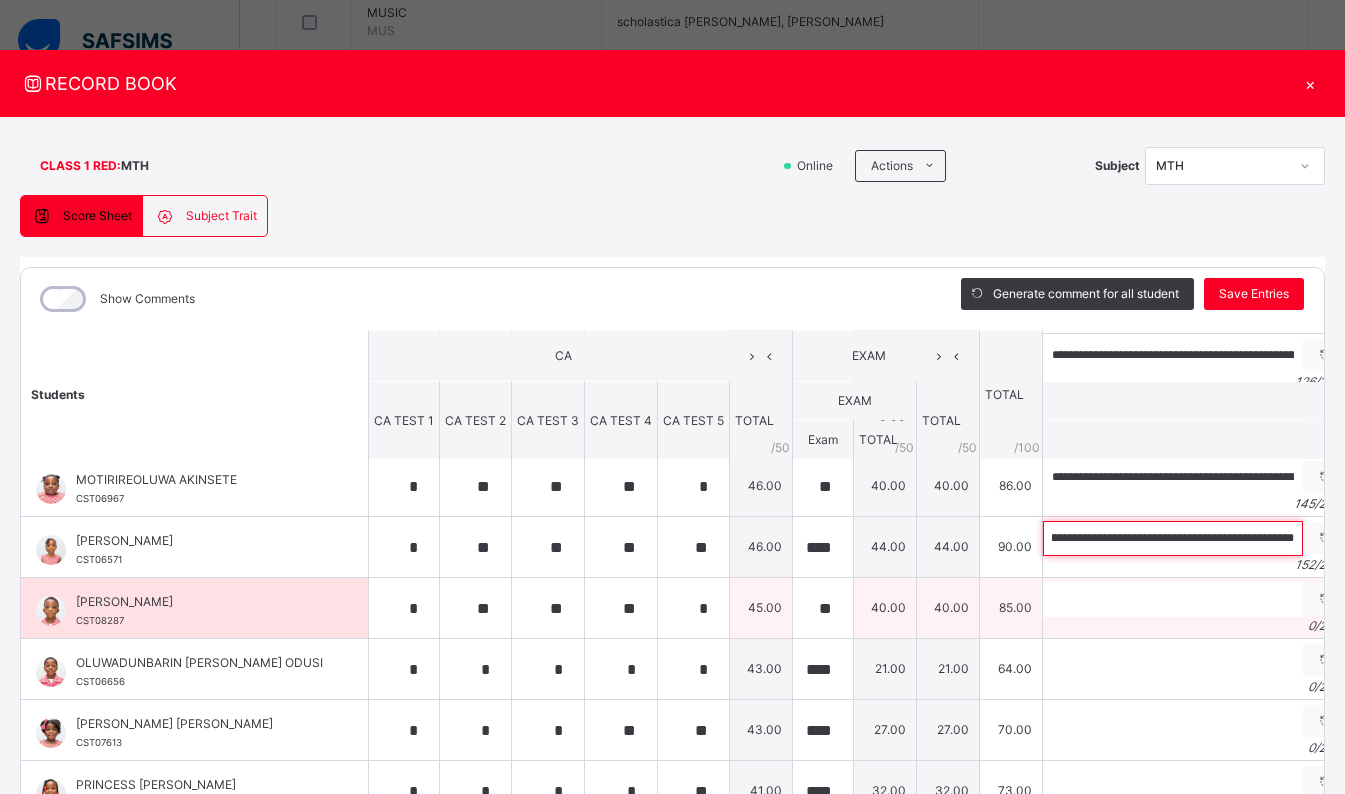 type on "**********" 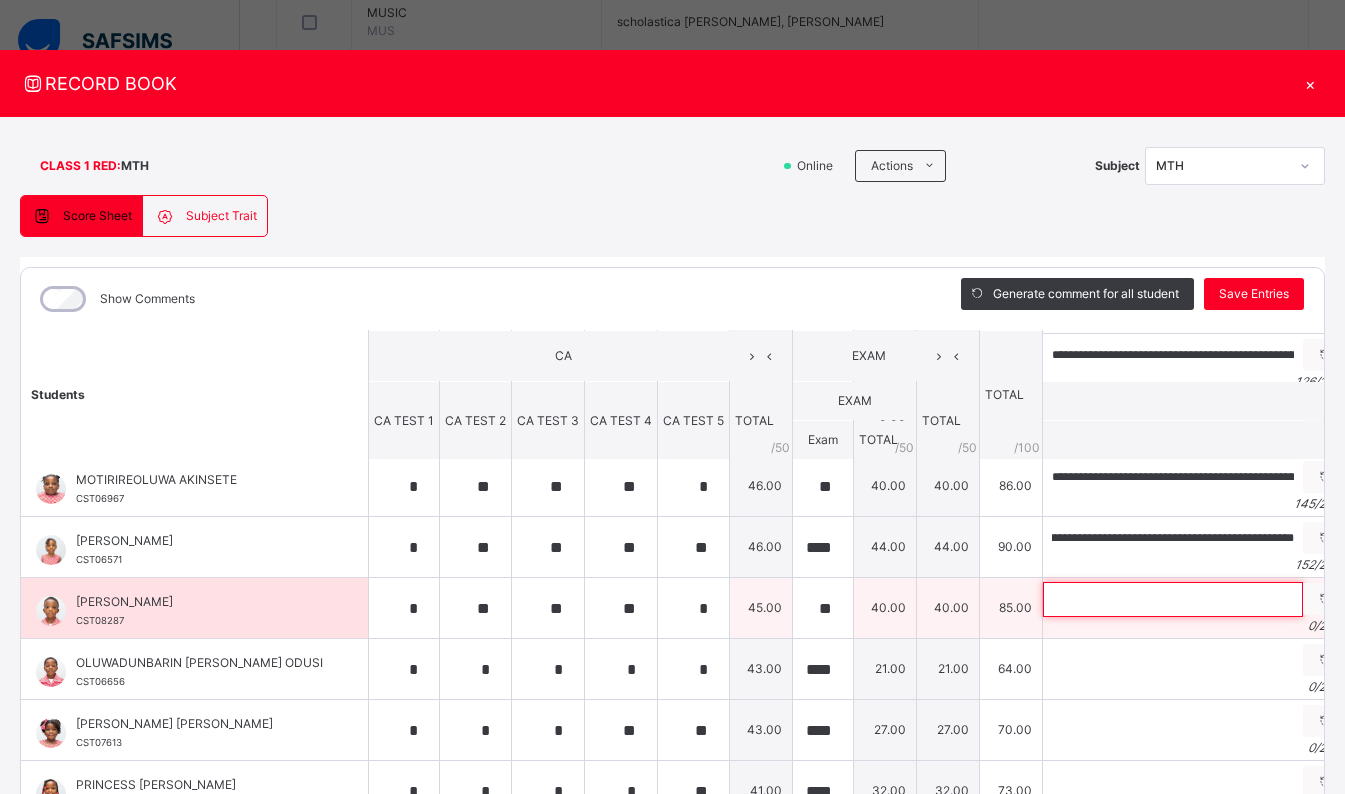 scroll, scrollTop: 0, scrollLeft: 0, axis: both 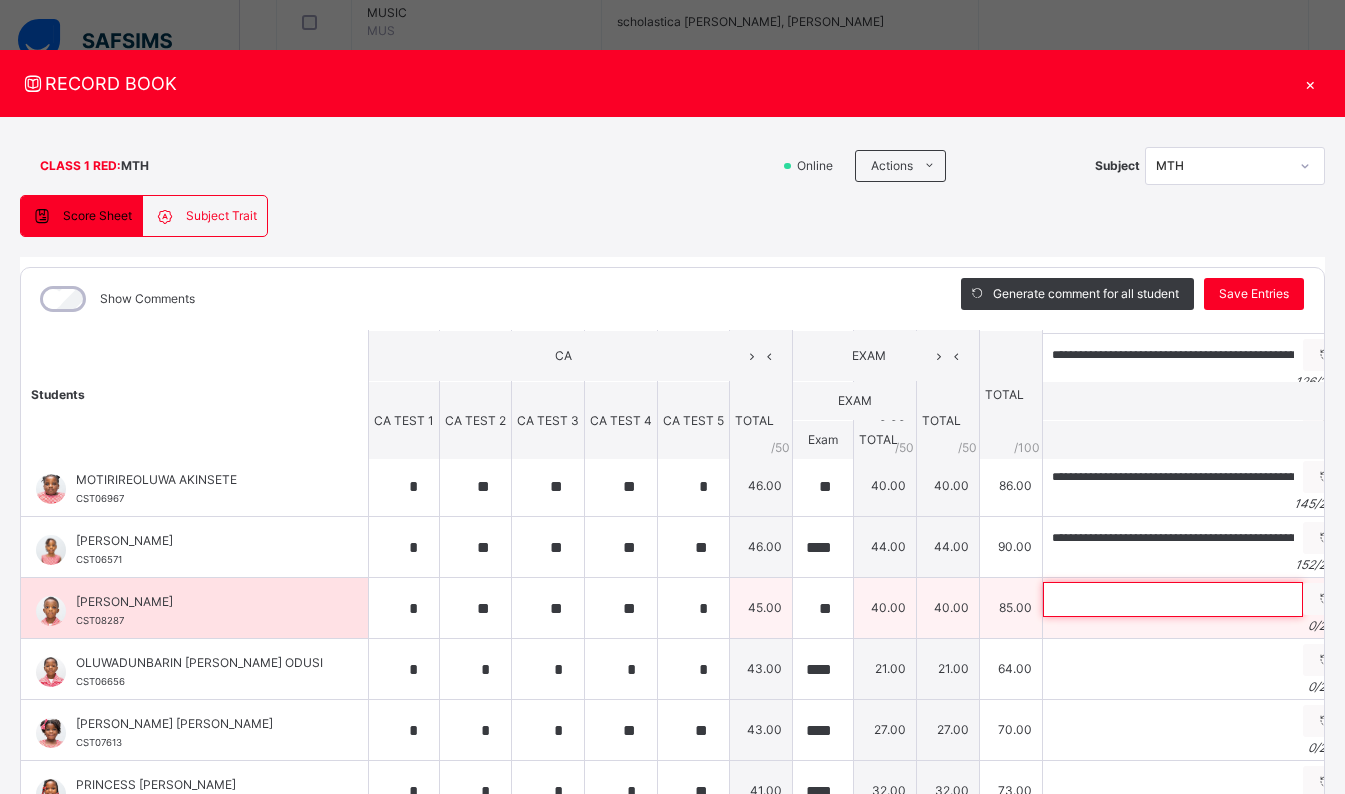 click at bounding box center (1173, 599) 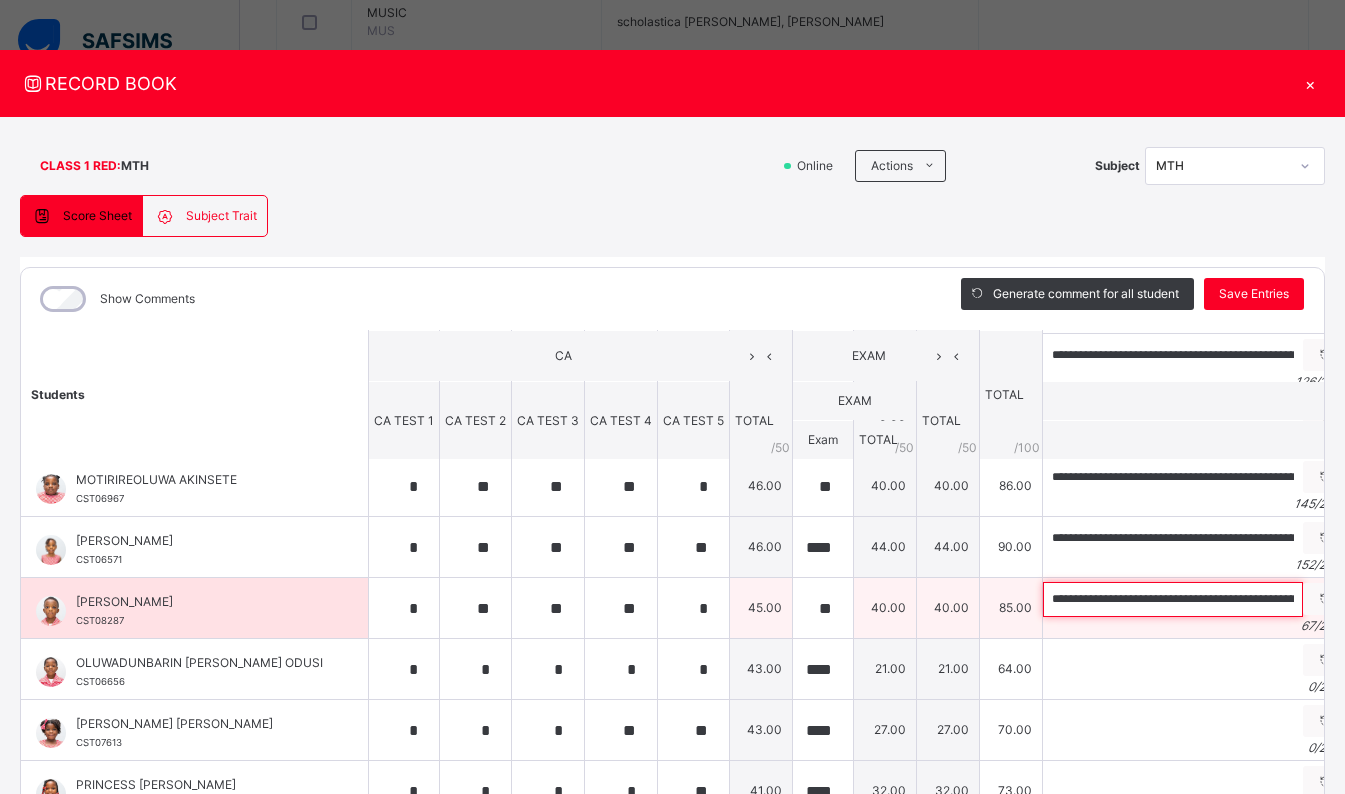 scroll, scrollTop: 0, scrollLeft: 145, axis: horizontal 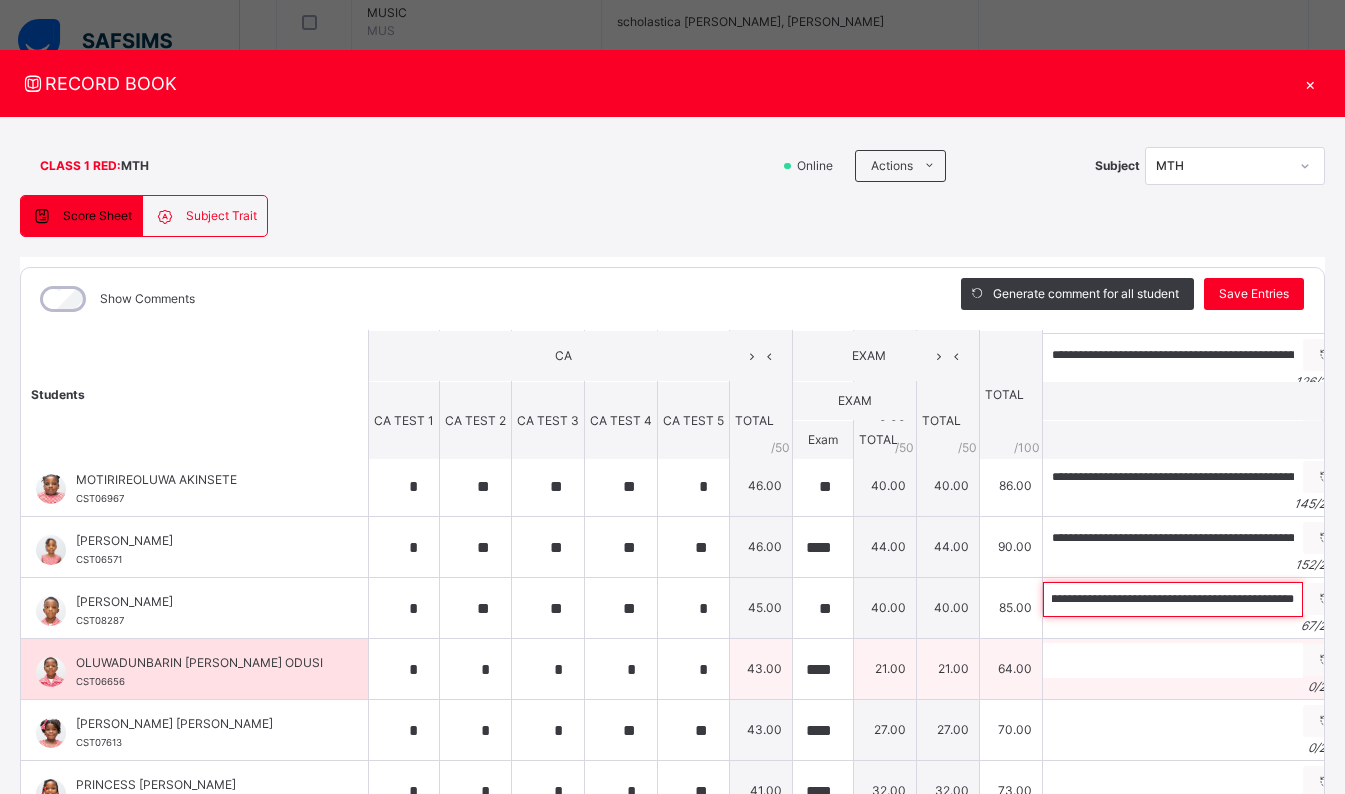 type on "**********" 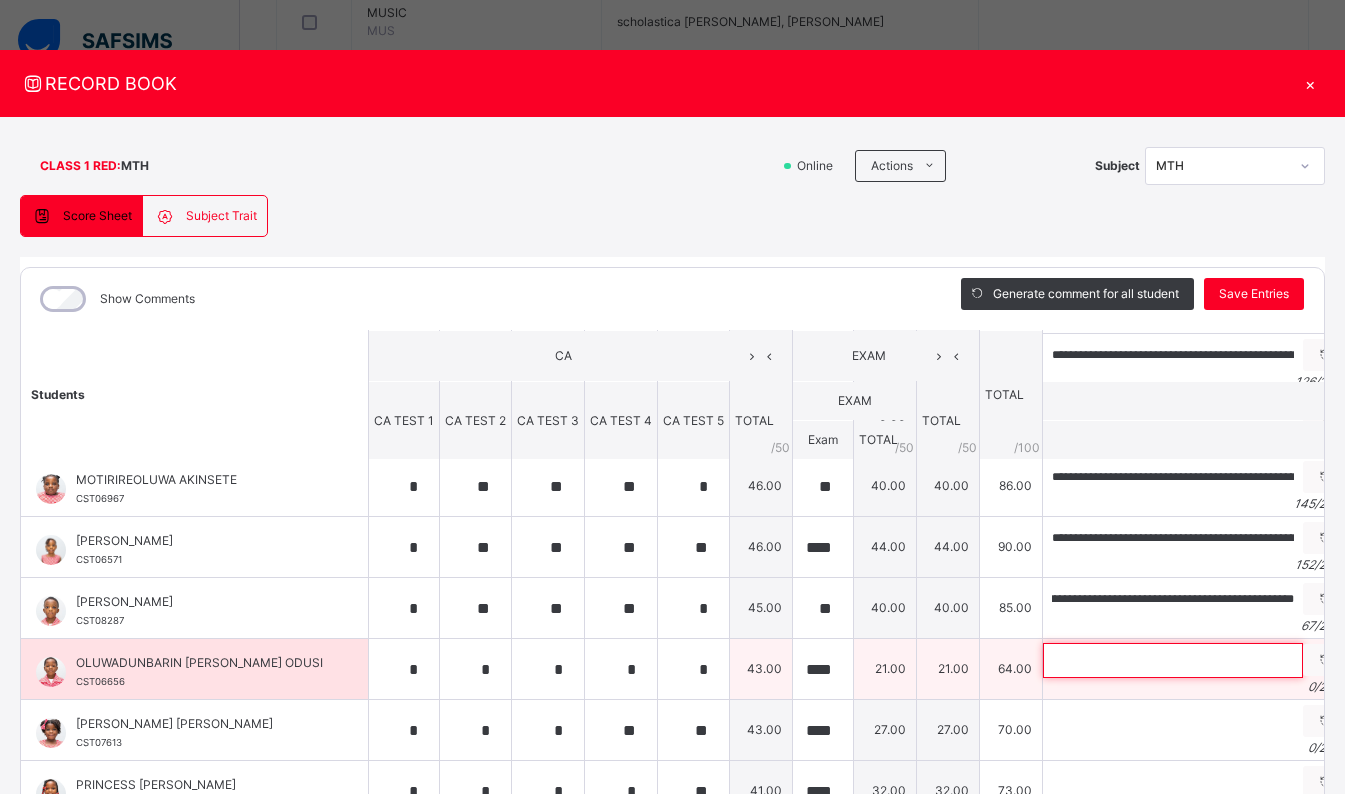 scroll, scrollTop: 0, scrollLeft: 0, axis: both 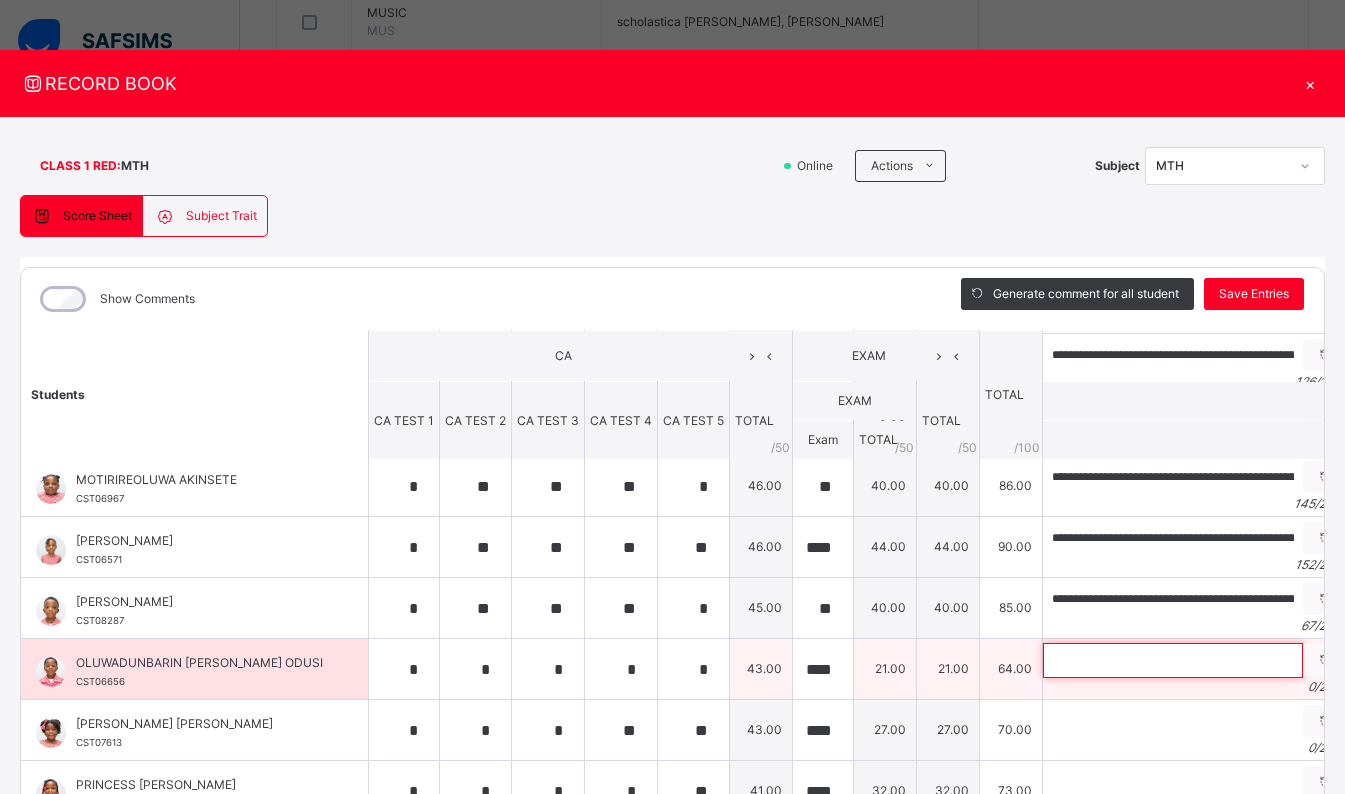 click at bounding box center (1173, 660) 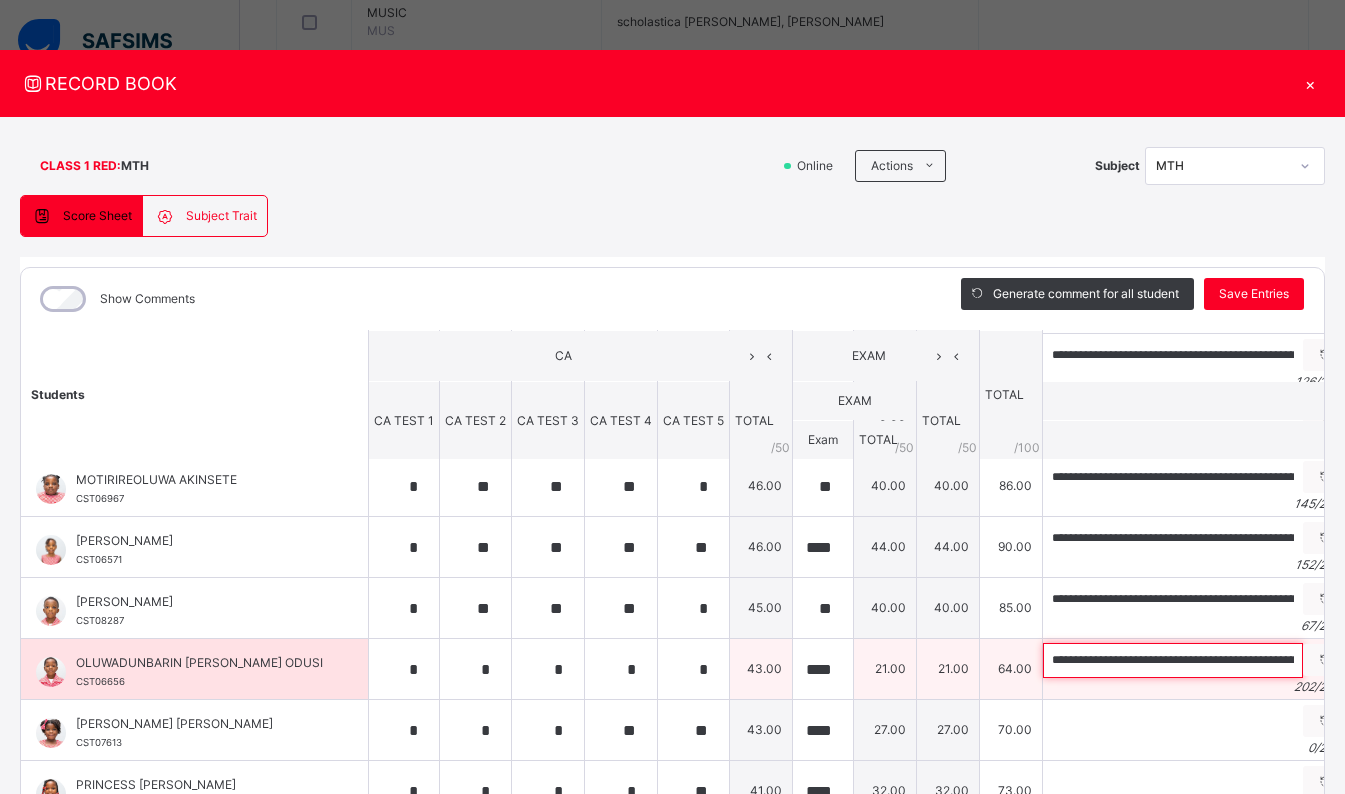 scroll, scrollTop: 0, scrollLeft: 896, axis: horizontal 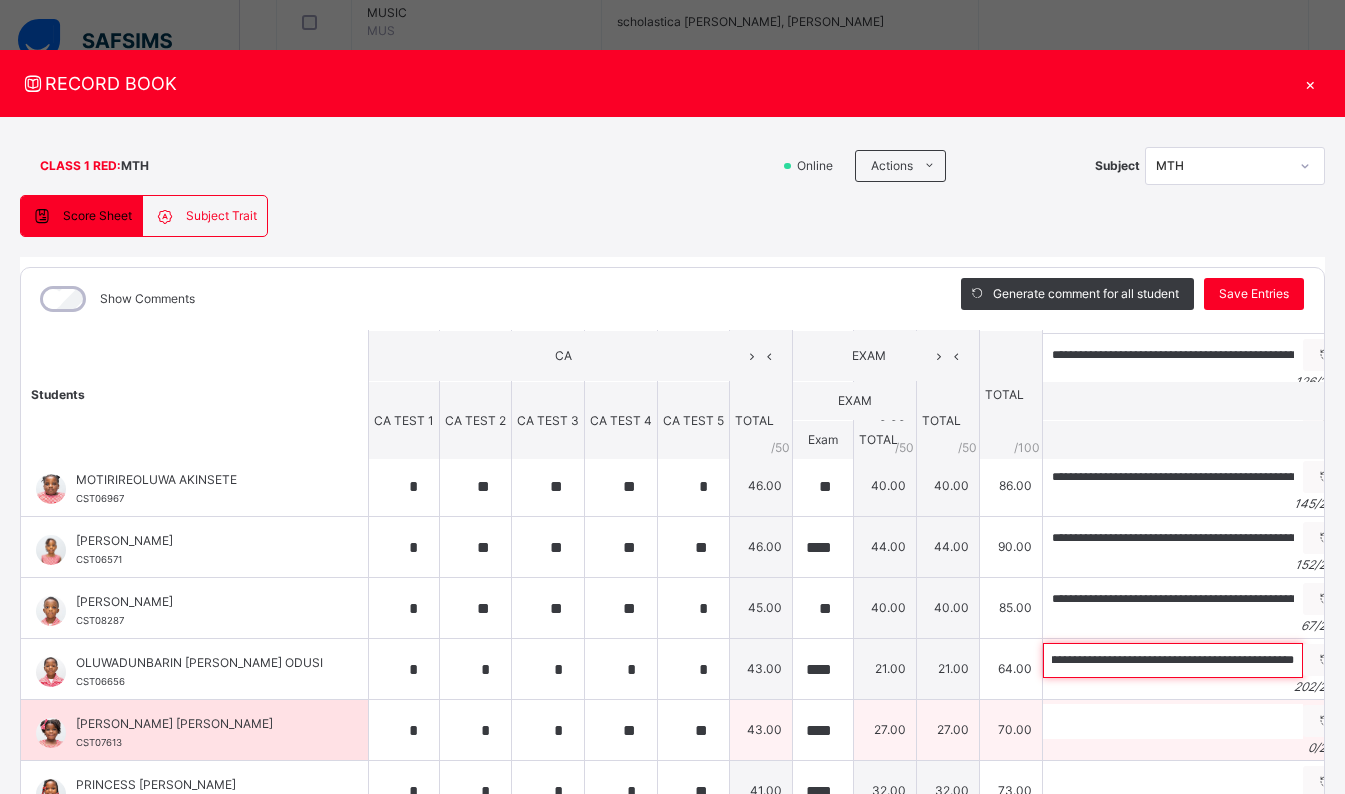 type on "**********" 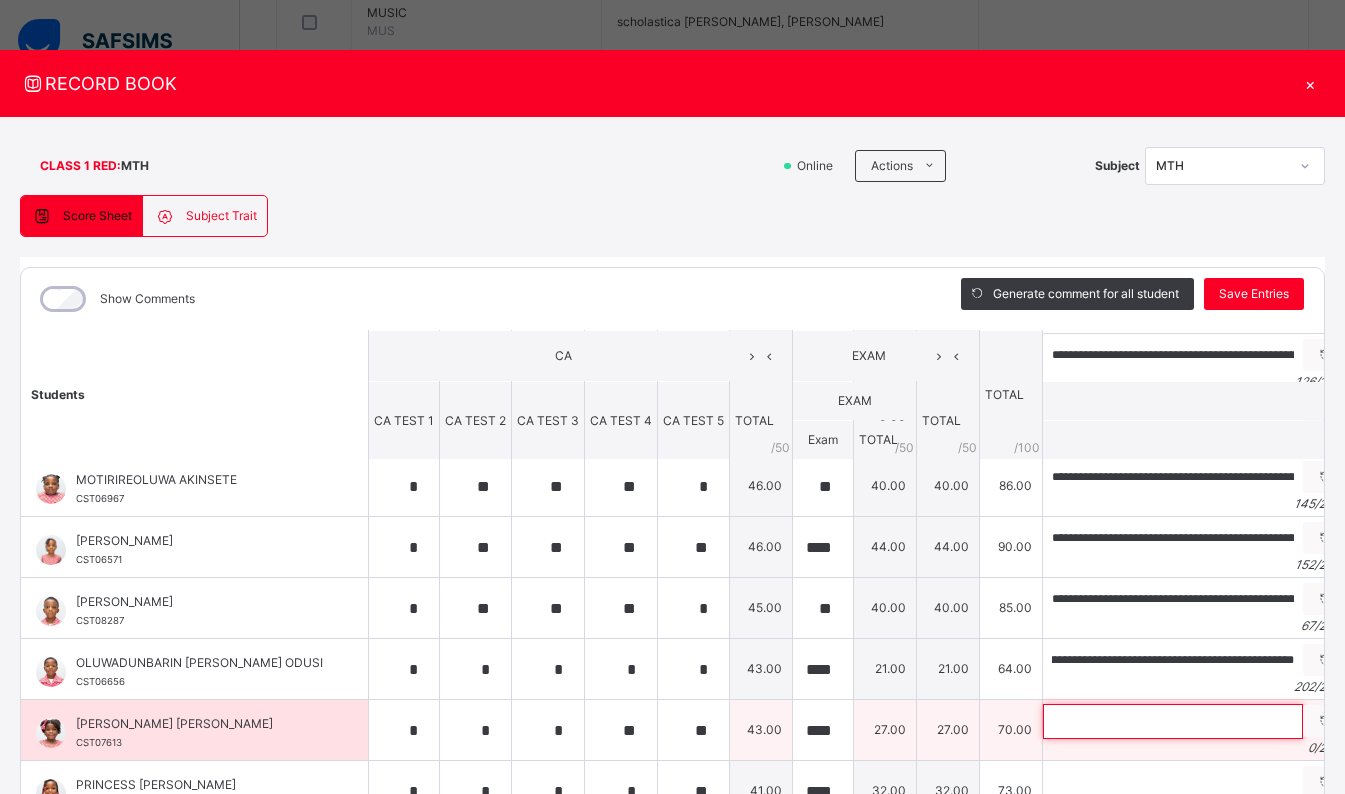 scroll, scrollTop: 0, scrollLeft: 0, axis: both 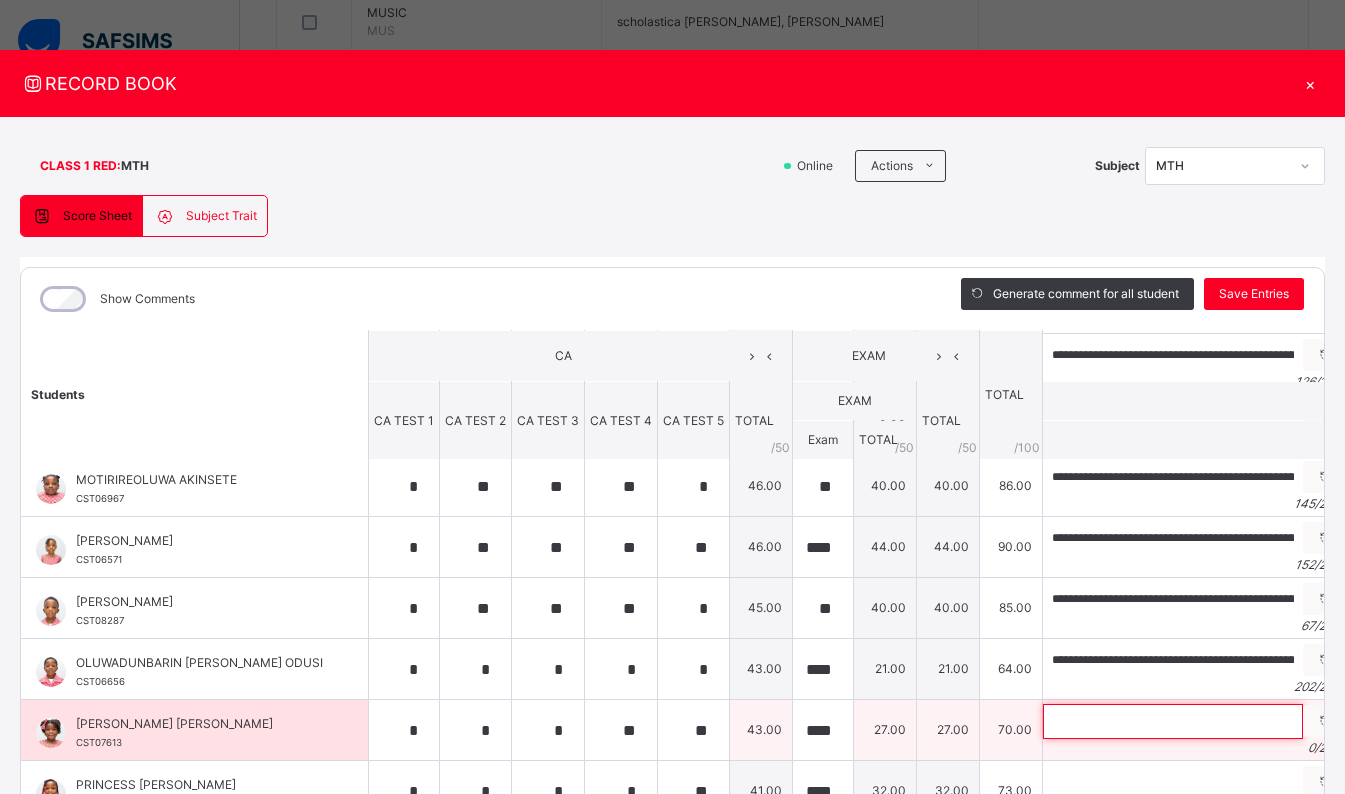 click at bounding box center [1173, 721] 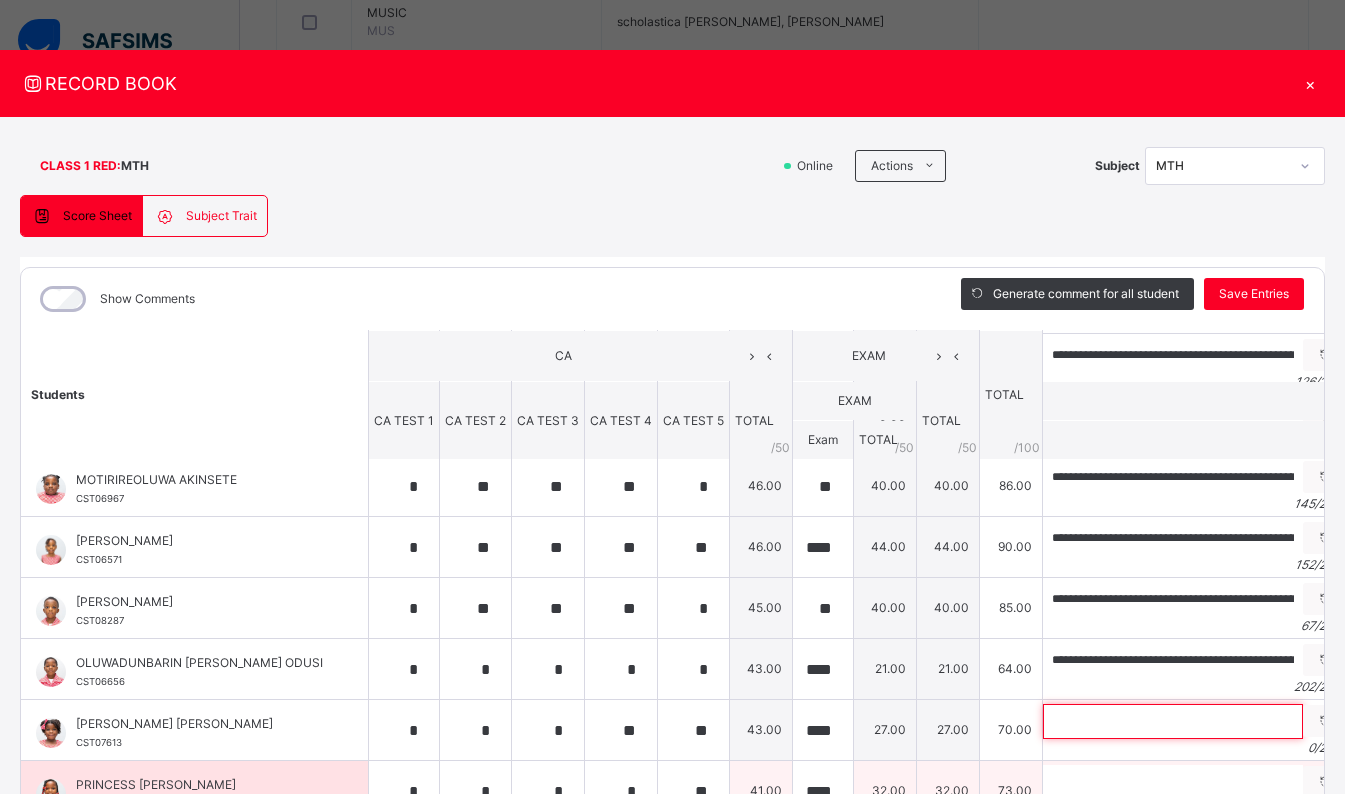 paste on "**********" 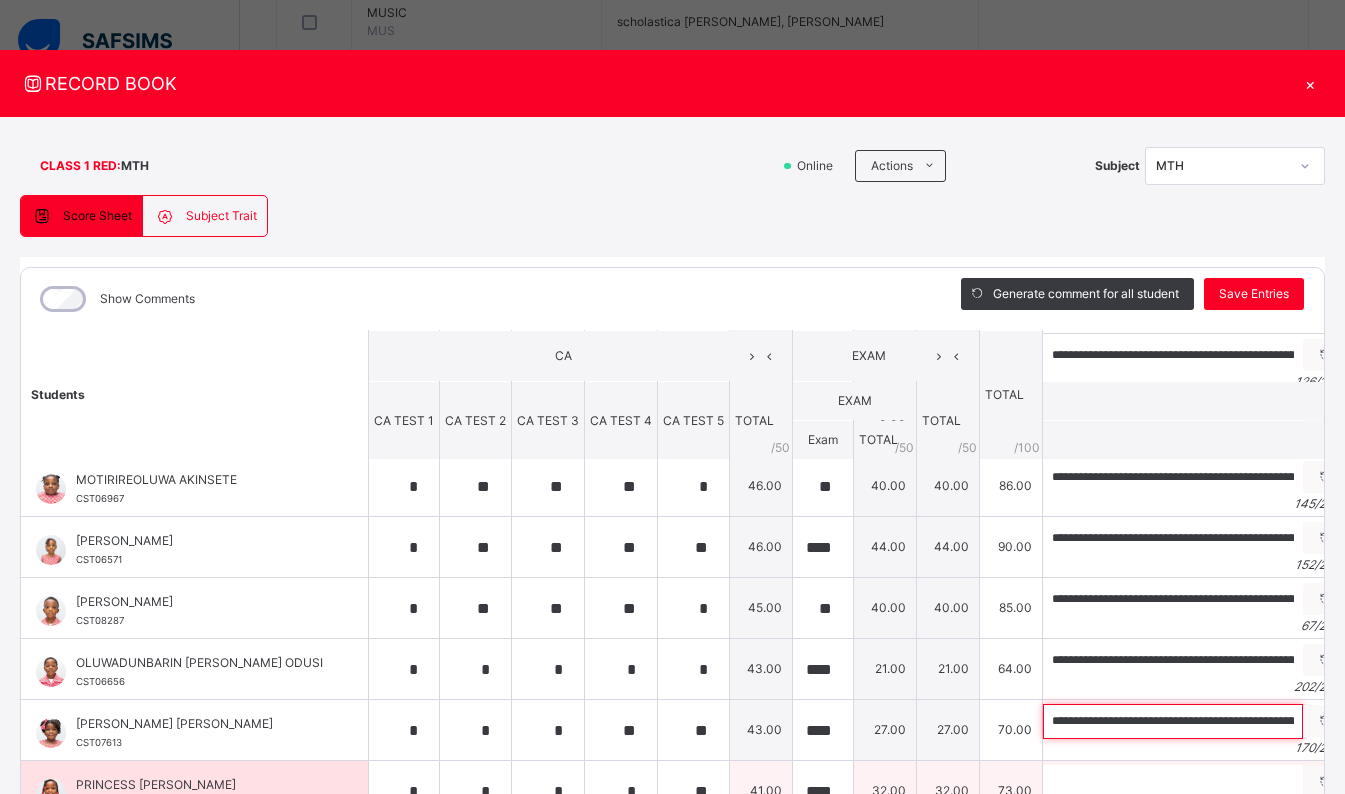 scroll, scrollTop: 0, scrollLeft: 699, axis: horizontal 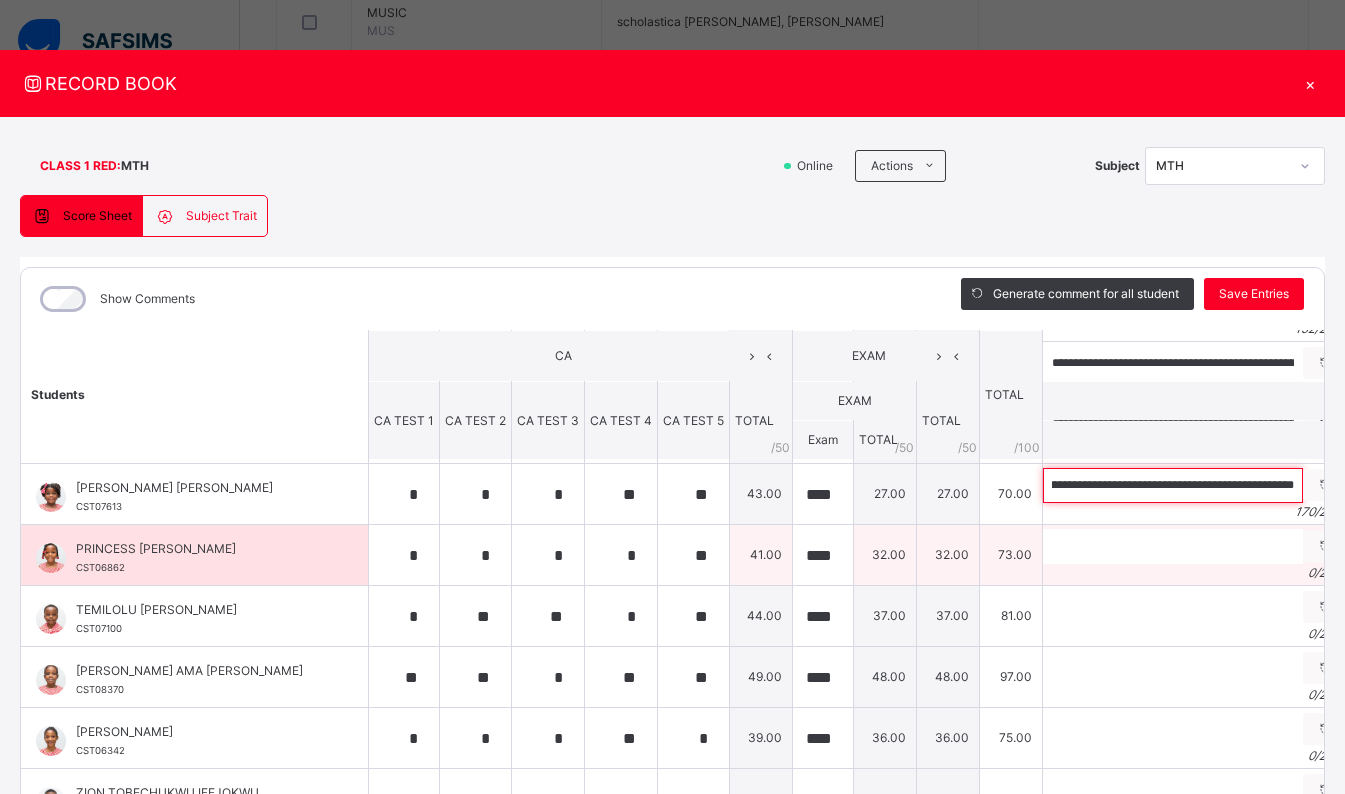 type on "**********" 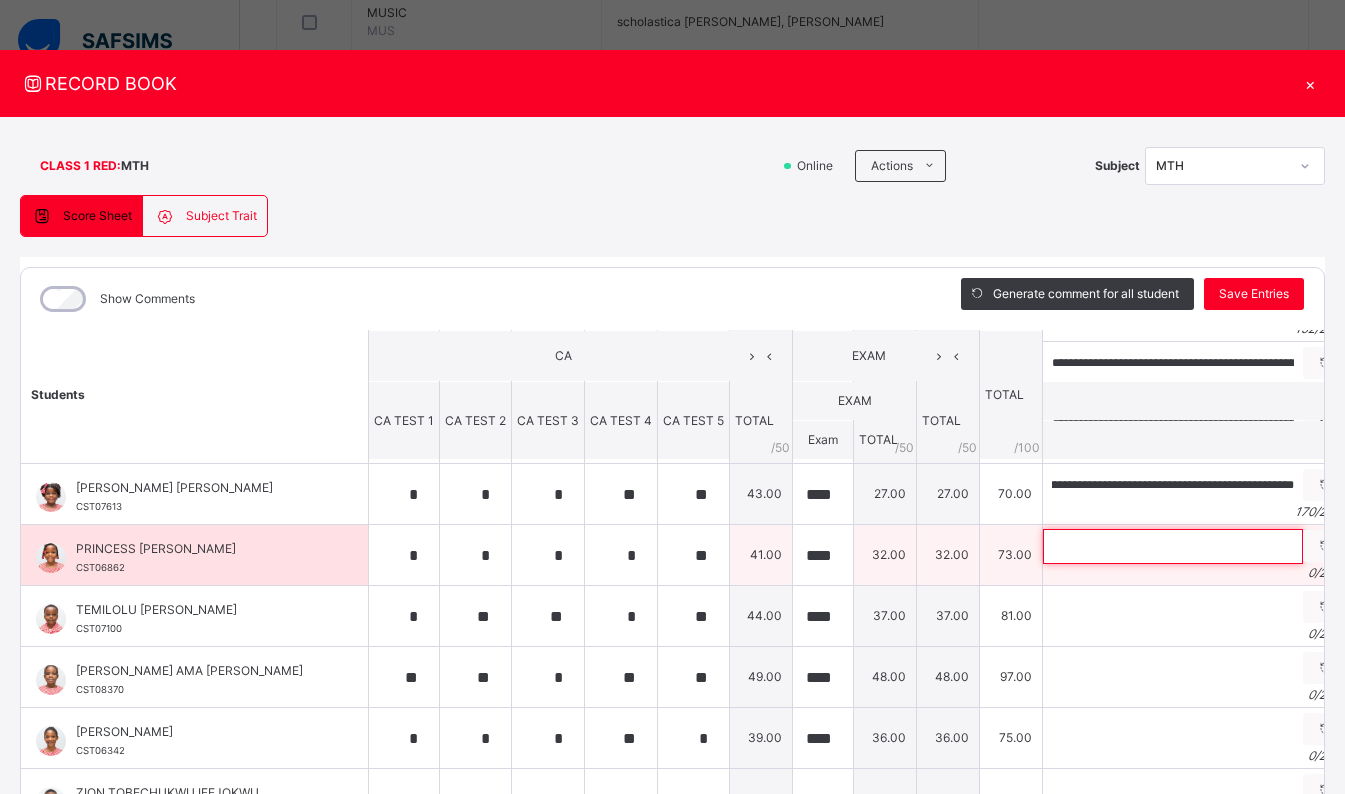 scroll, scrollTop: 0, scrollLeft: 0, axis: both 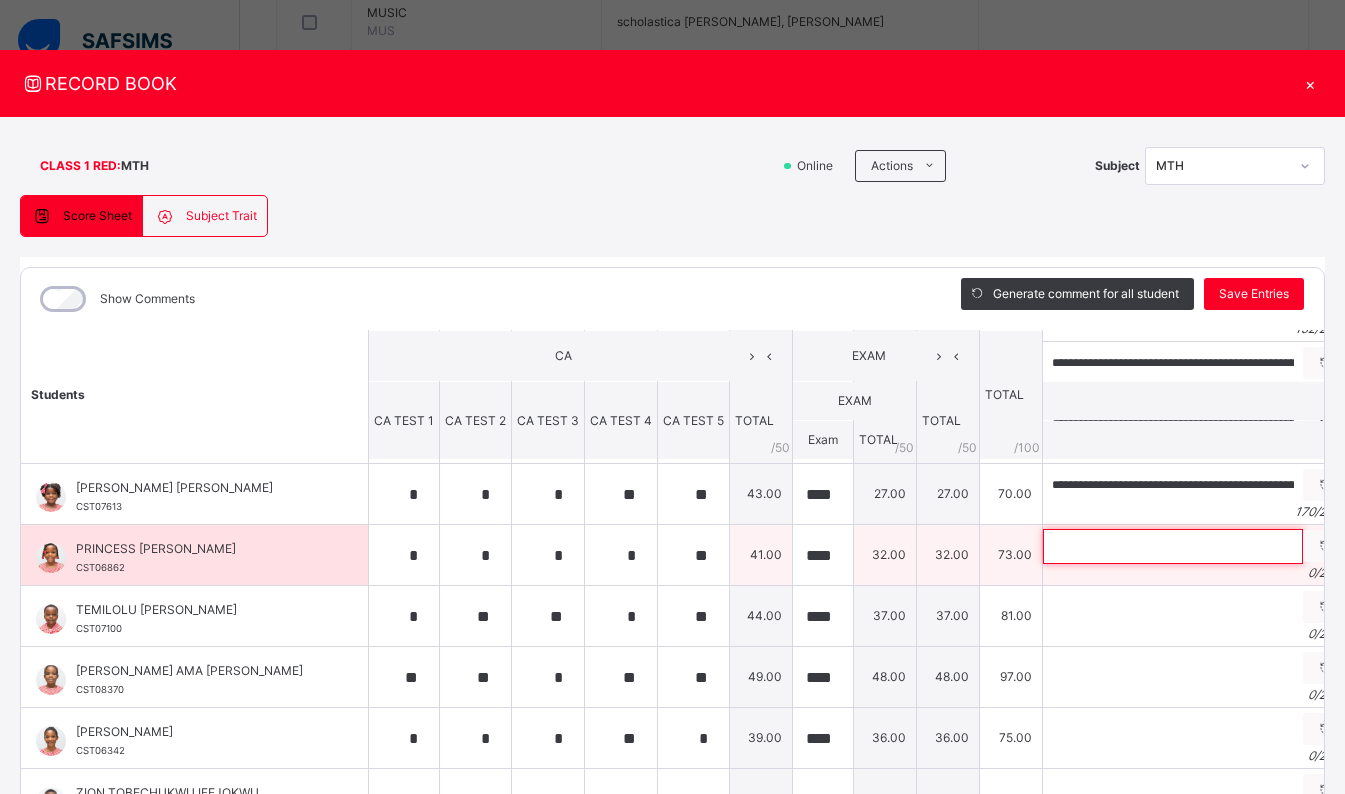 click at bounding box center (1173, 546) 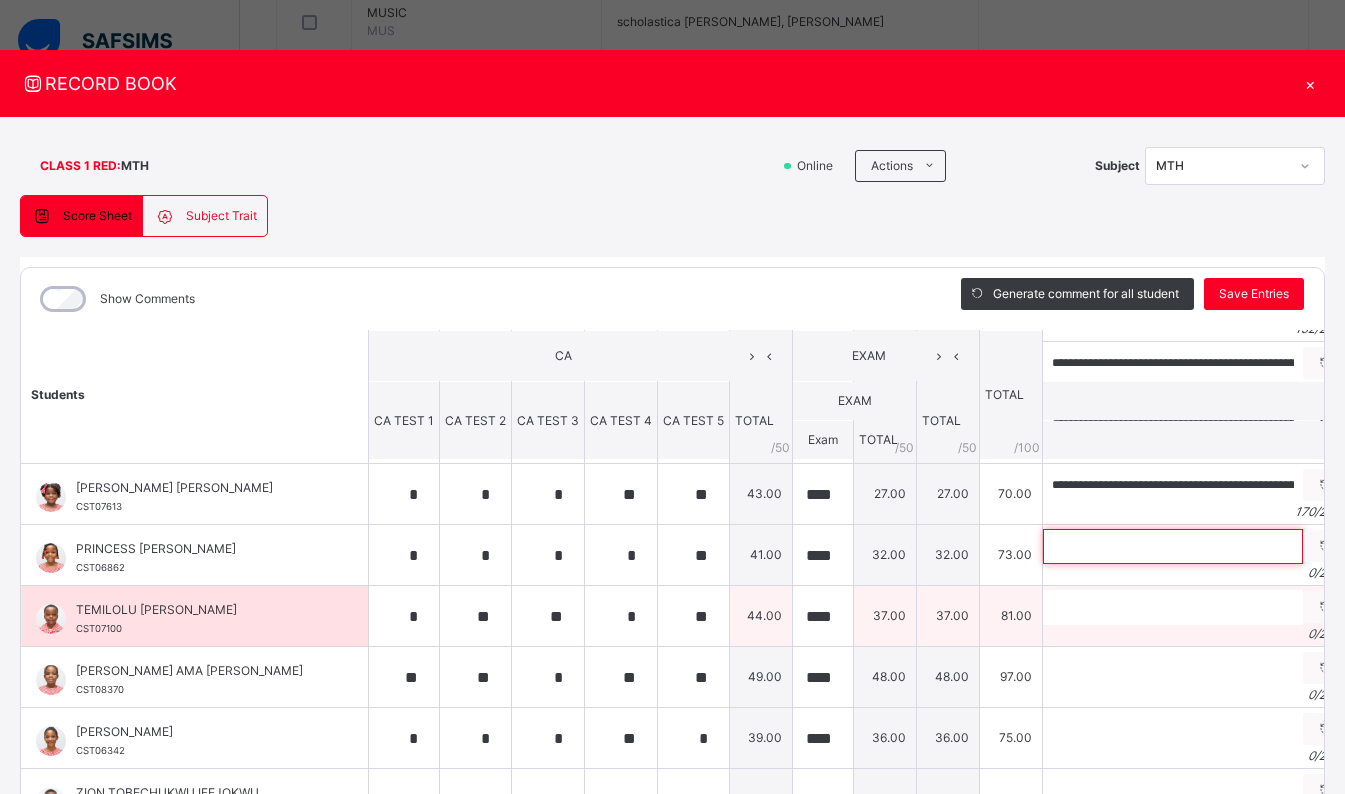 paste on "**********" 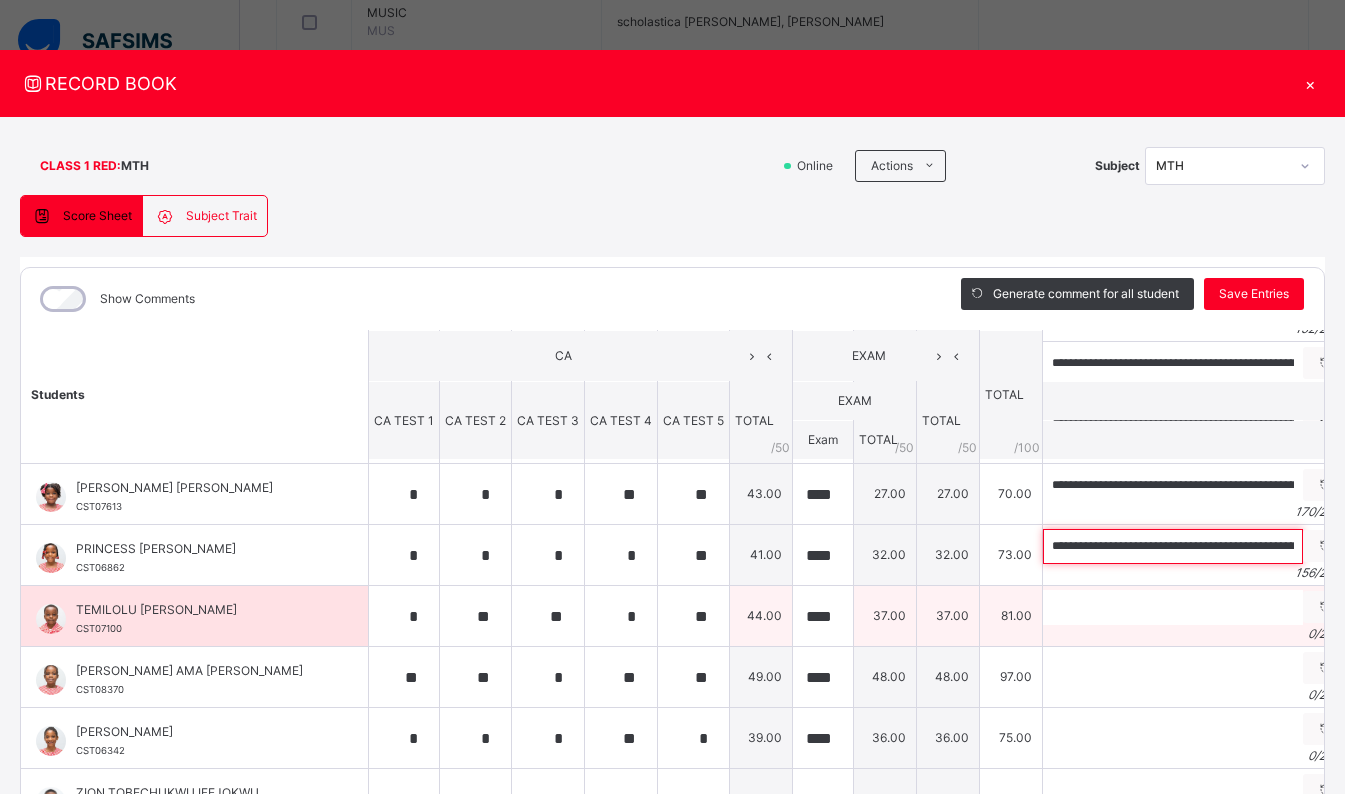 scroll, scrollTop: 0, scrollLeft: 634, axis: horizontal 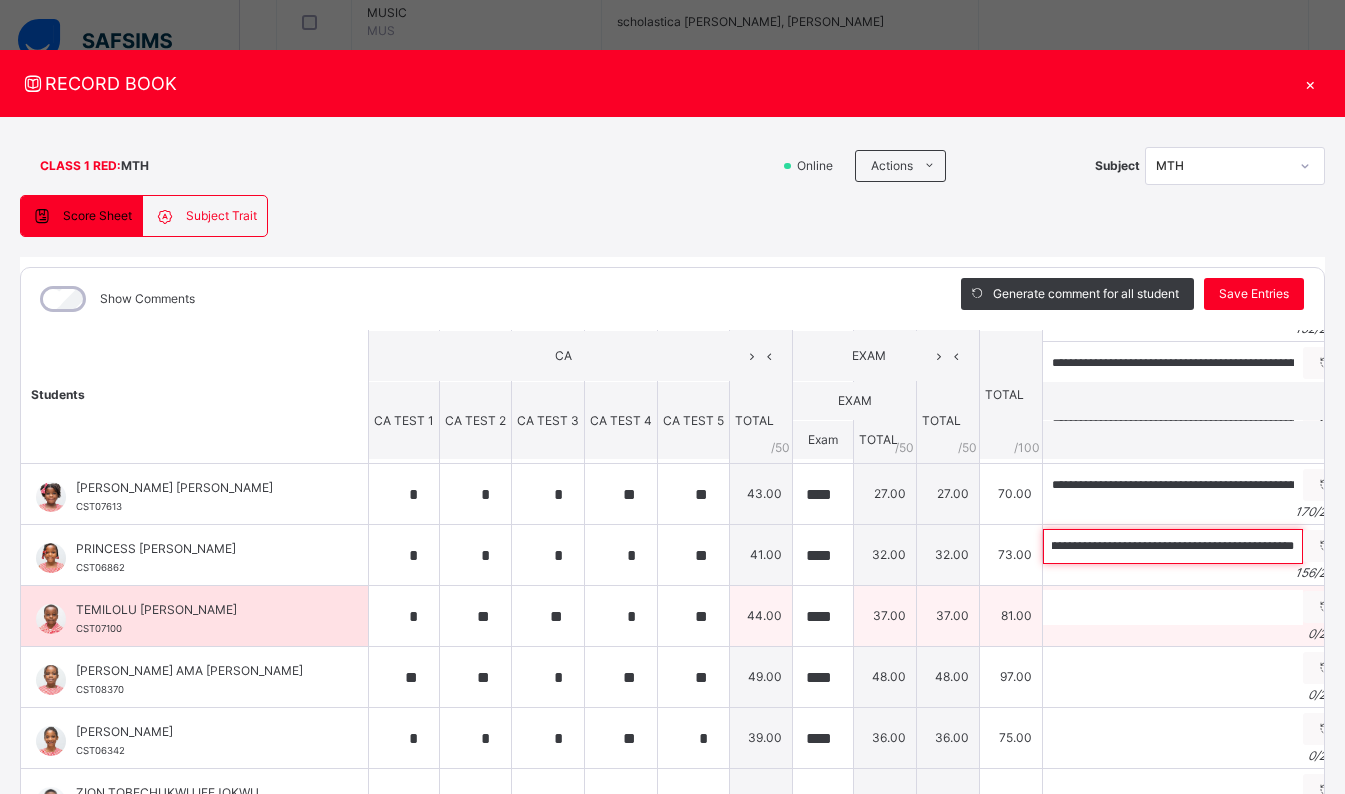 type on "**********" 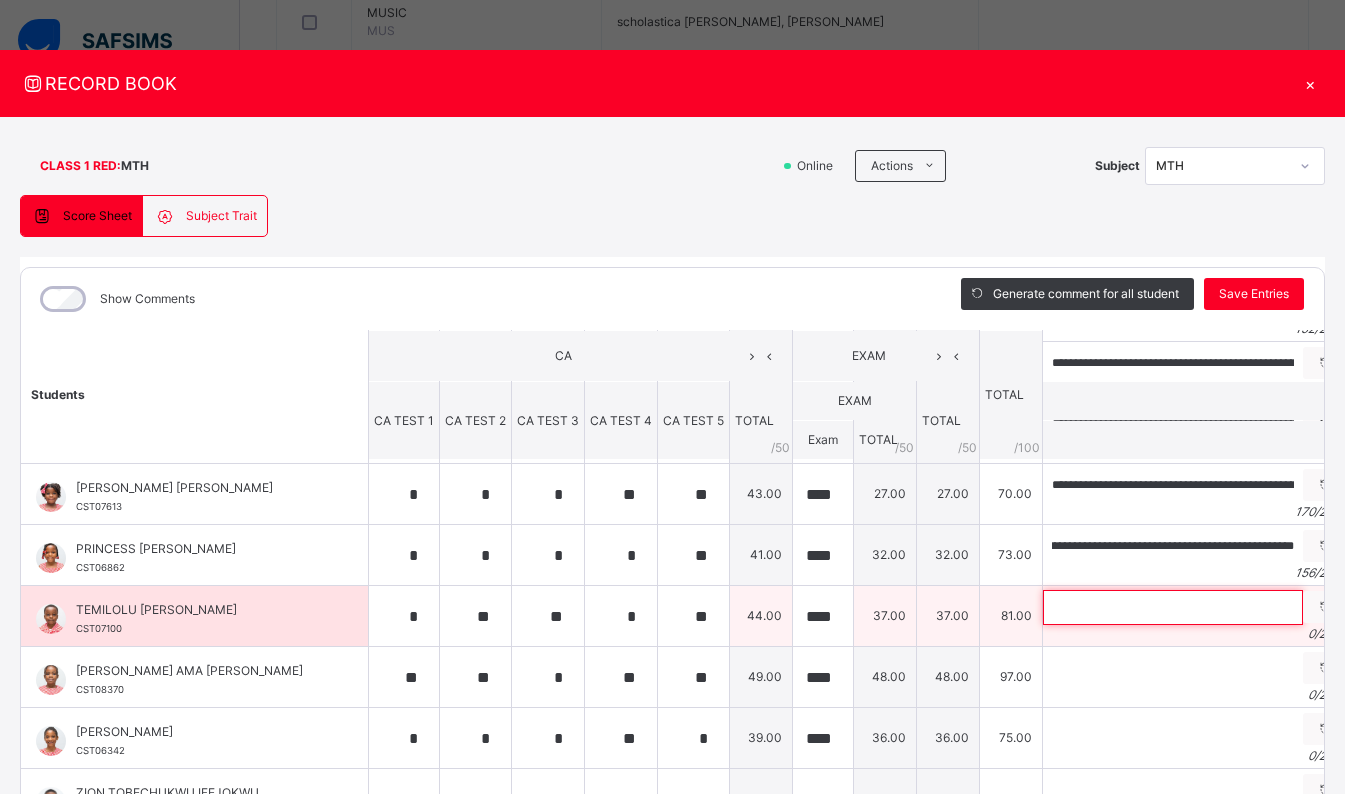 scroll, scrollTop: 0, scrollLeft: 0, axis: both 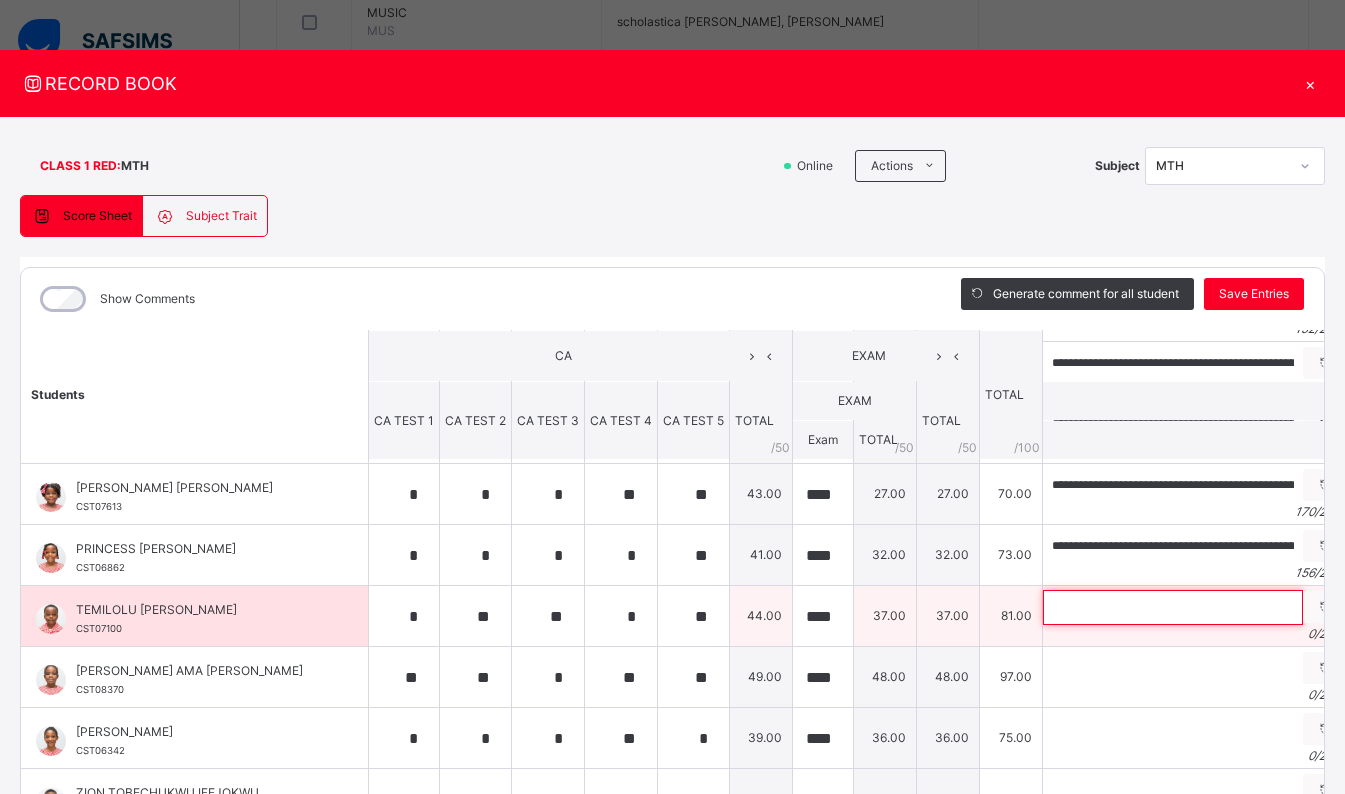 click at bounding box center [1173, 607] 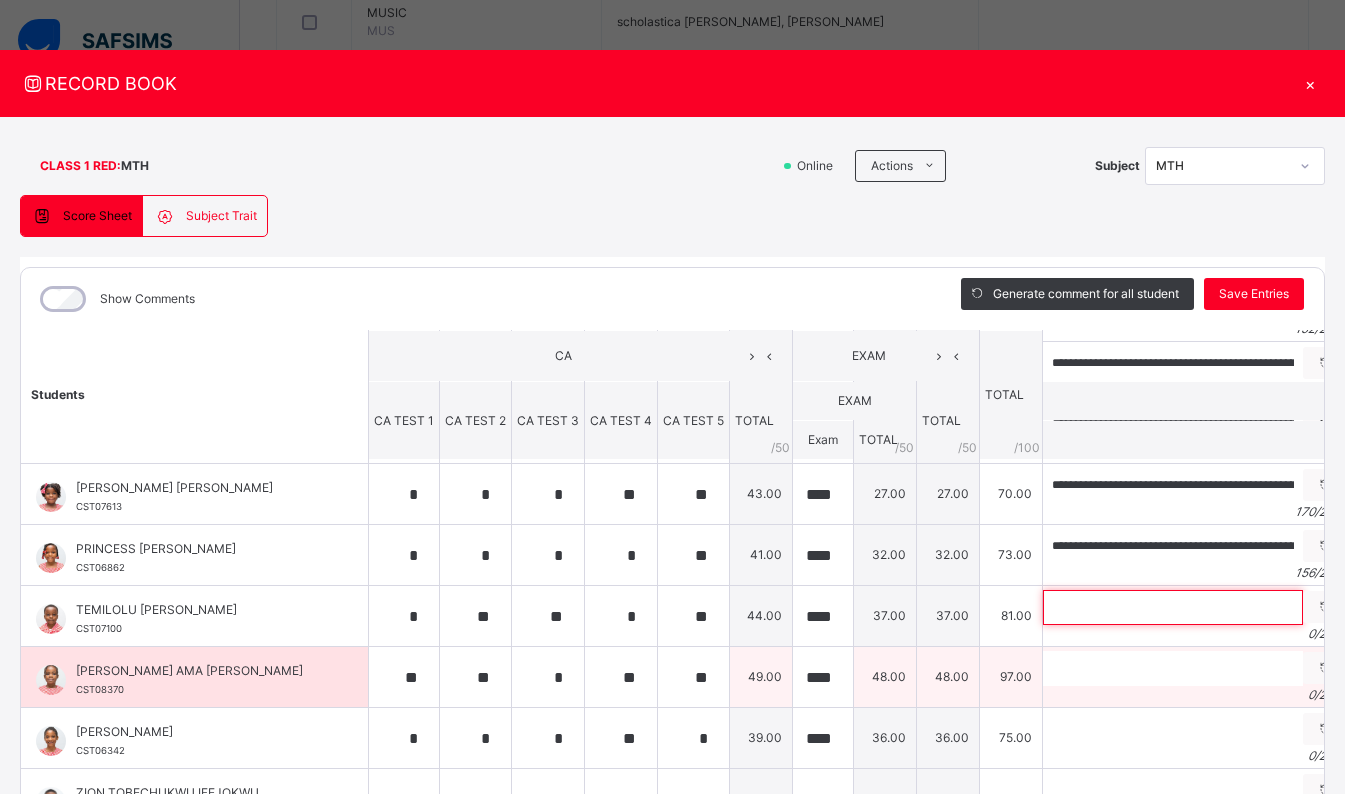 paste on "**********" 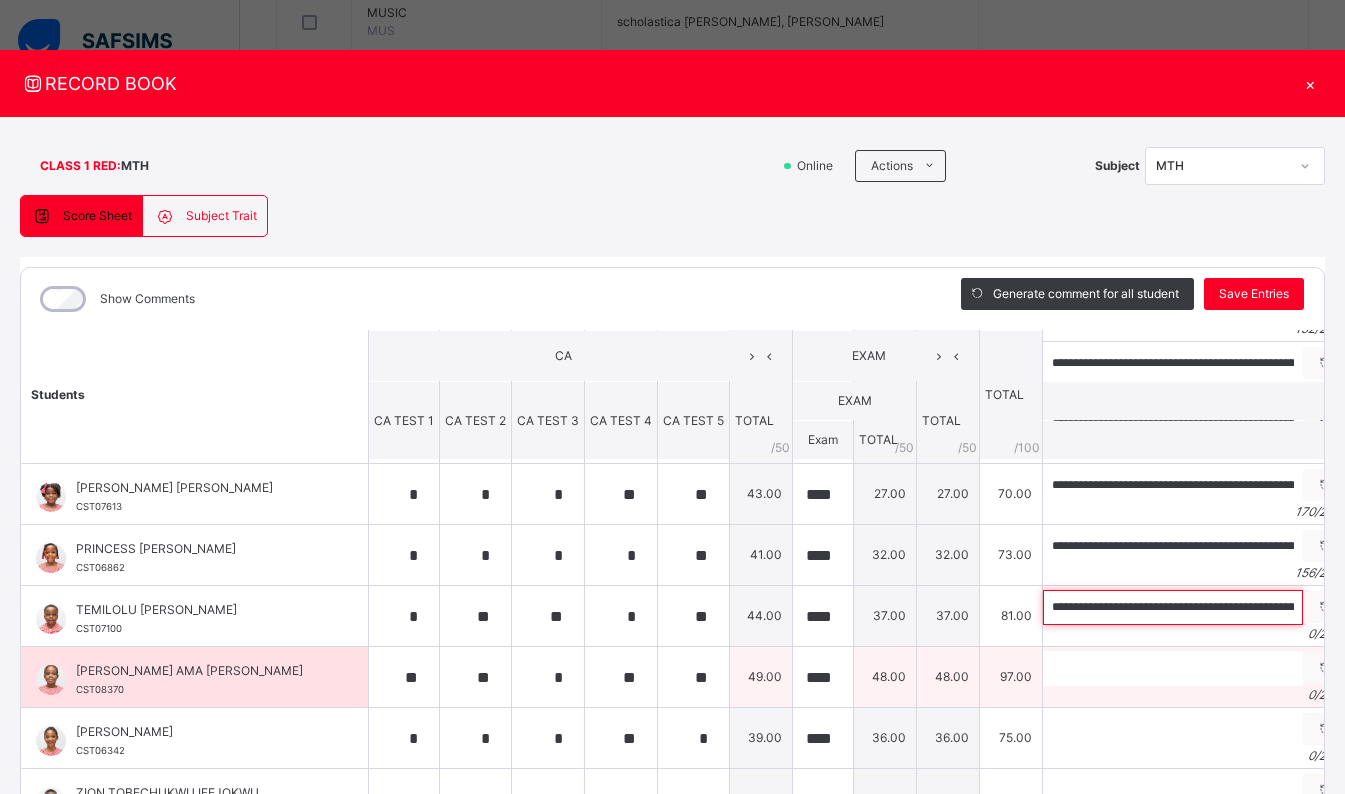 scroll, scrollTop: 0, scrollLeft: 807, axis: horizontal 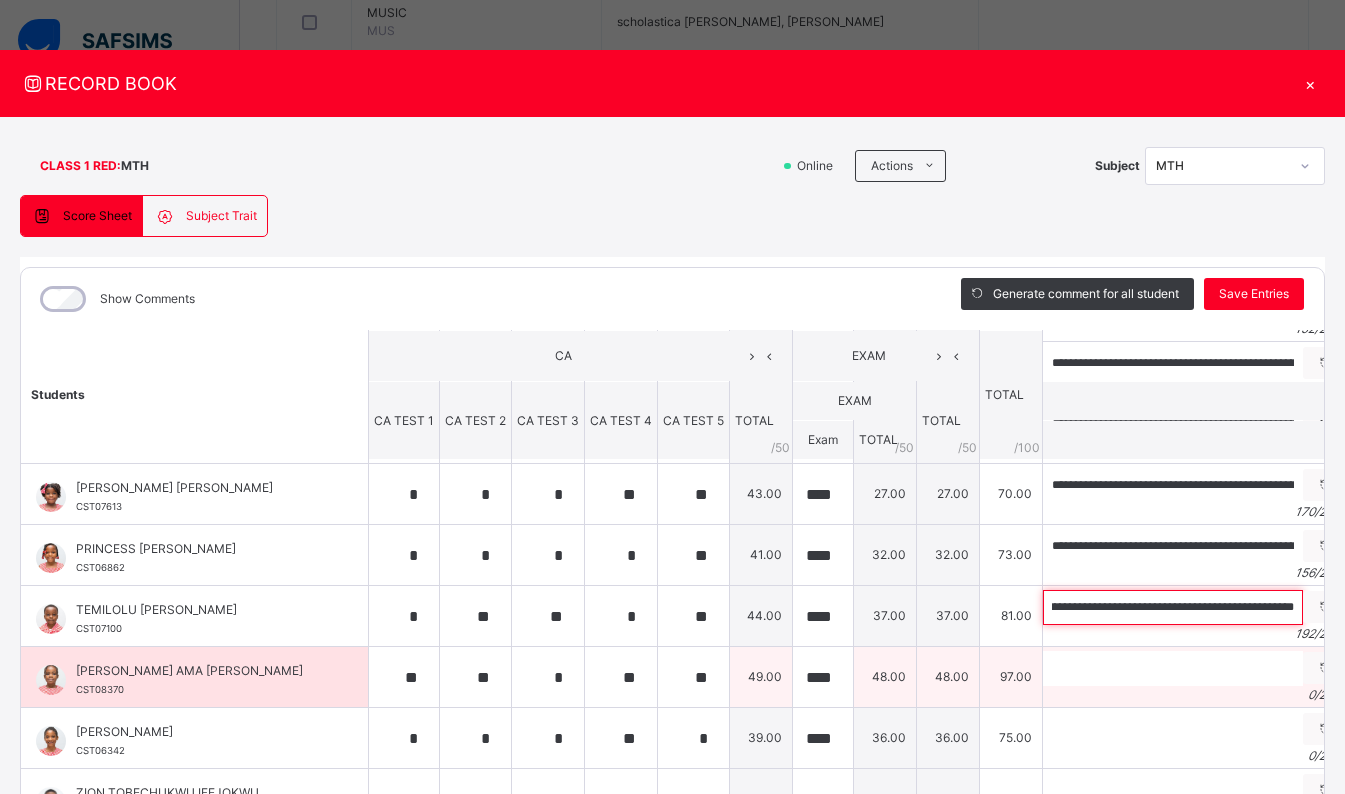 type on "**********" 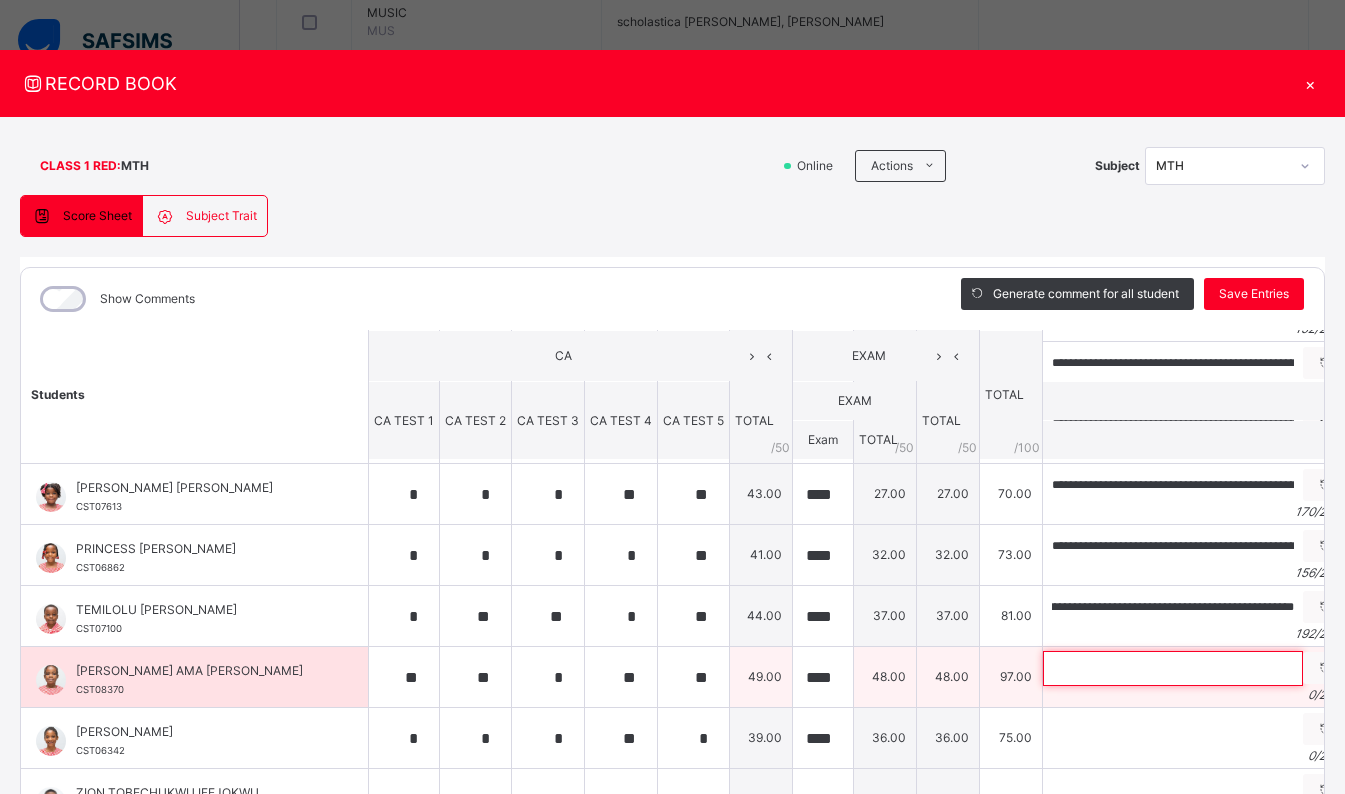 scroll, scrollTop: 0, scrollLeft: 0, axis: both 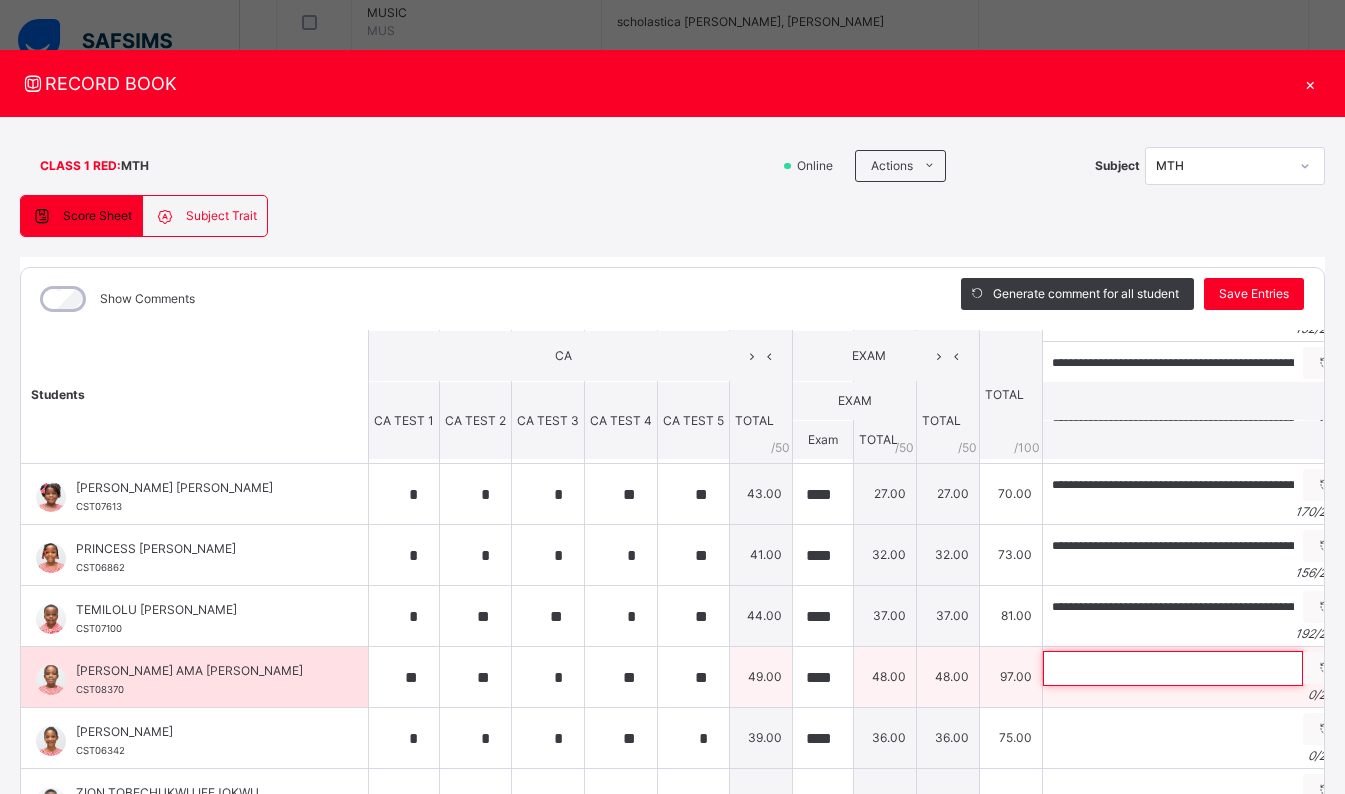 click at bounding box center (1173, 668) 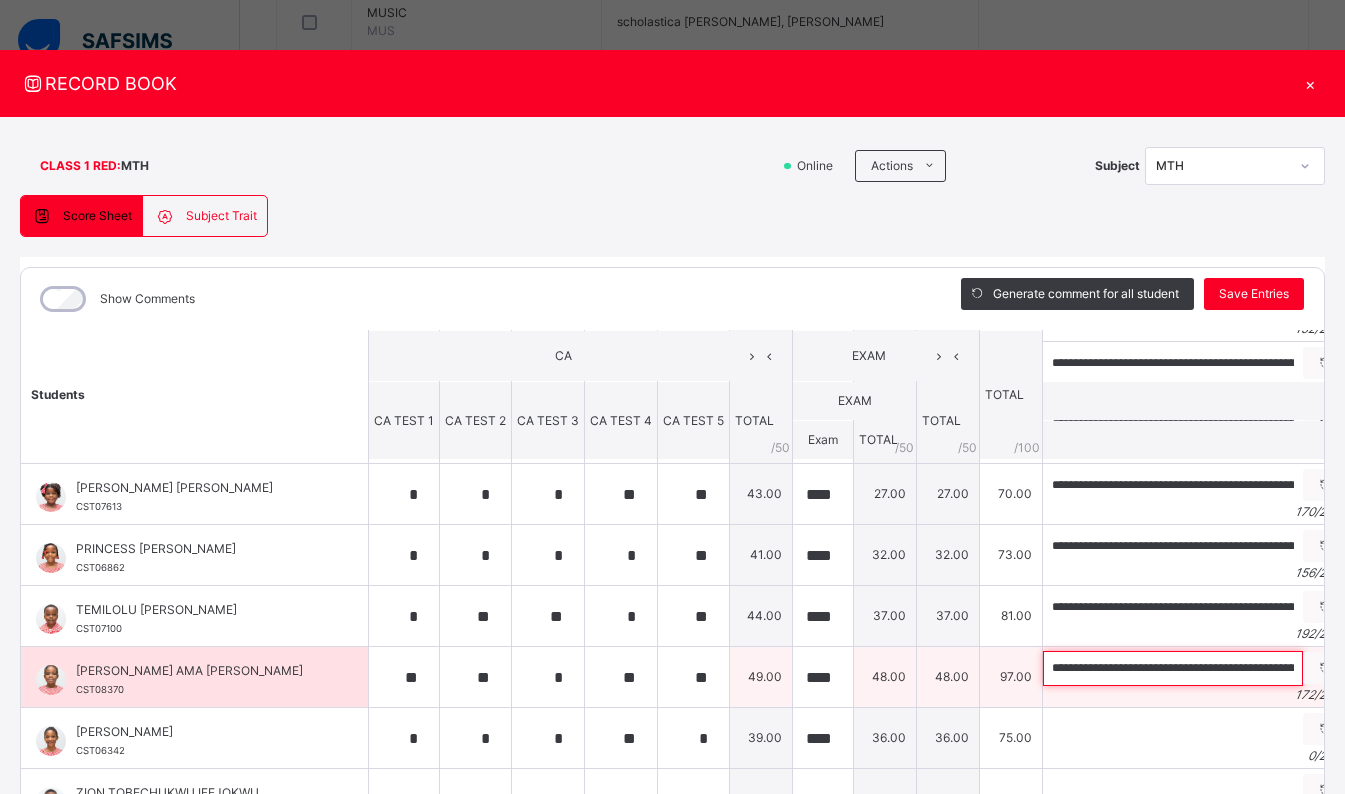 scroll, scrollTop: 0, scrollLeft: 765, axis: horizontal 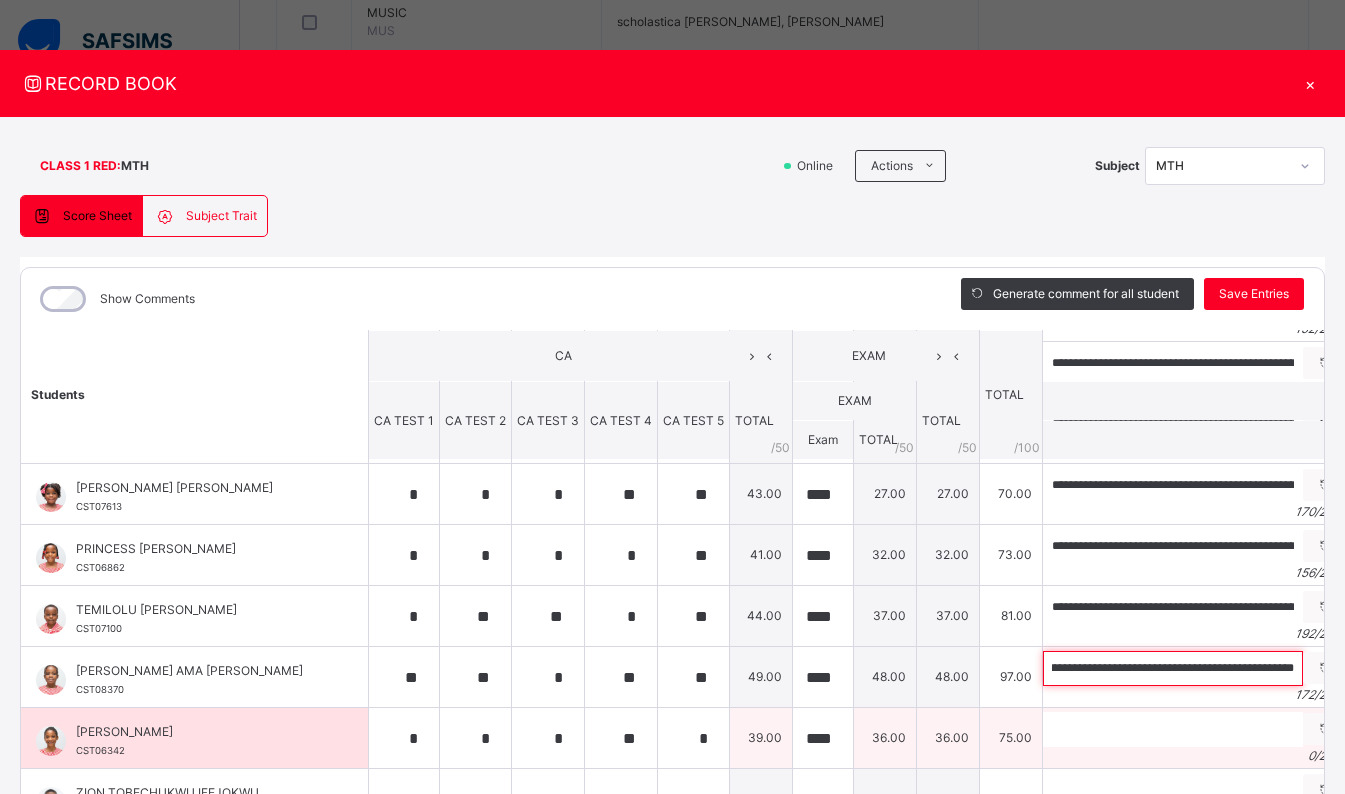 type on "**********" 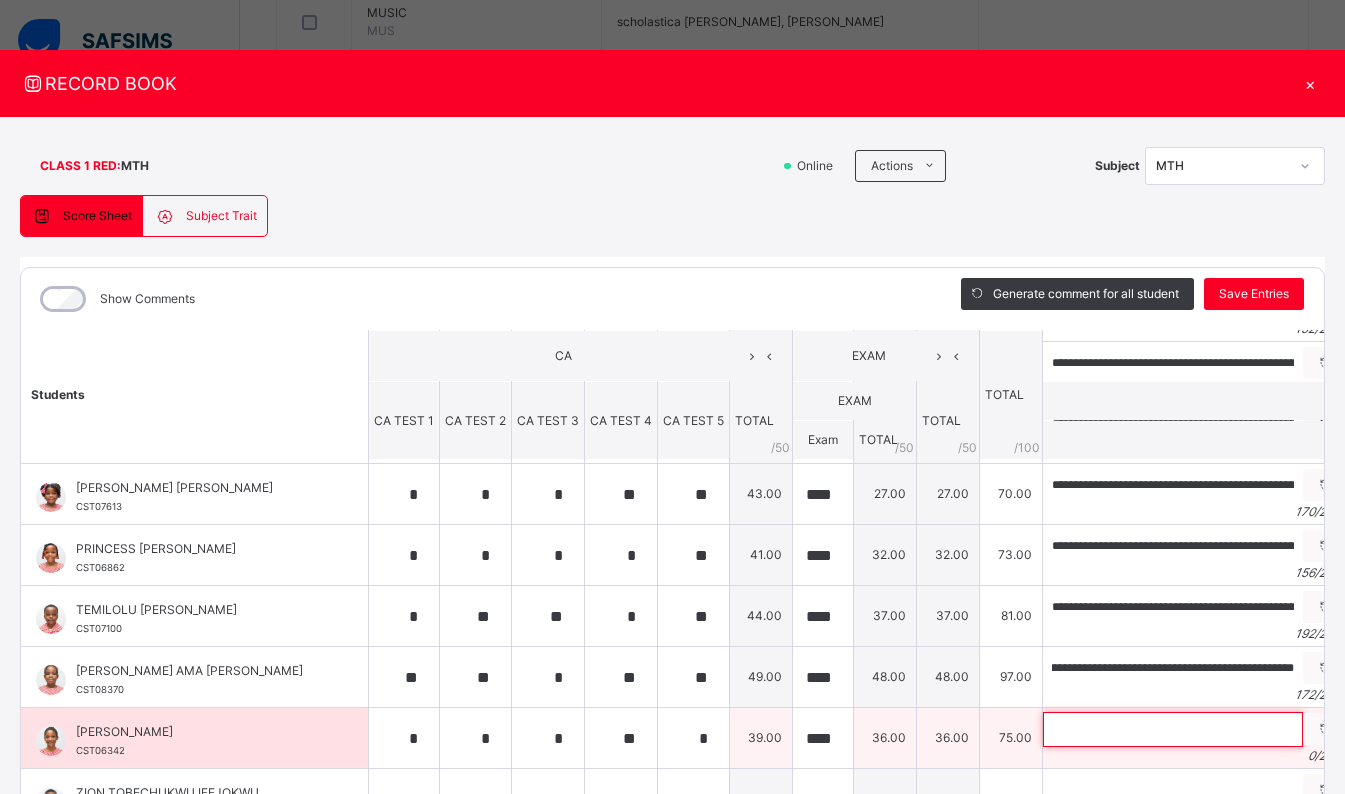 scroll, scrollTop: 0, scrollLeft: 0, axis: both 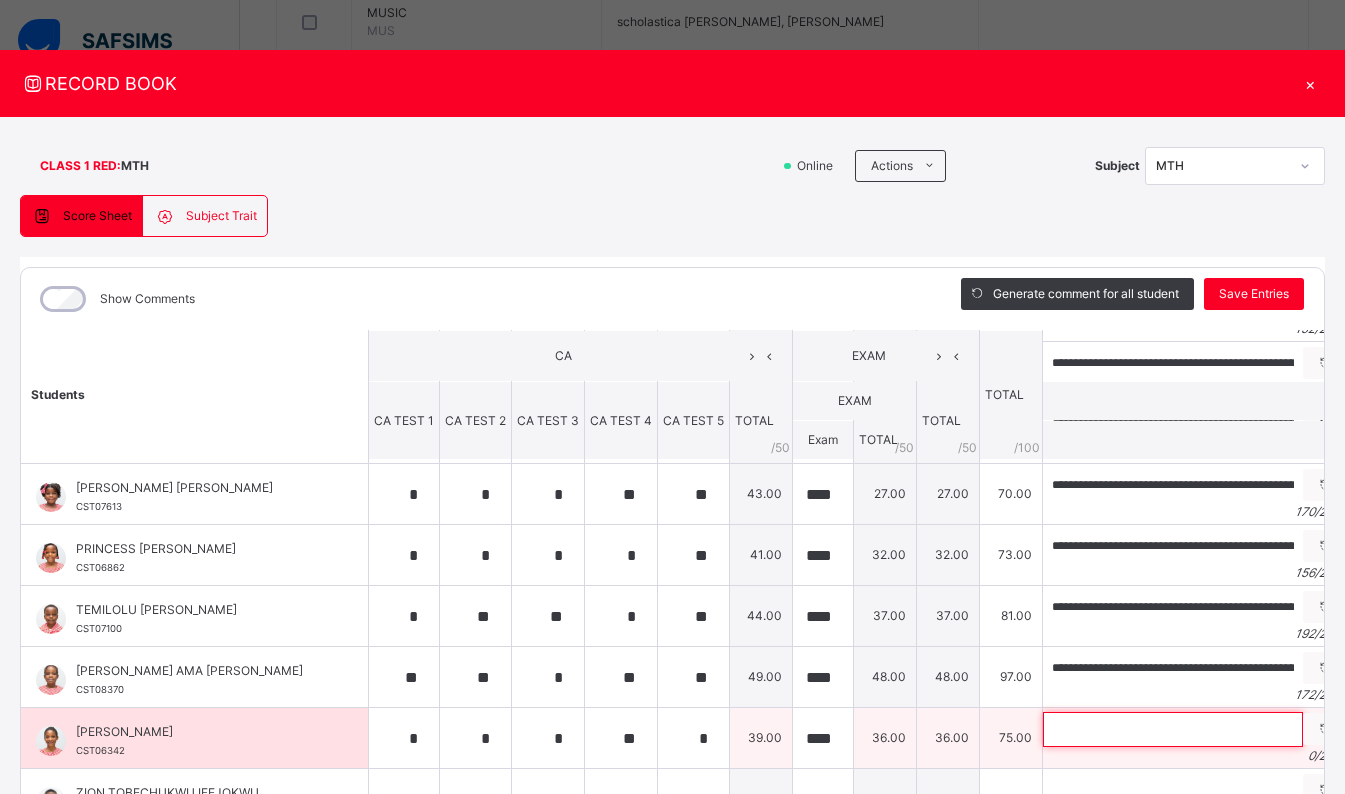 click at bounding box center [1173, 729] 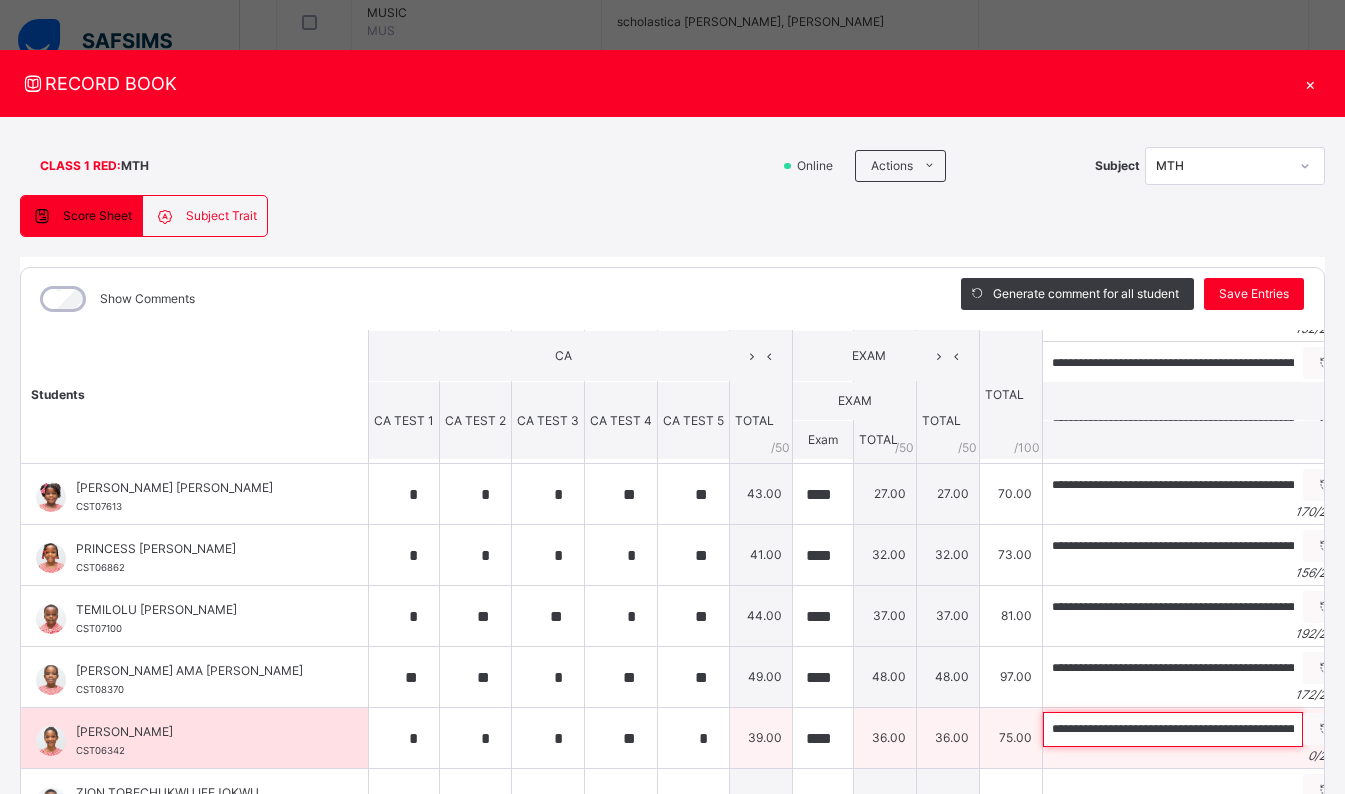 scroll, scrollTop: 0, scrollLeft: 430, axis: horizontal 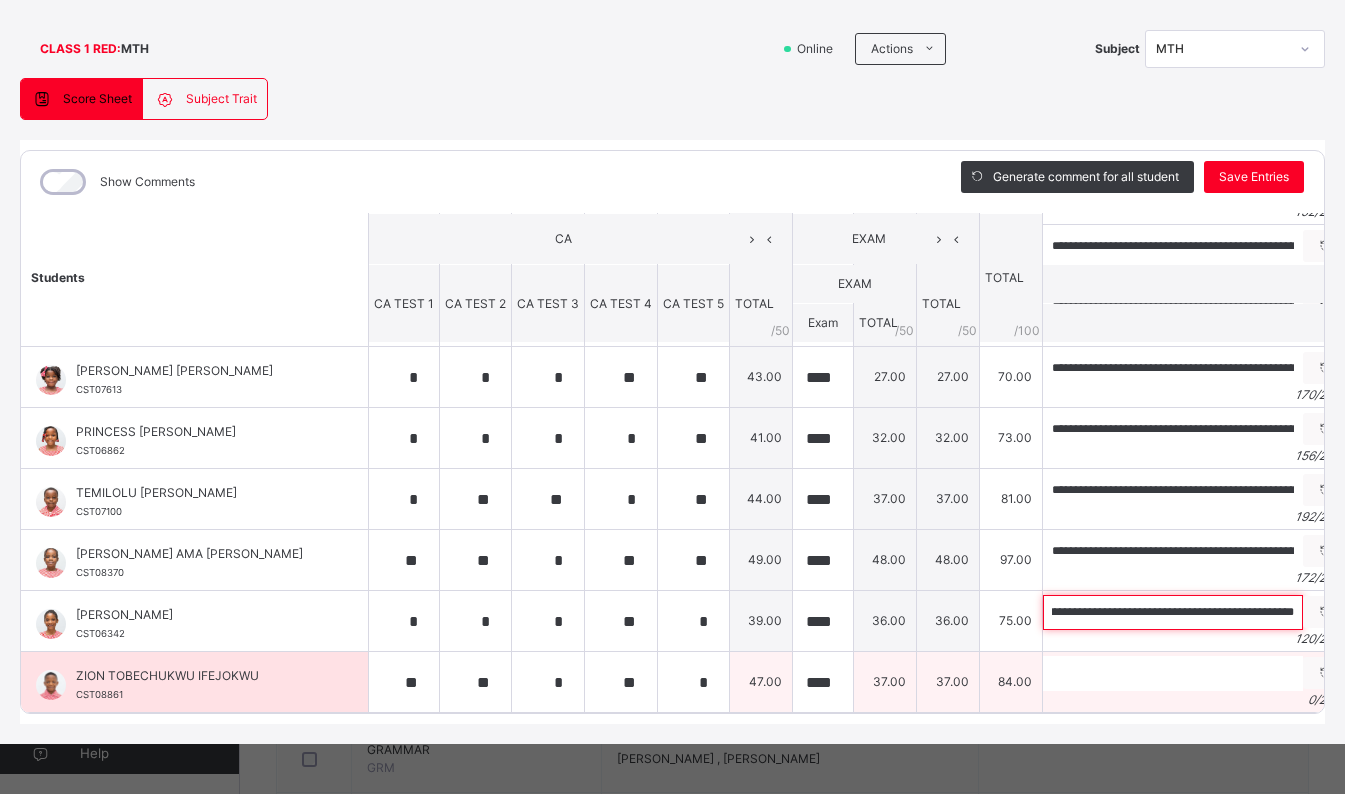 type on "**********" 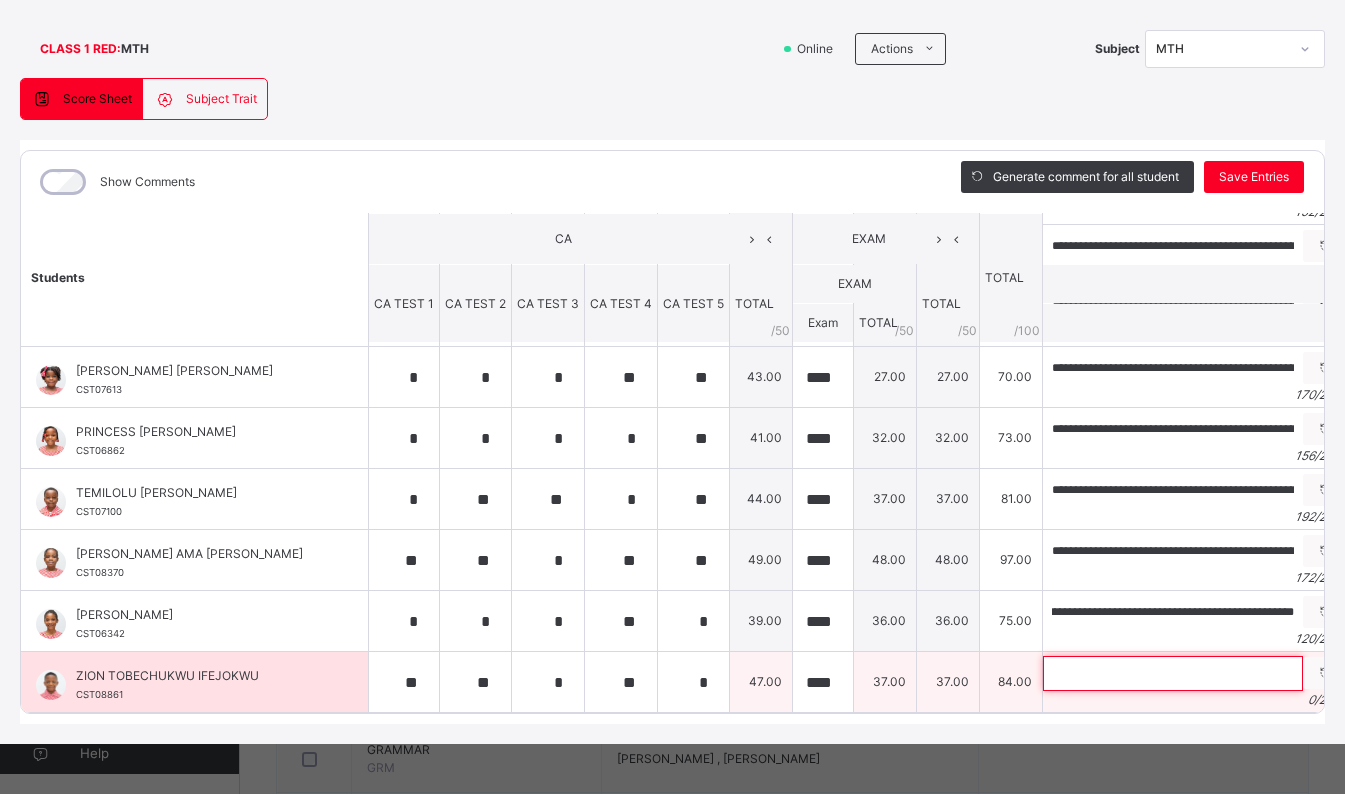 scroll, scrollTop: 0, scrollLeft: 0, axis: both 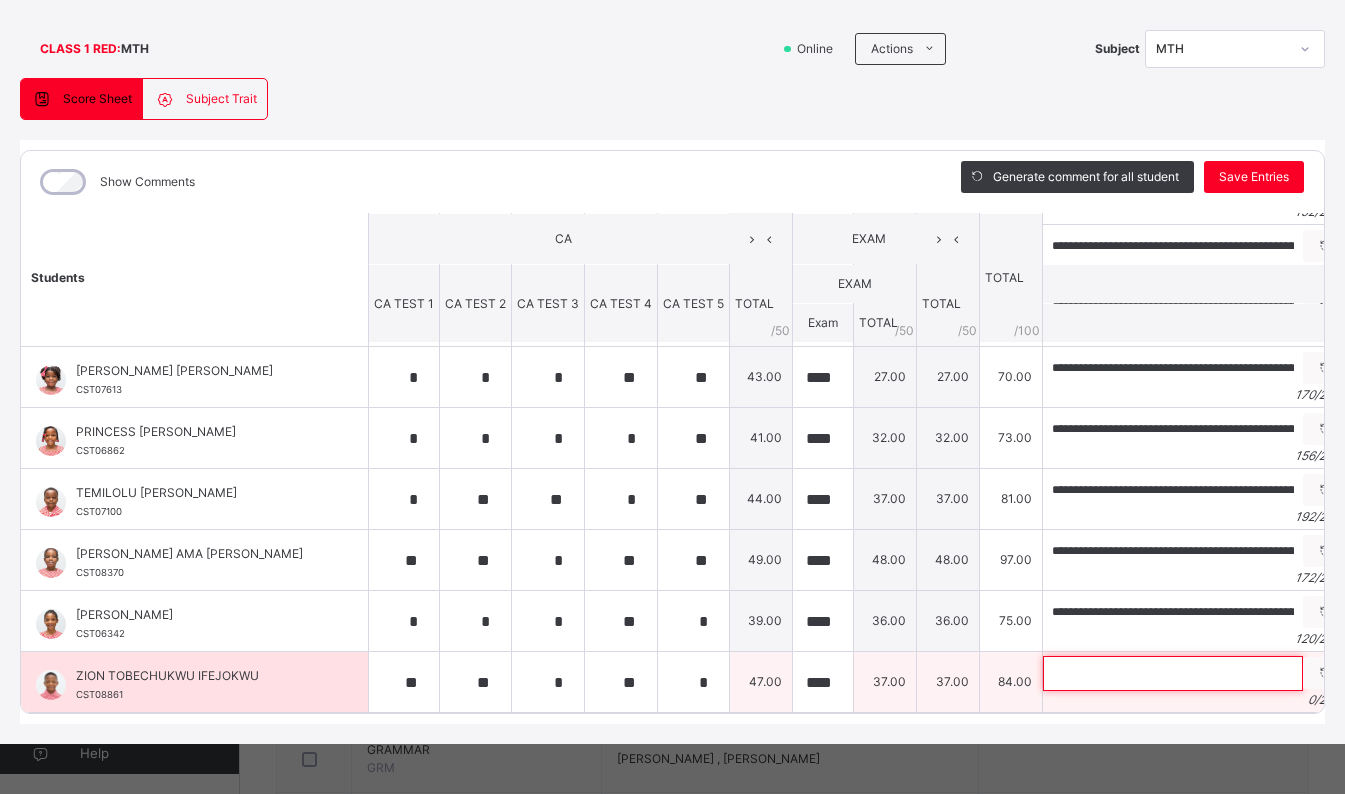click at bounding box center (1173, 673) 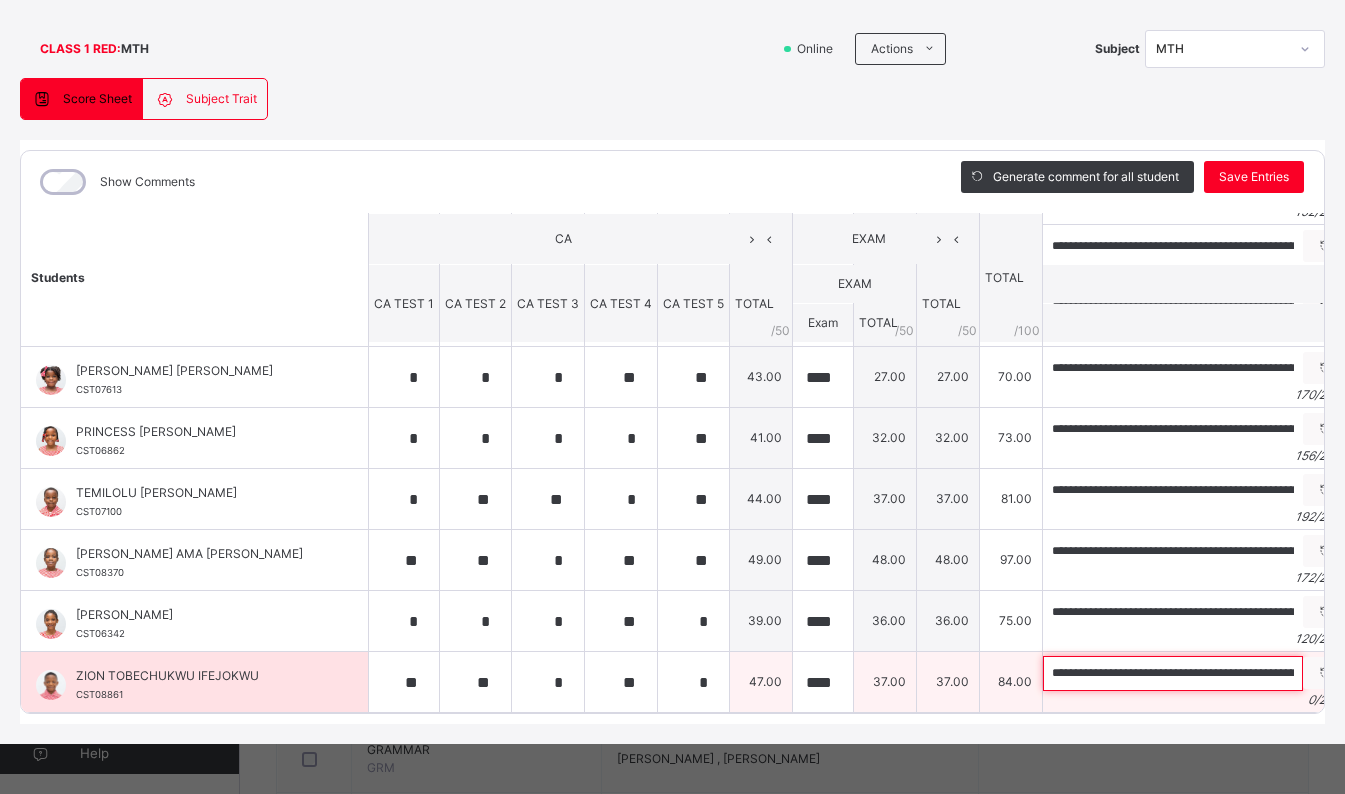 scroll, scrollTop: 0, scrollLeft: 785, axis: horizontal 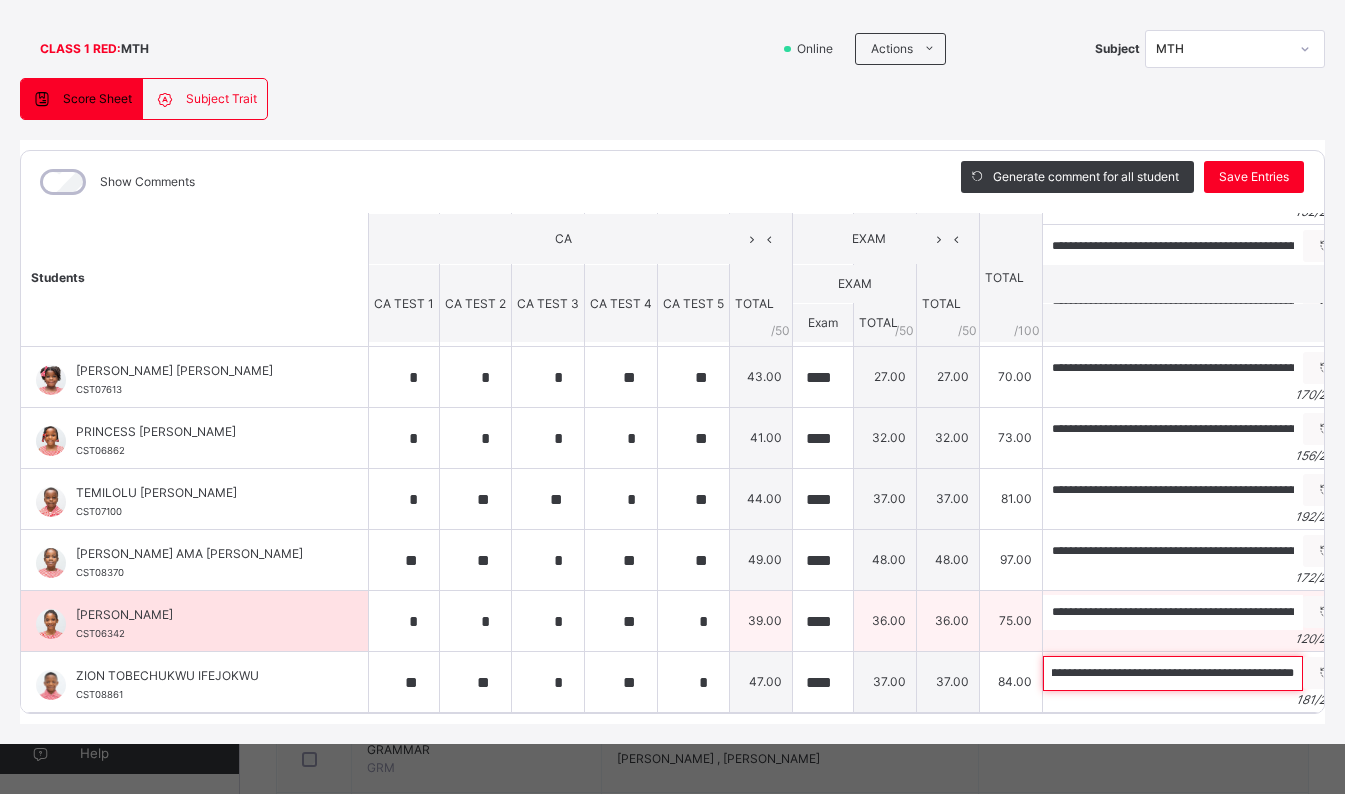 type on "**********" 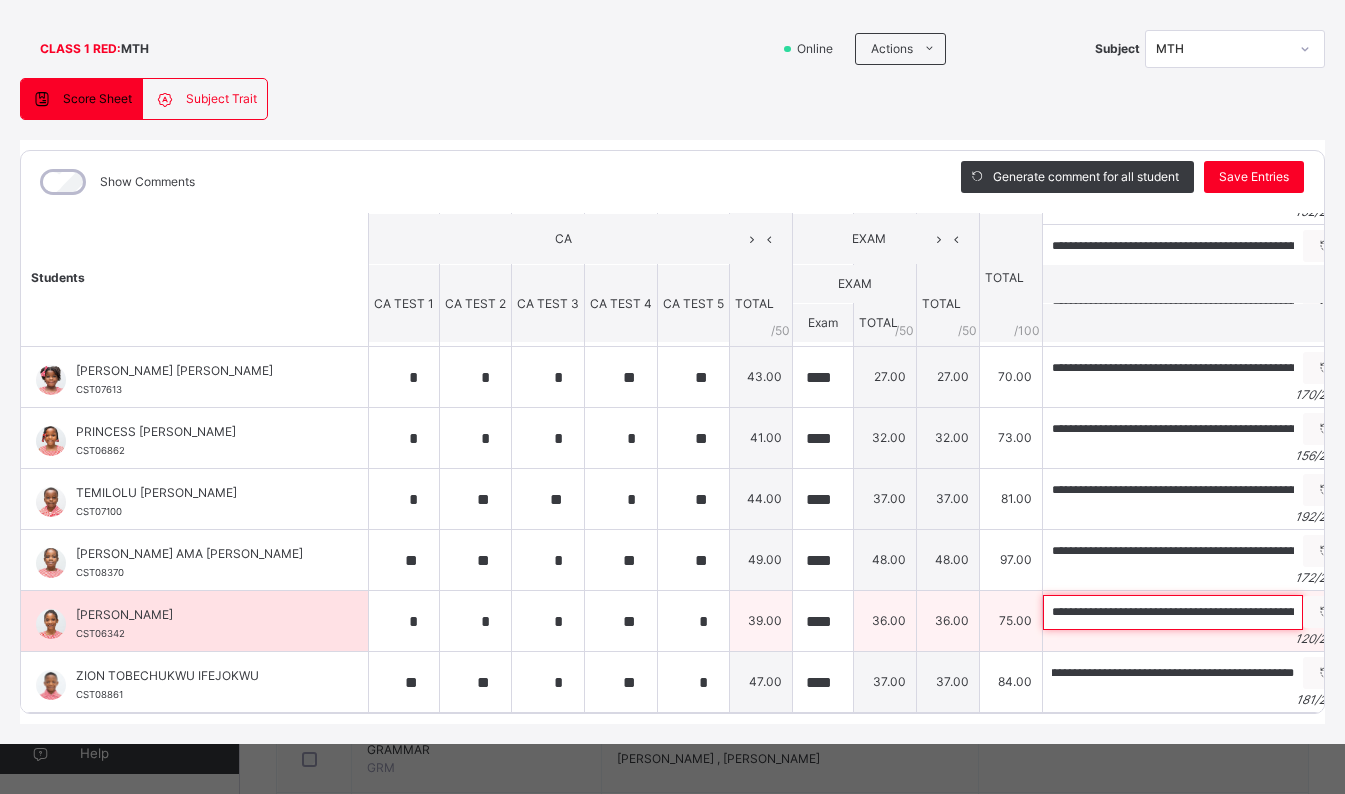 scroll, scrollTop: 0, scrollLeft: 0, axis: both 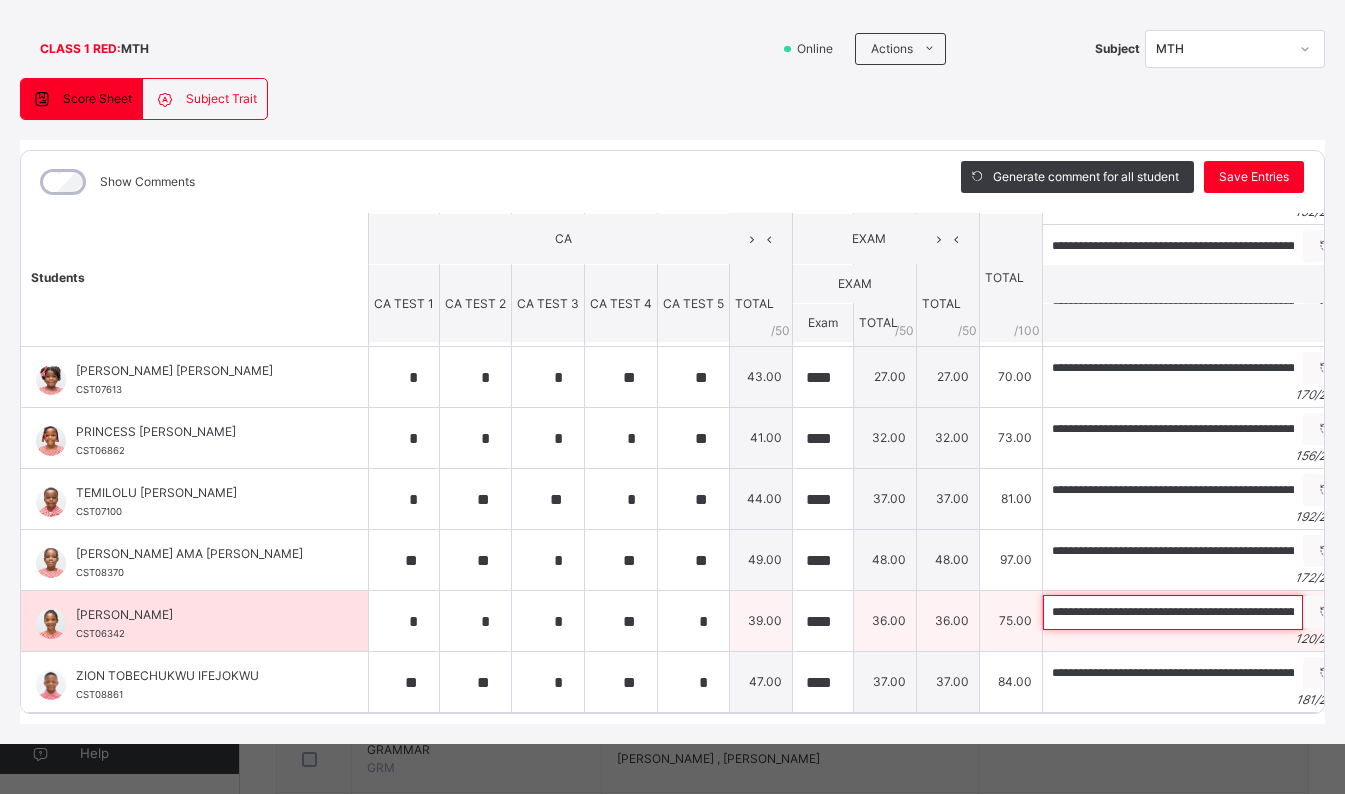 click on "**********" at bounding box center (1173, 612) 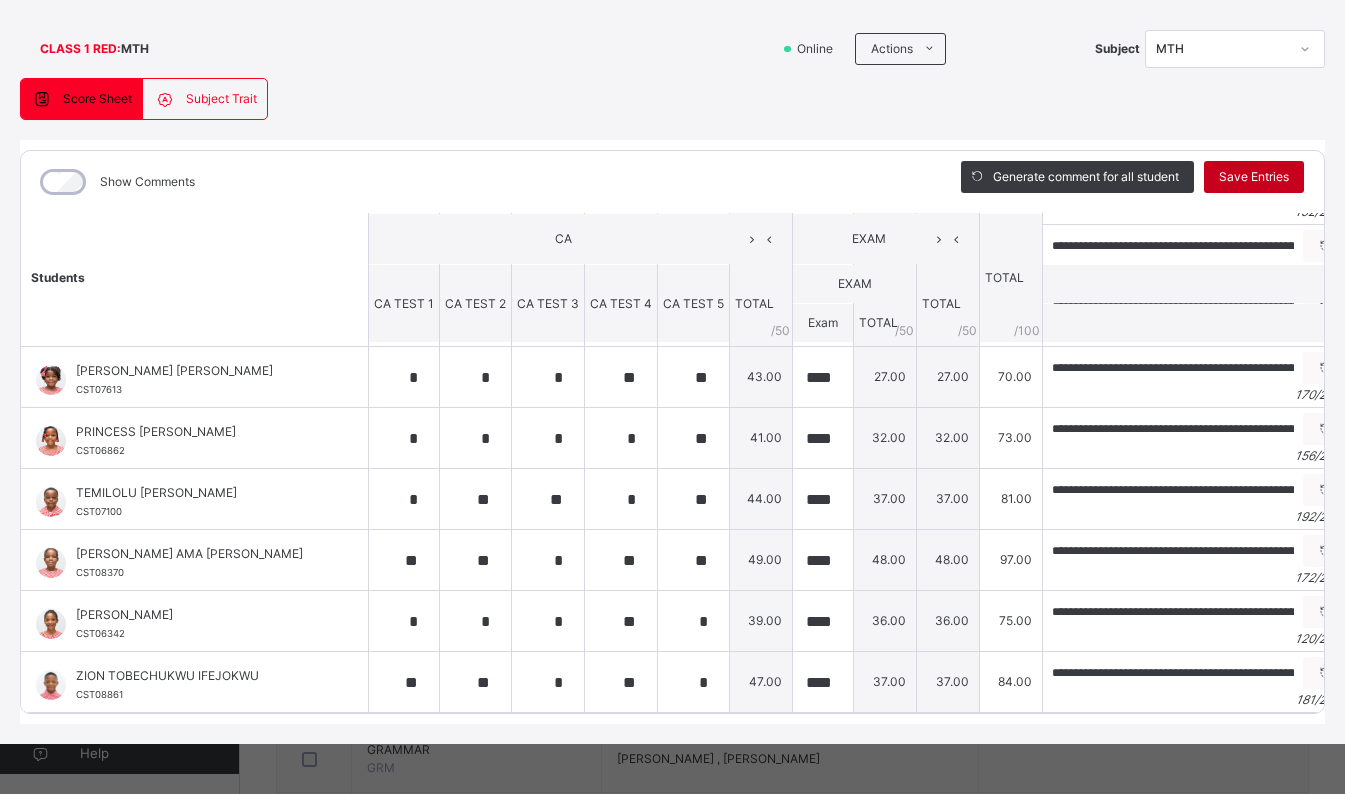 click on "Save Entries" at bounding box center [1254, 177] 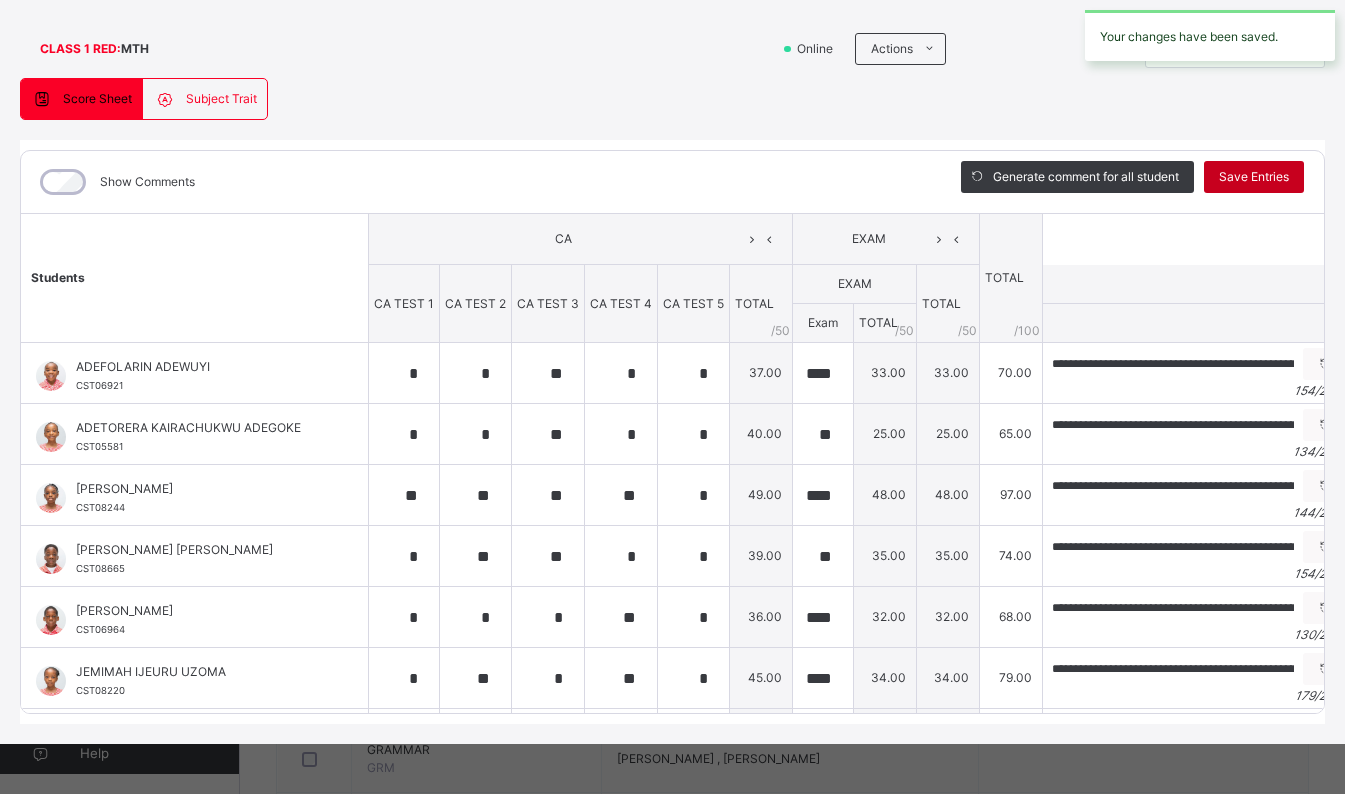 scroll, scrollTop: 0, scrollLeft: 0, axis: both 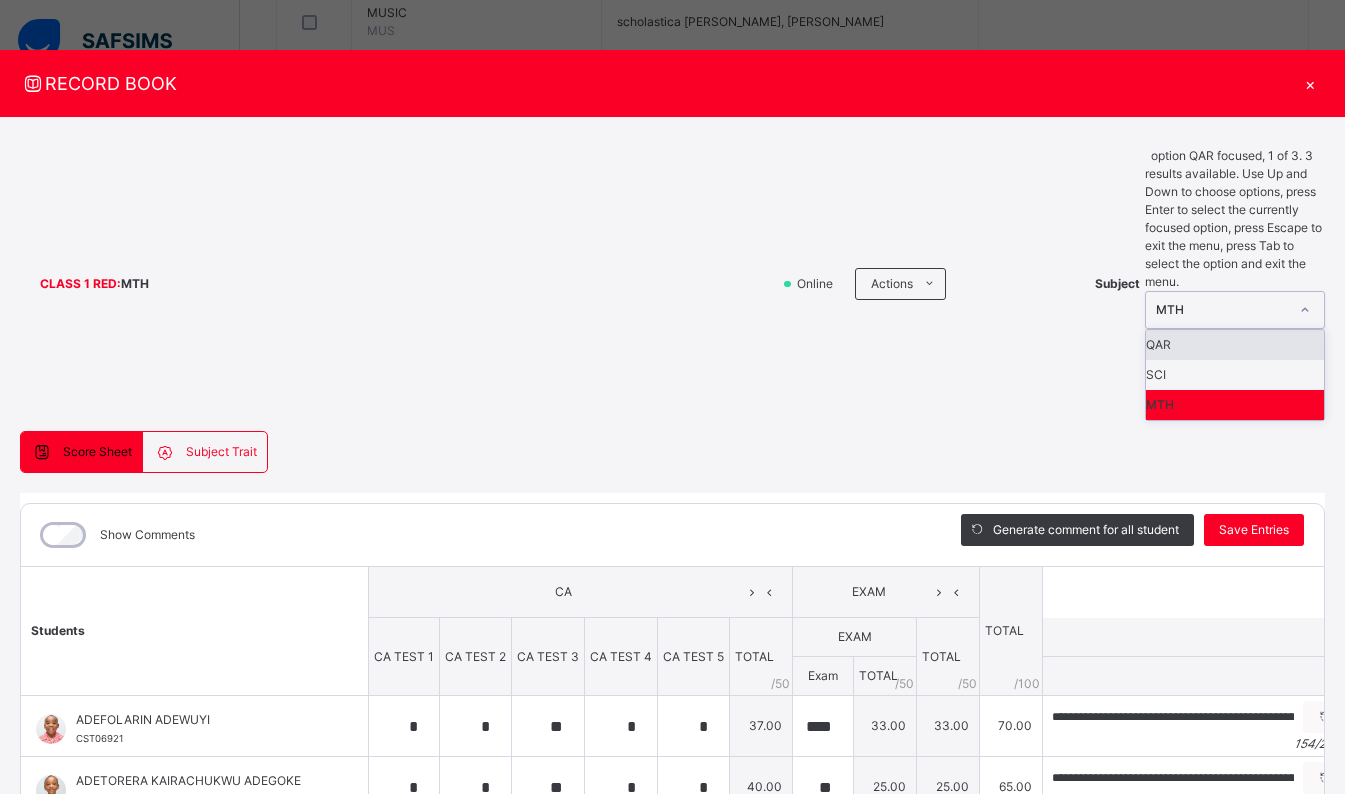 click 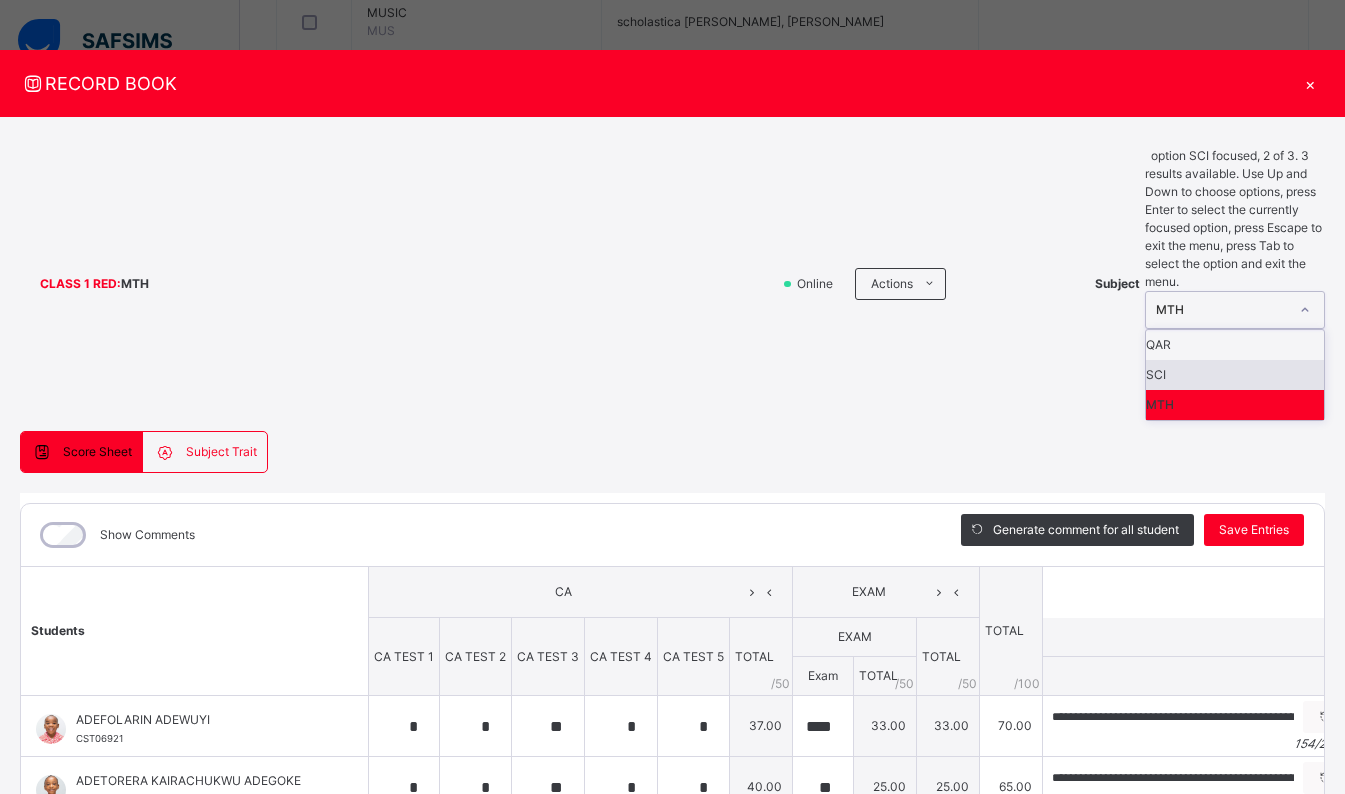 click on "SCI" at bounding box center (1235, 375) 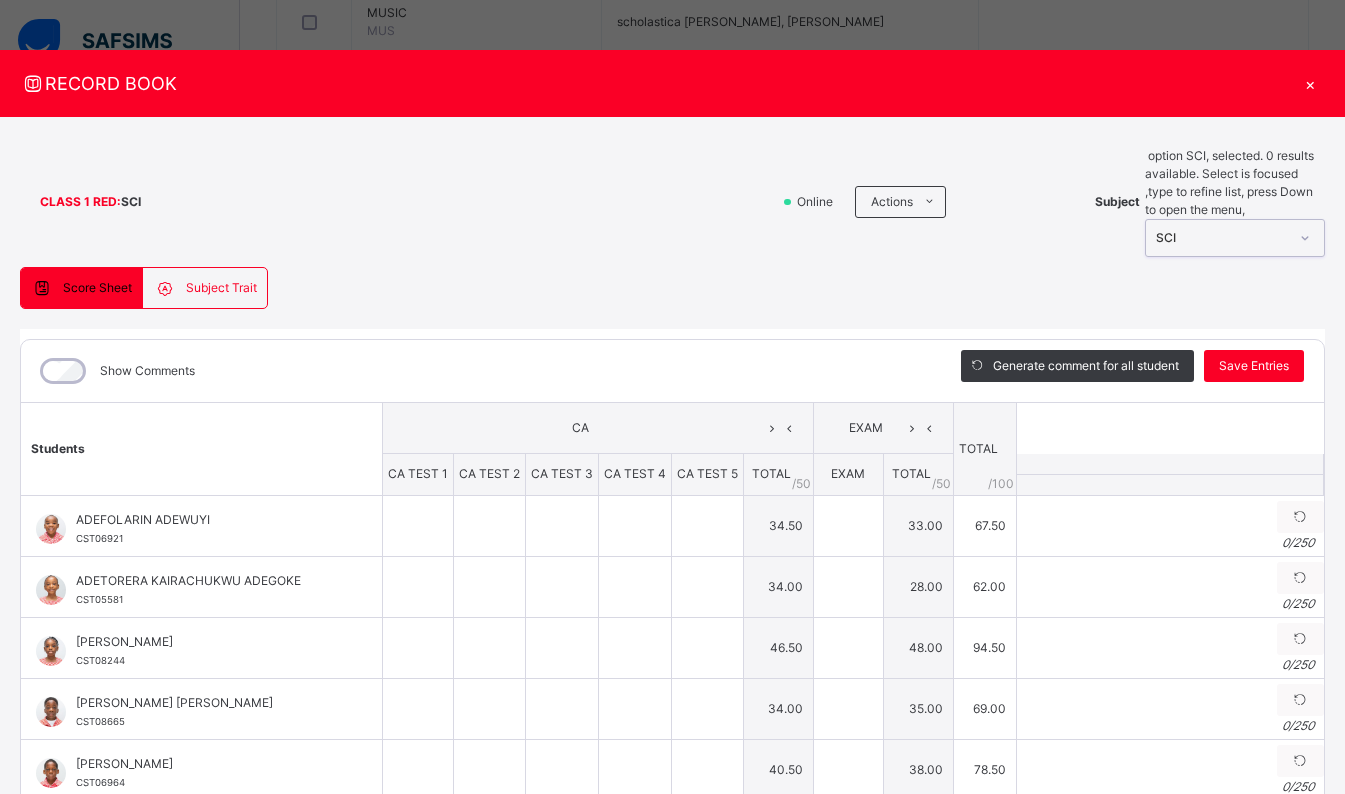 type on "*" 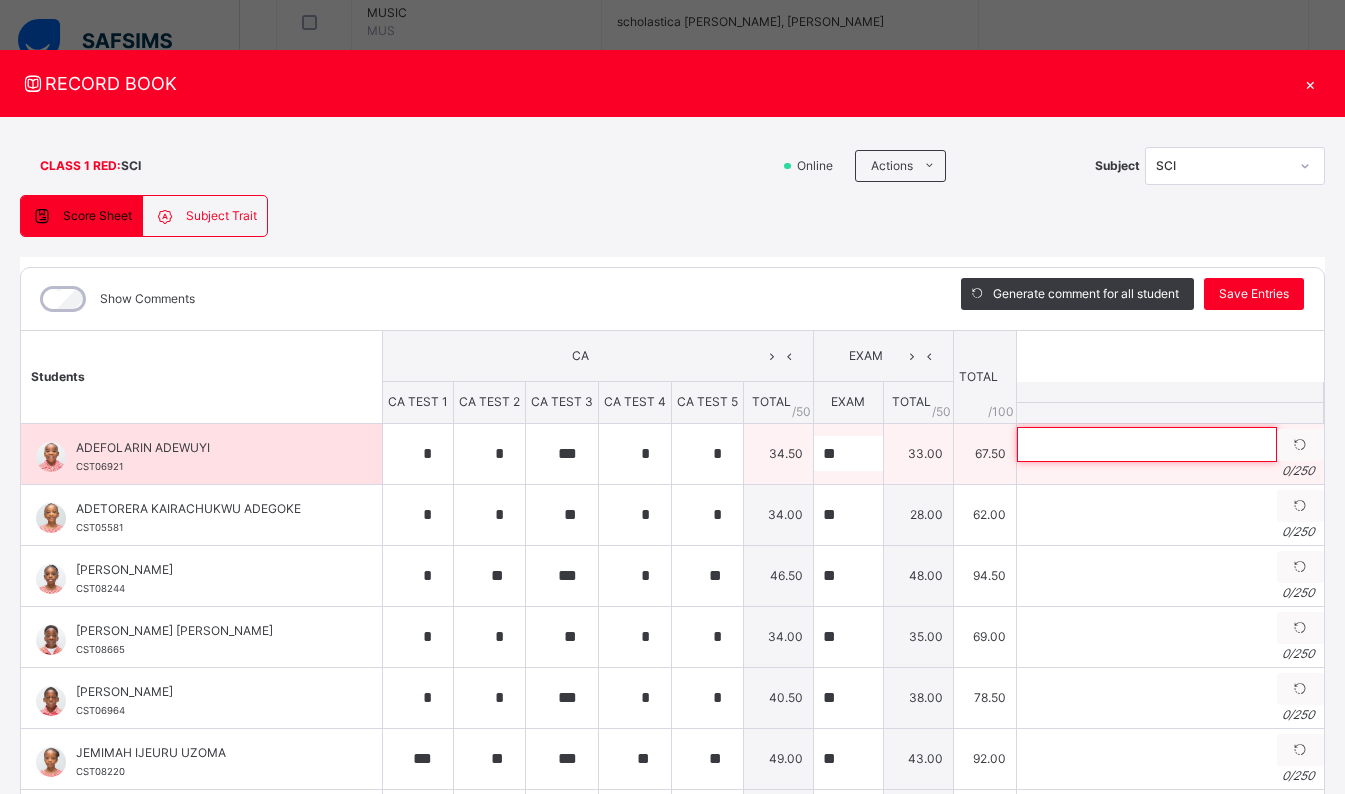 click at bounding box center [1147, 444] 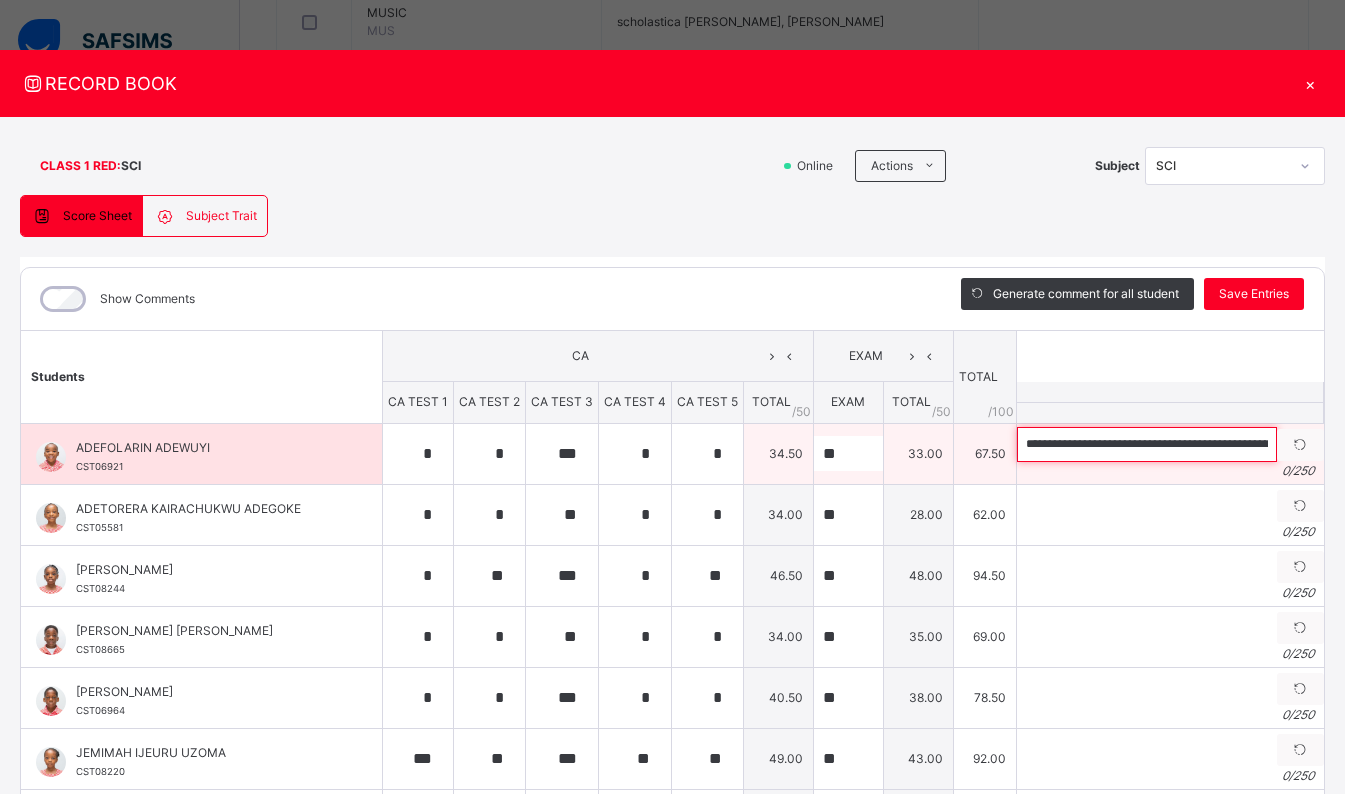 scroll, scrollTop: 0, scrollLeft: 753, axis: horizontal 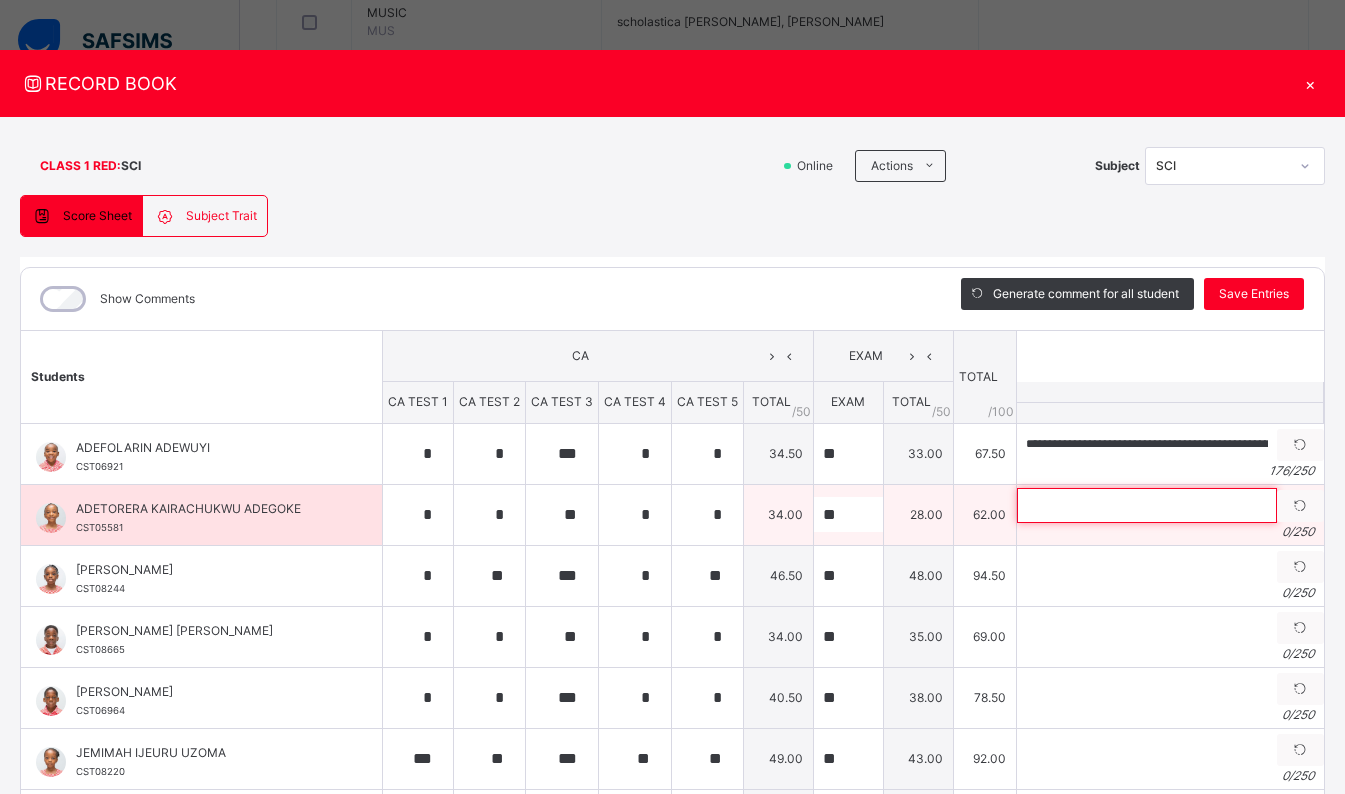 click at bounding box center (1147, 505) 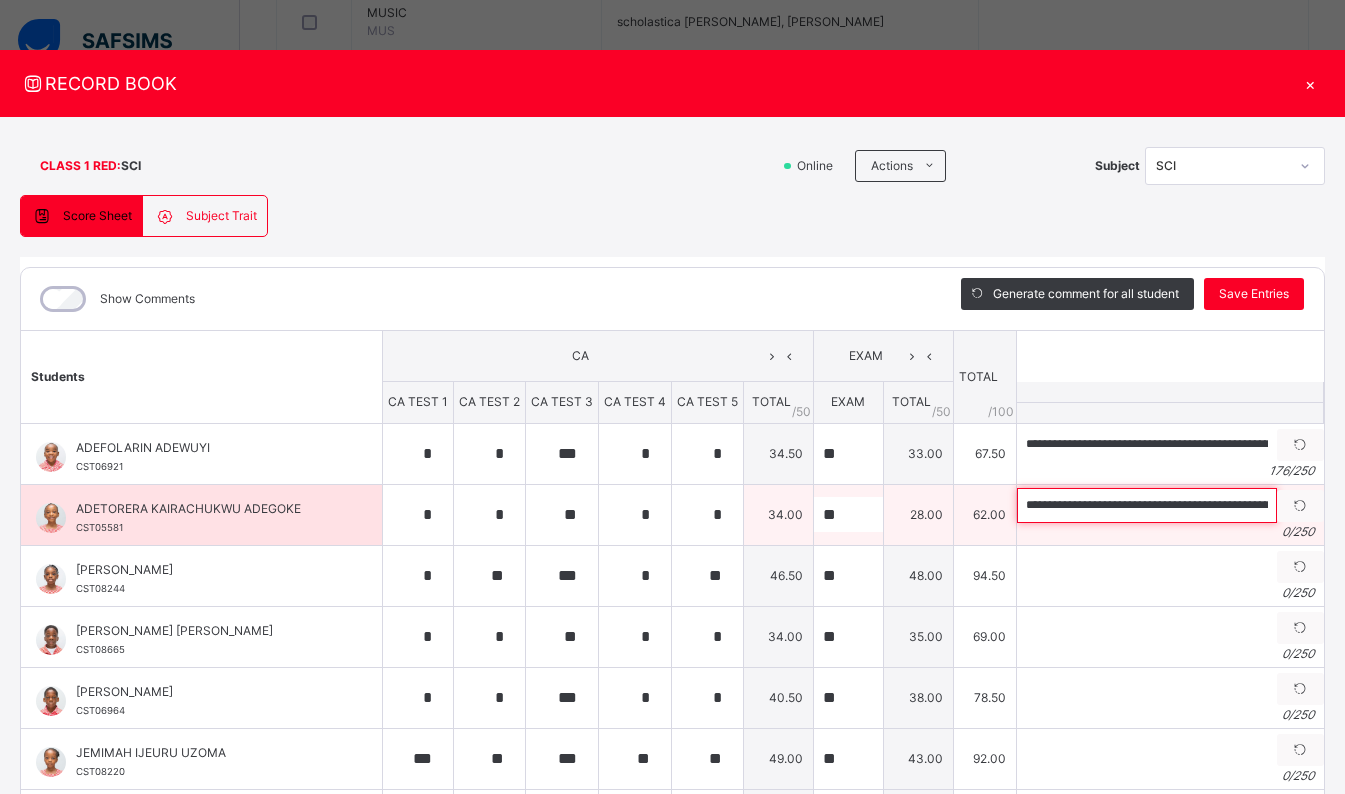 scroll, scrollTop: 0, scrollLeft: 587, axis: horizontal 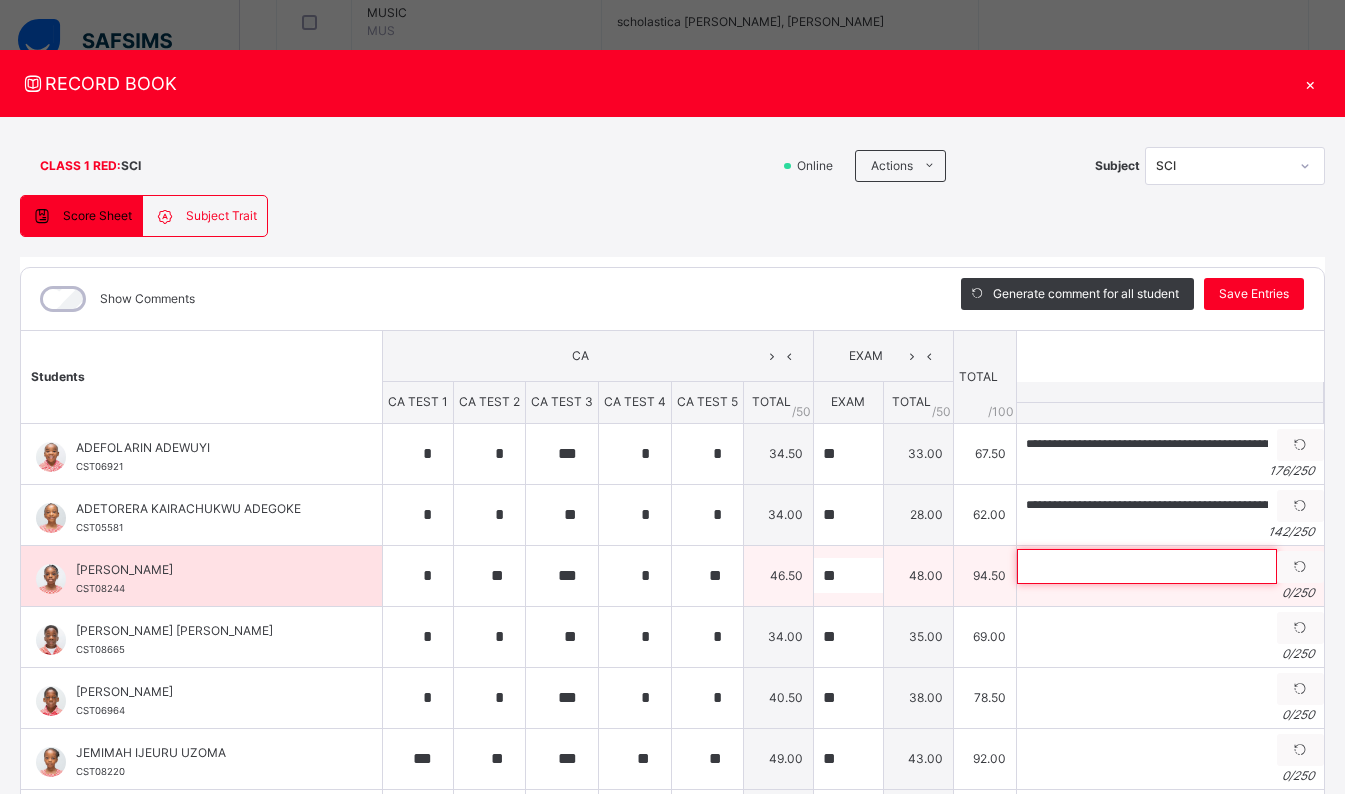 click at bounding box center (1147, 566) 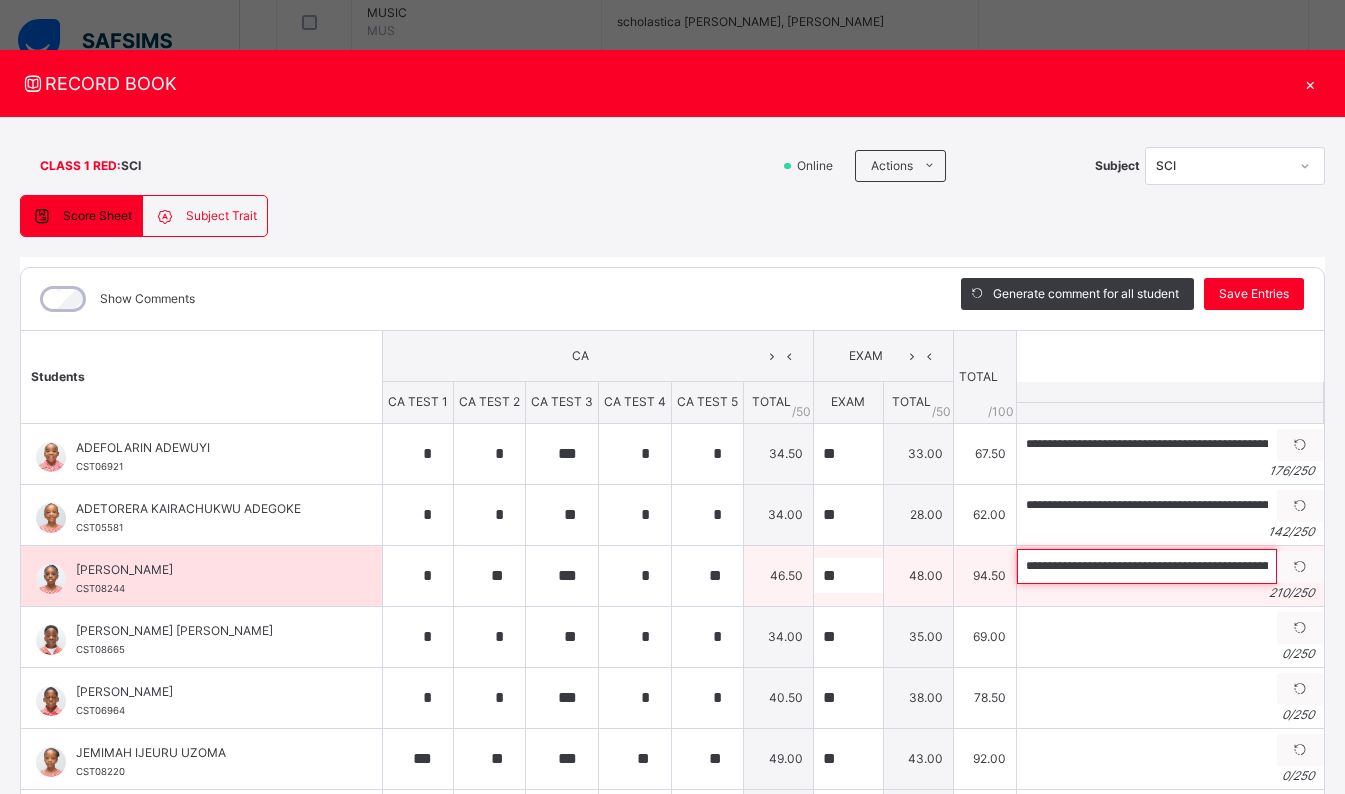 scroll, scrollTop: 0, scrollLeft: 890, axis: horizontal 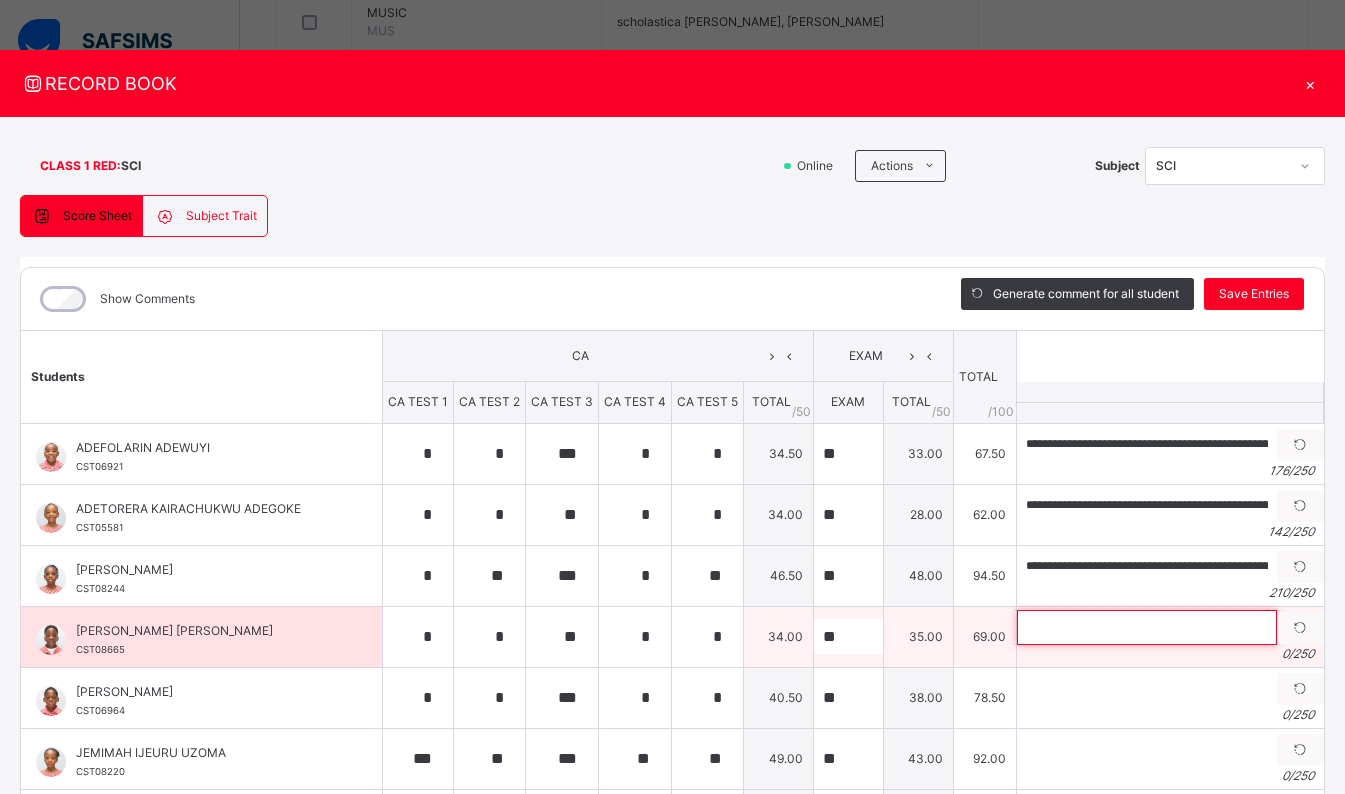 click at bounding box center [1147, 627] 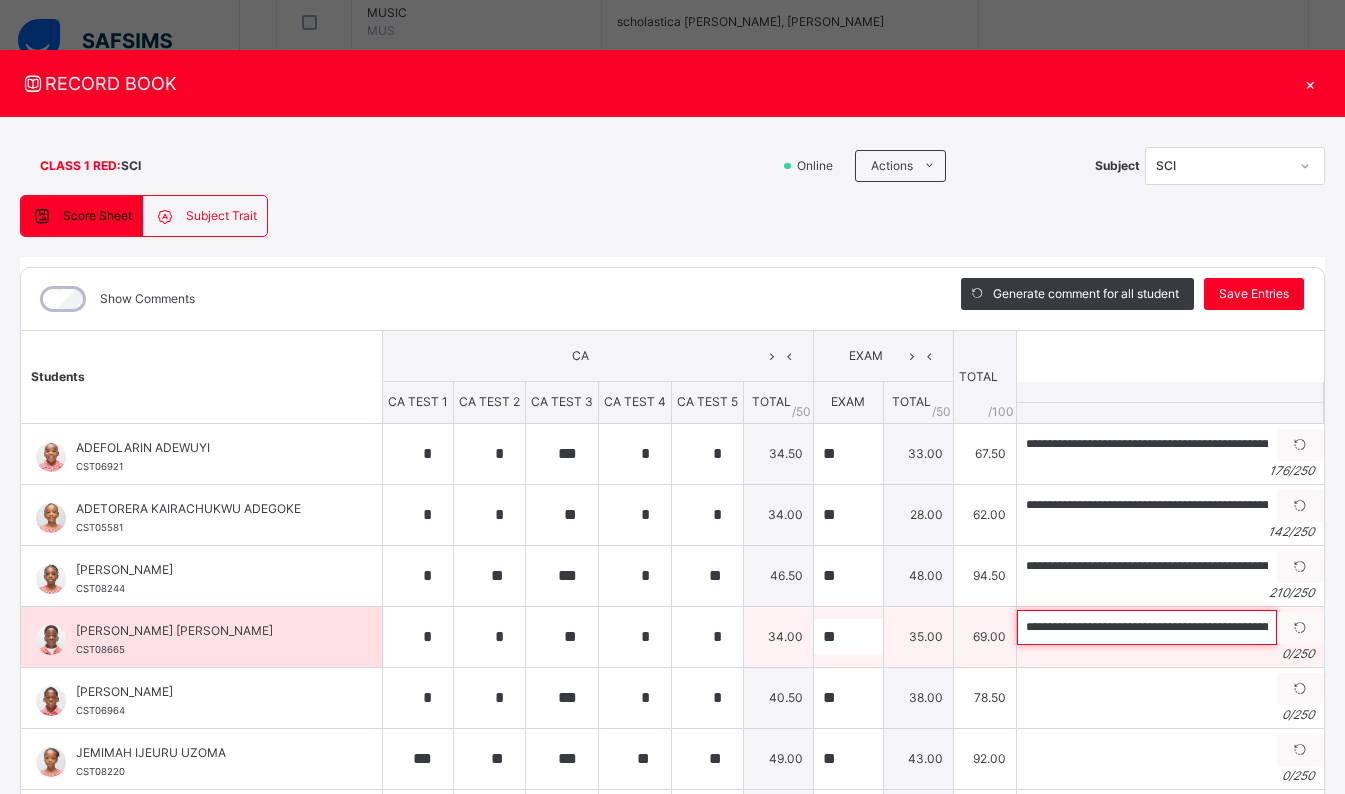 scroll, scrollTop: 0, scrollLeft: 638, axis: horizontal 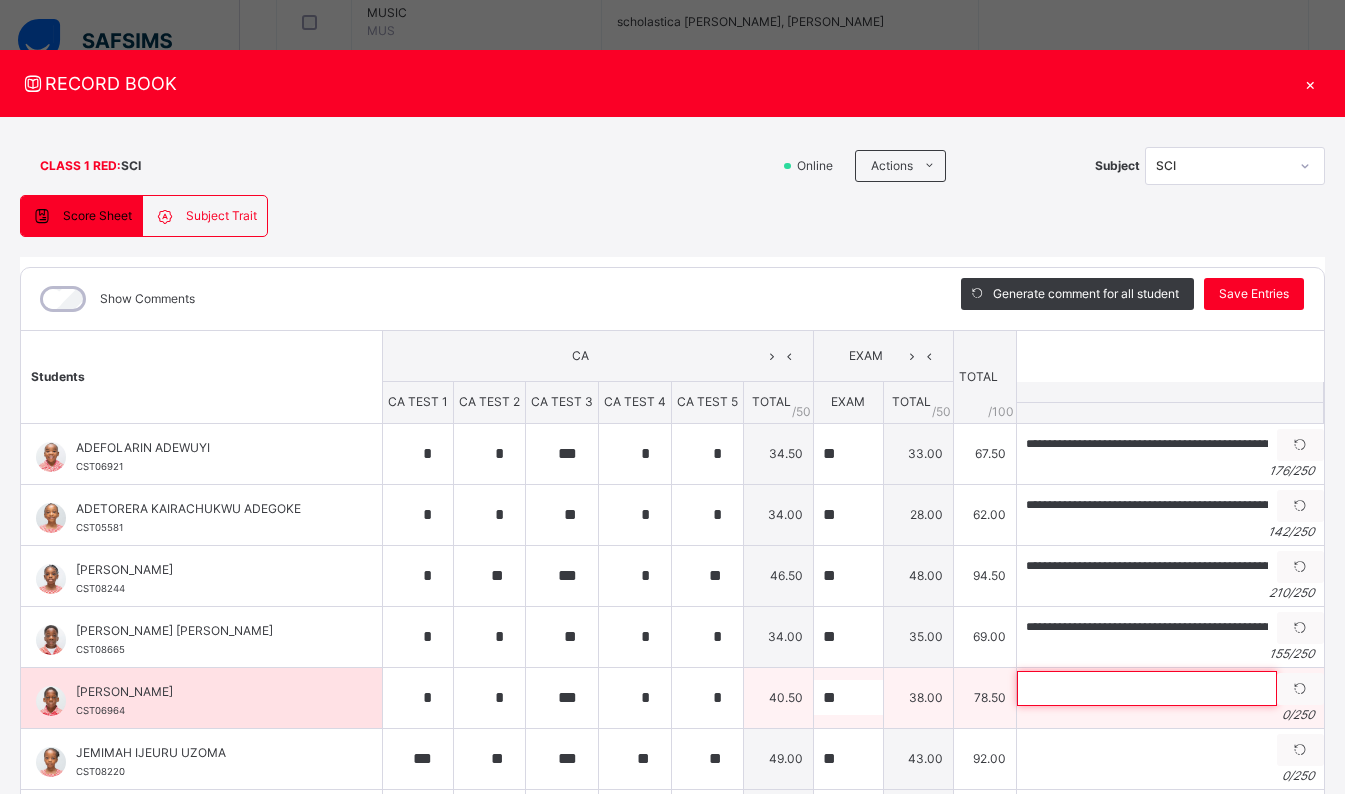 click at bounding box center [1147, 688] 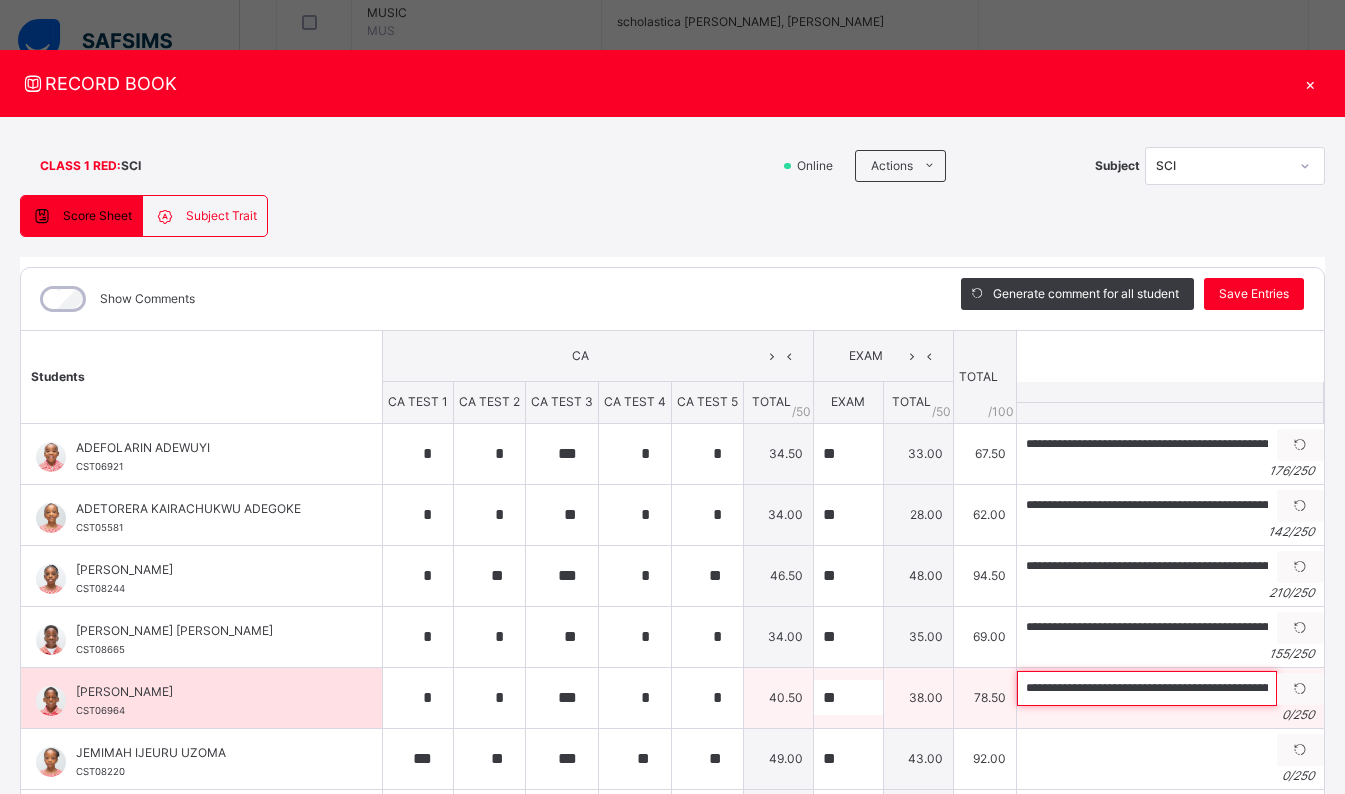 scroll, scrollTop: 0, scrollLeft: 462, axis: horizontal 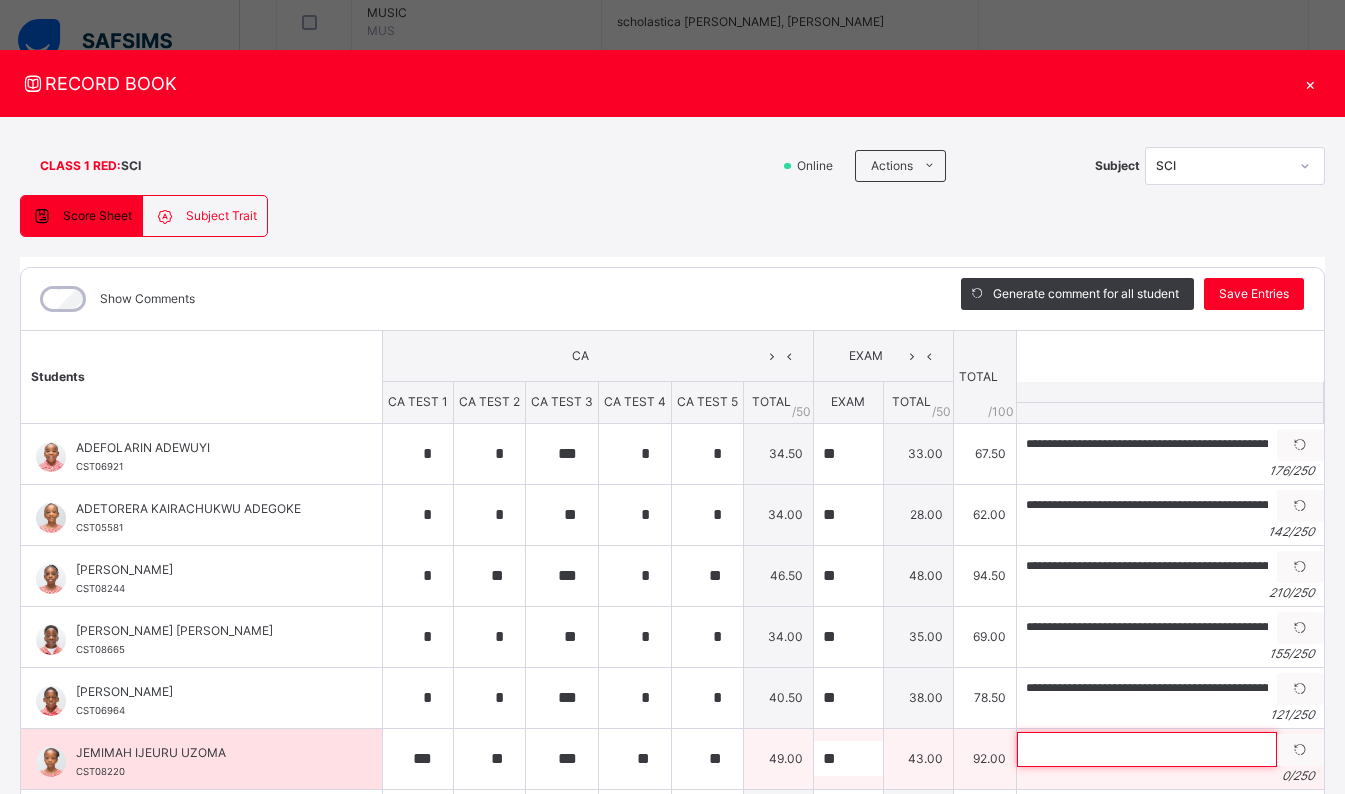 click at bounding box center [1147, 749] 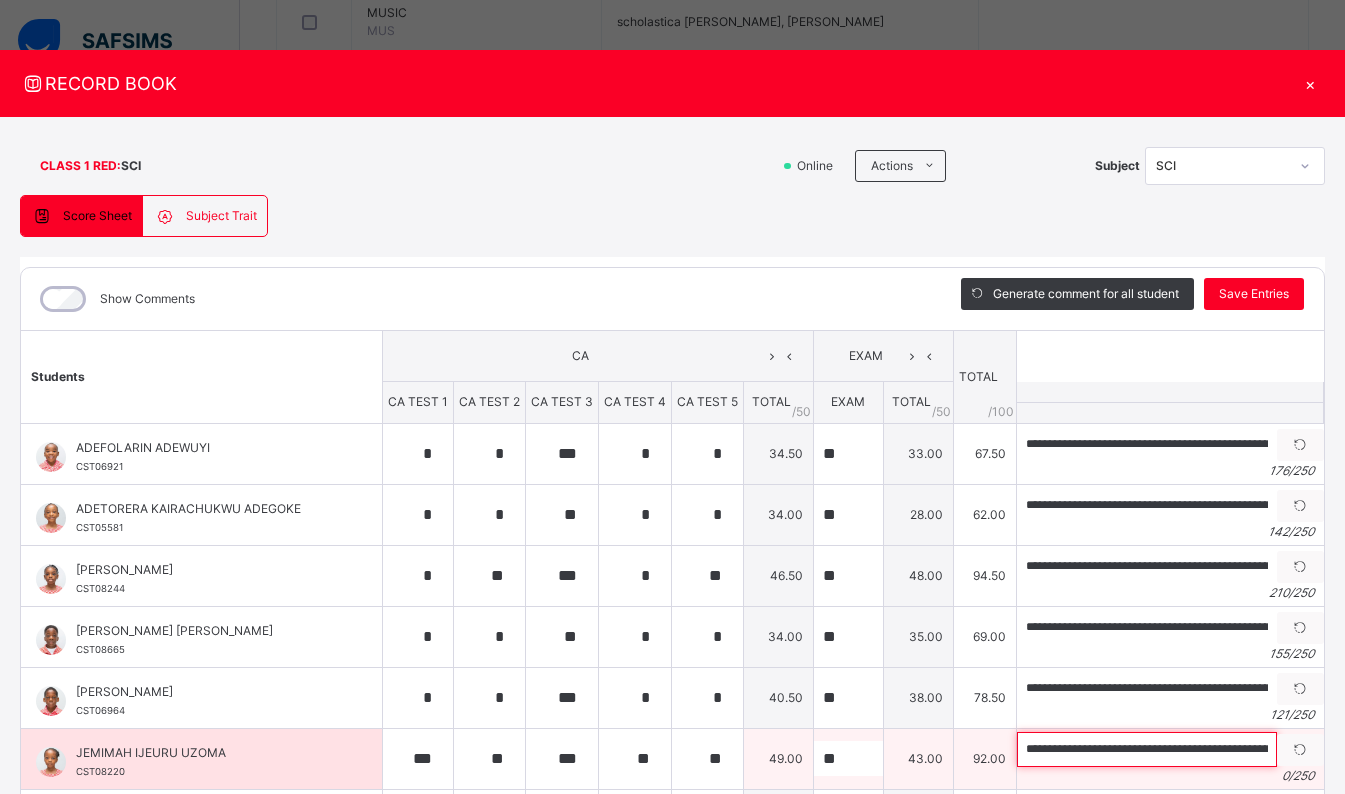 scroll, scrollTop: 0, scrollLeft: 448, axis: horizontal 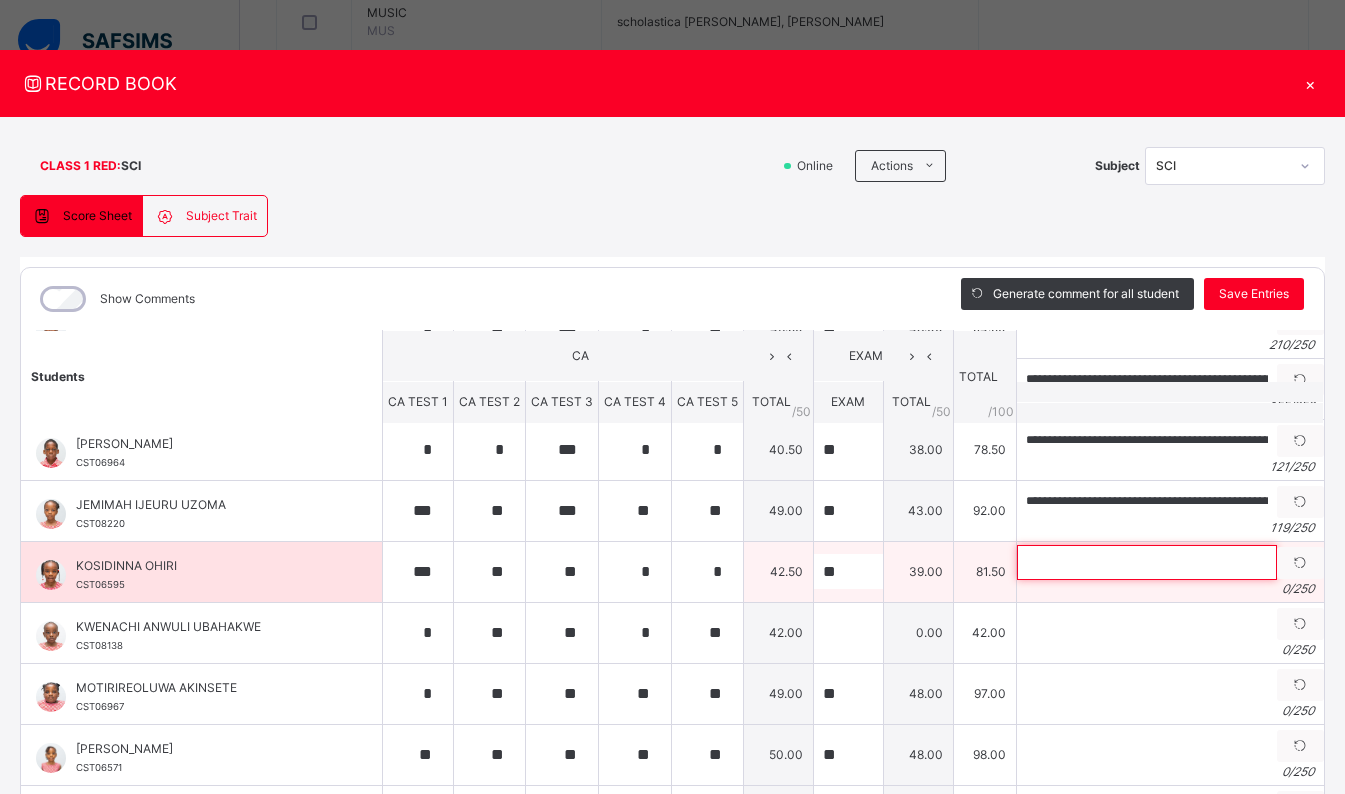click at bounding box center [1147, 562] 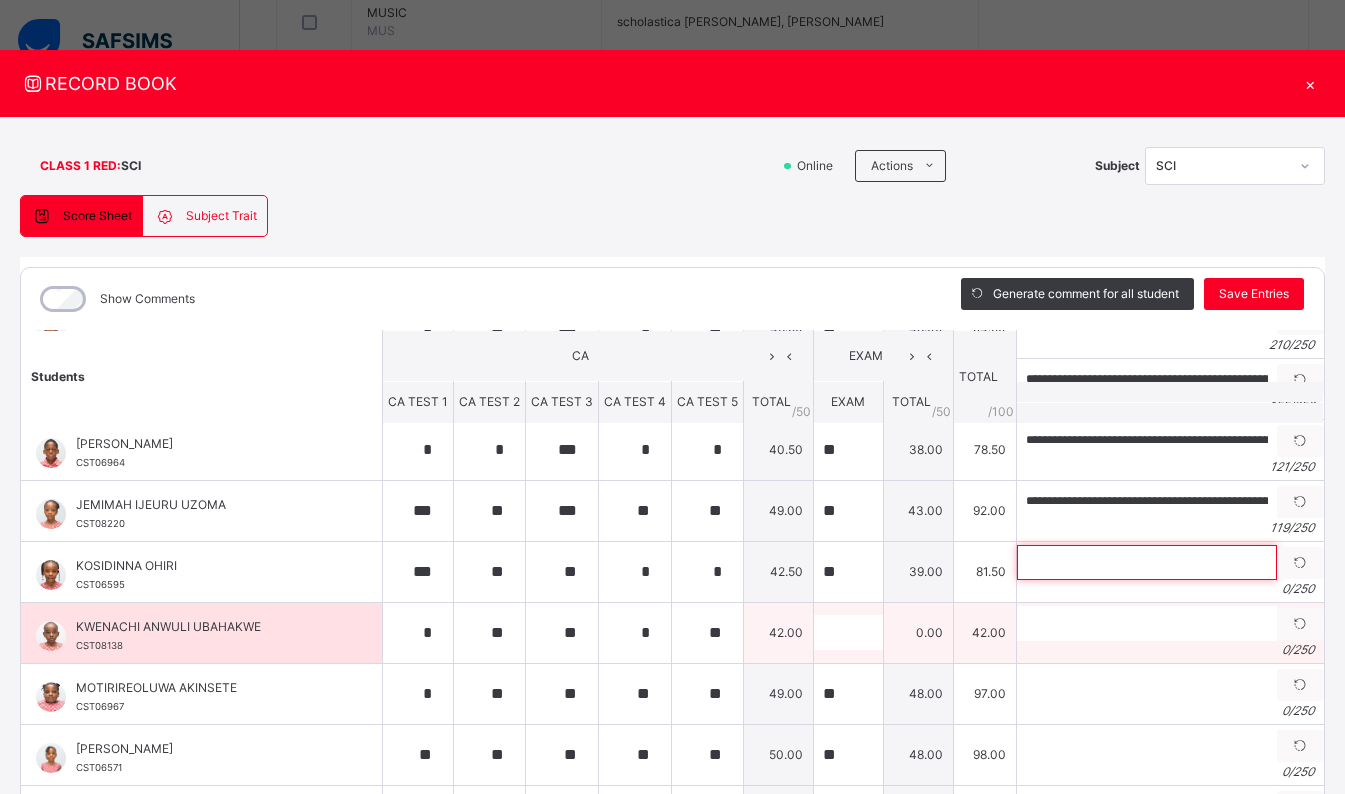 paste on "**********" 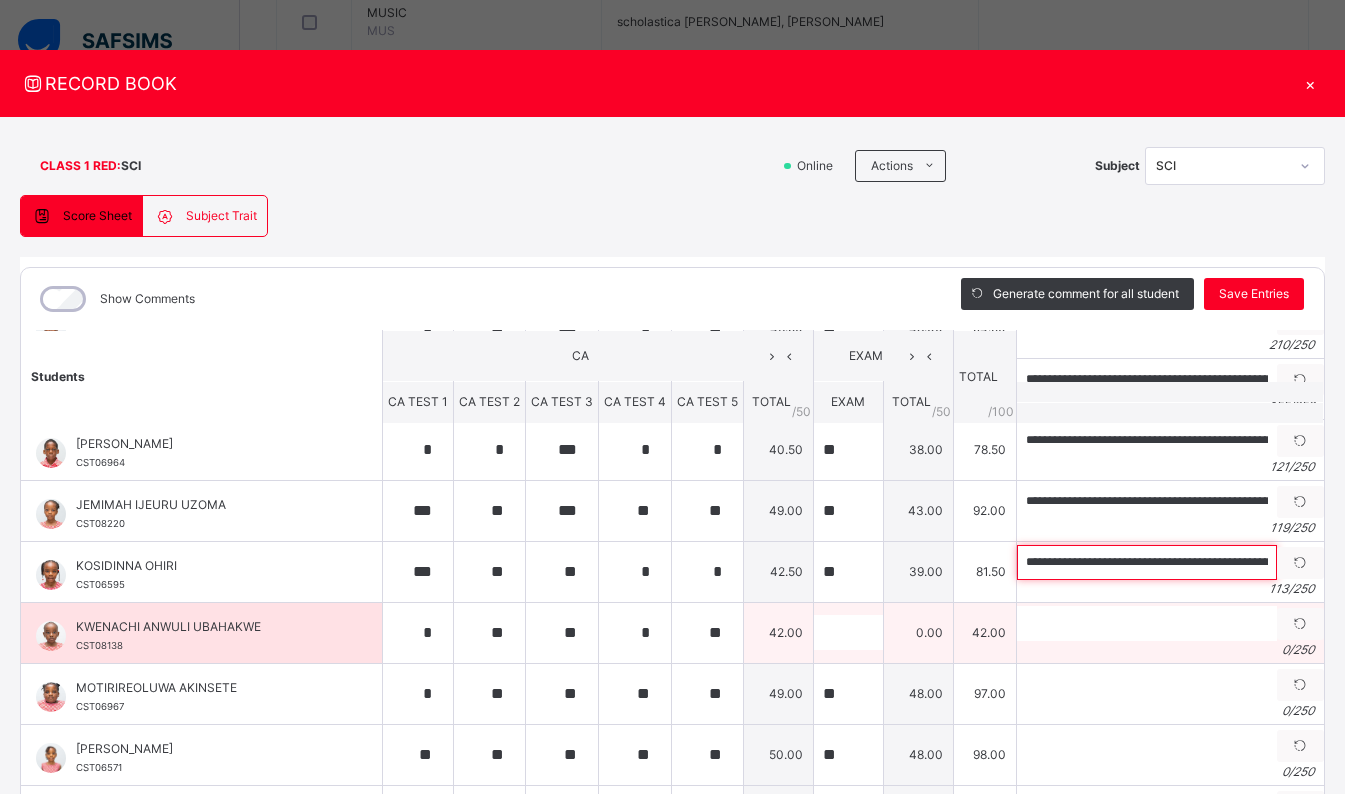 scroll, scrollTop: 0, scrollLeft: 425, axis: horizontal 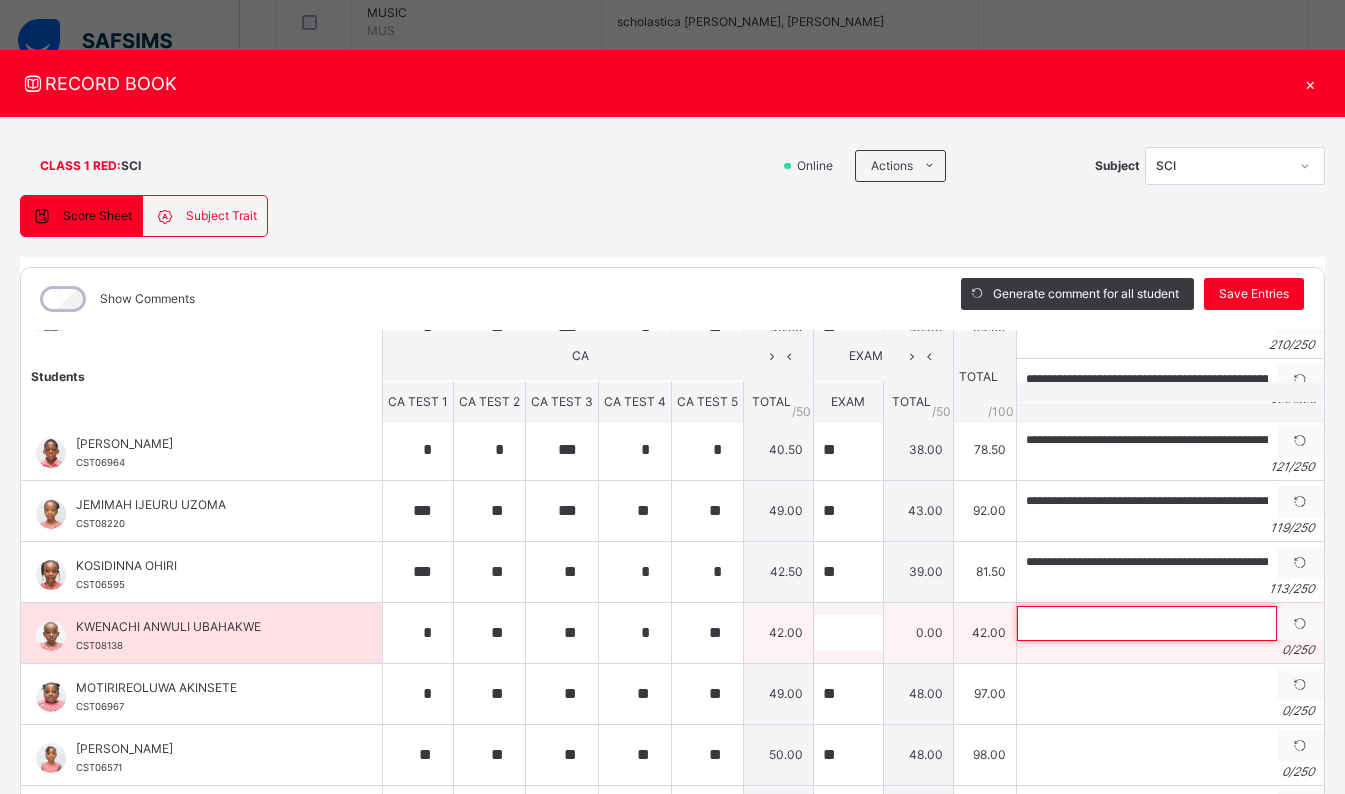click at bounding box center (1147, 623) 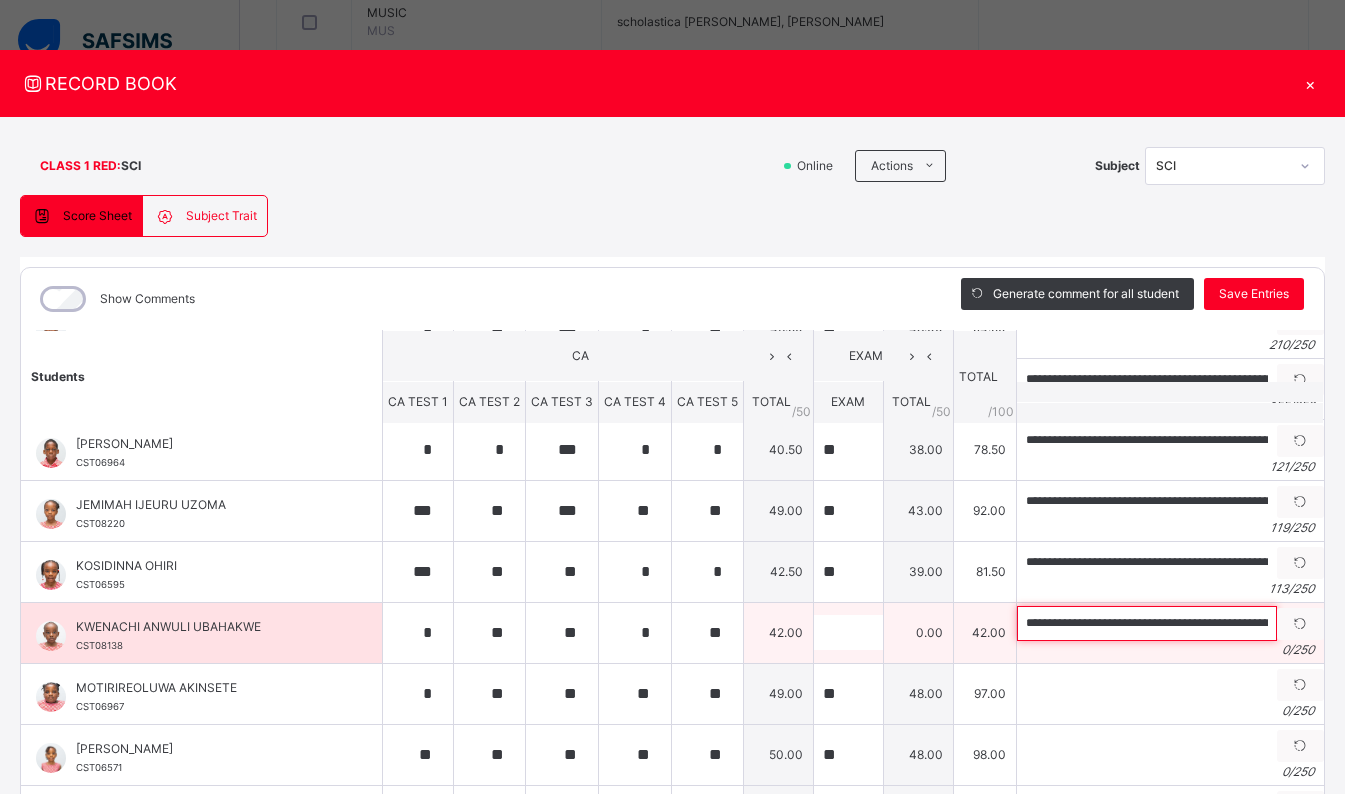 scroll, scrollTop: 0, scrollLeft: 411, axis: horizontal 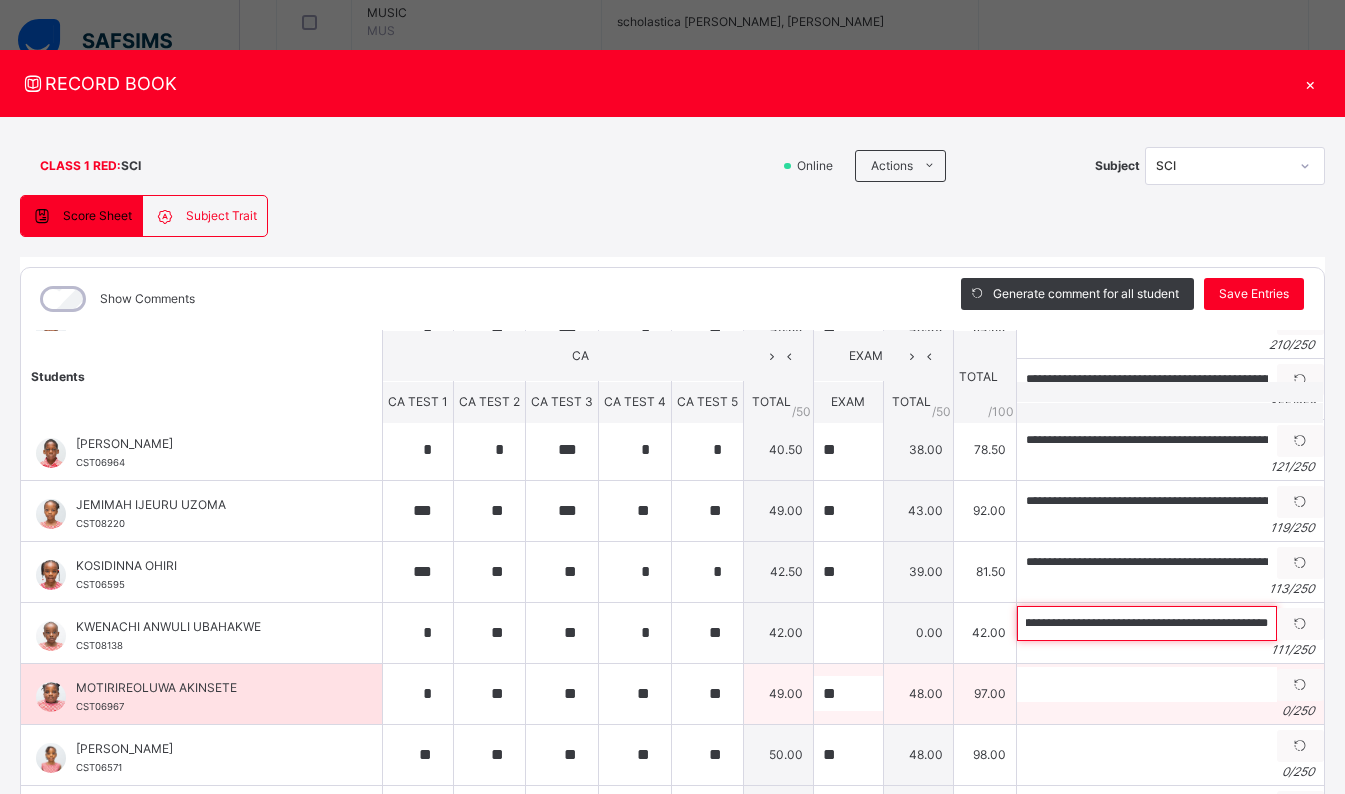 drag, startPoint x: 1015, startPoint y: 617, endPoint x: 1019, endPoint y: 682, distance: 65.12296 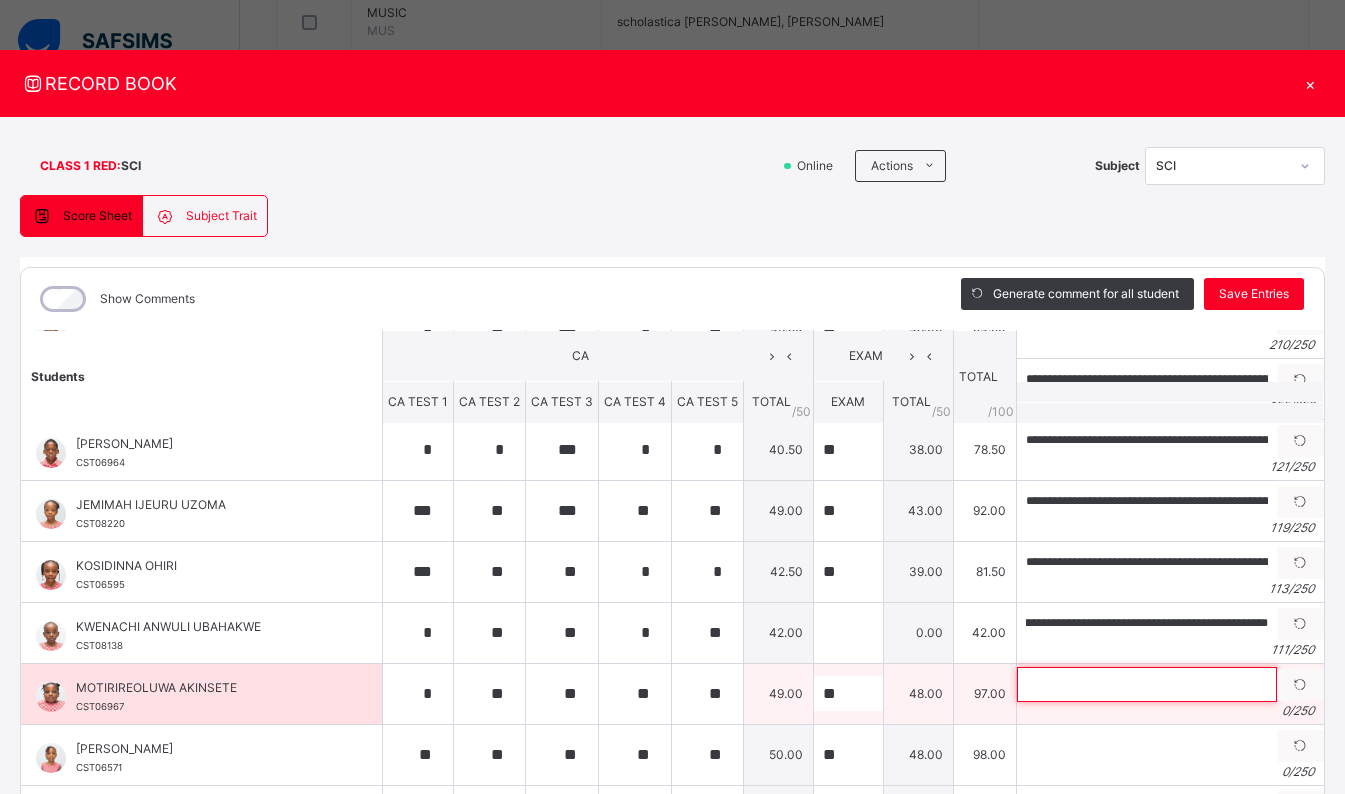 scroll, scrollTop: 0, scrollLeft: 0, axis: both 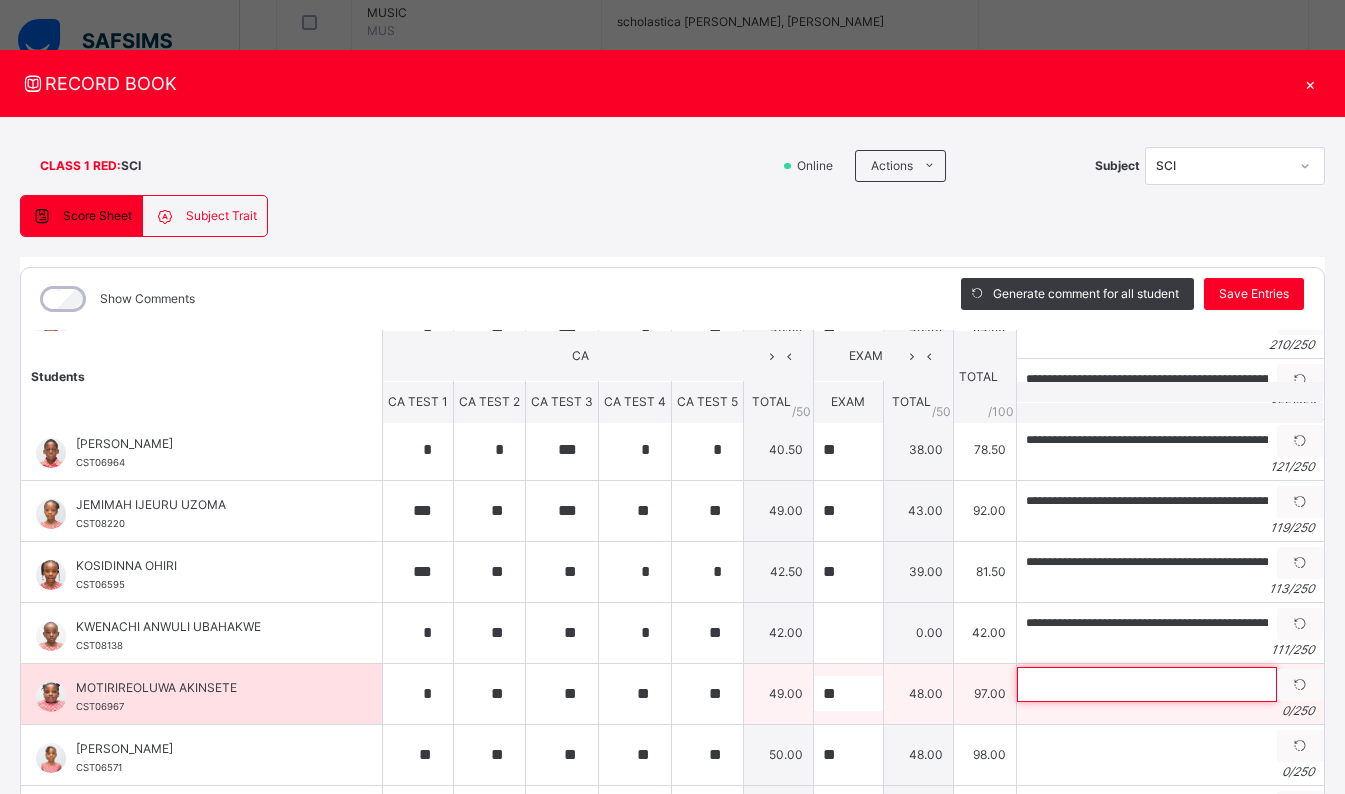 click at bounding box center (1147, 684) 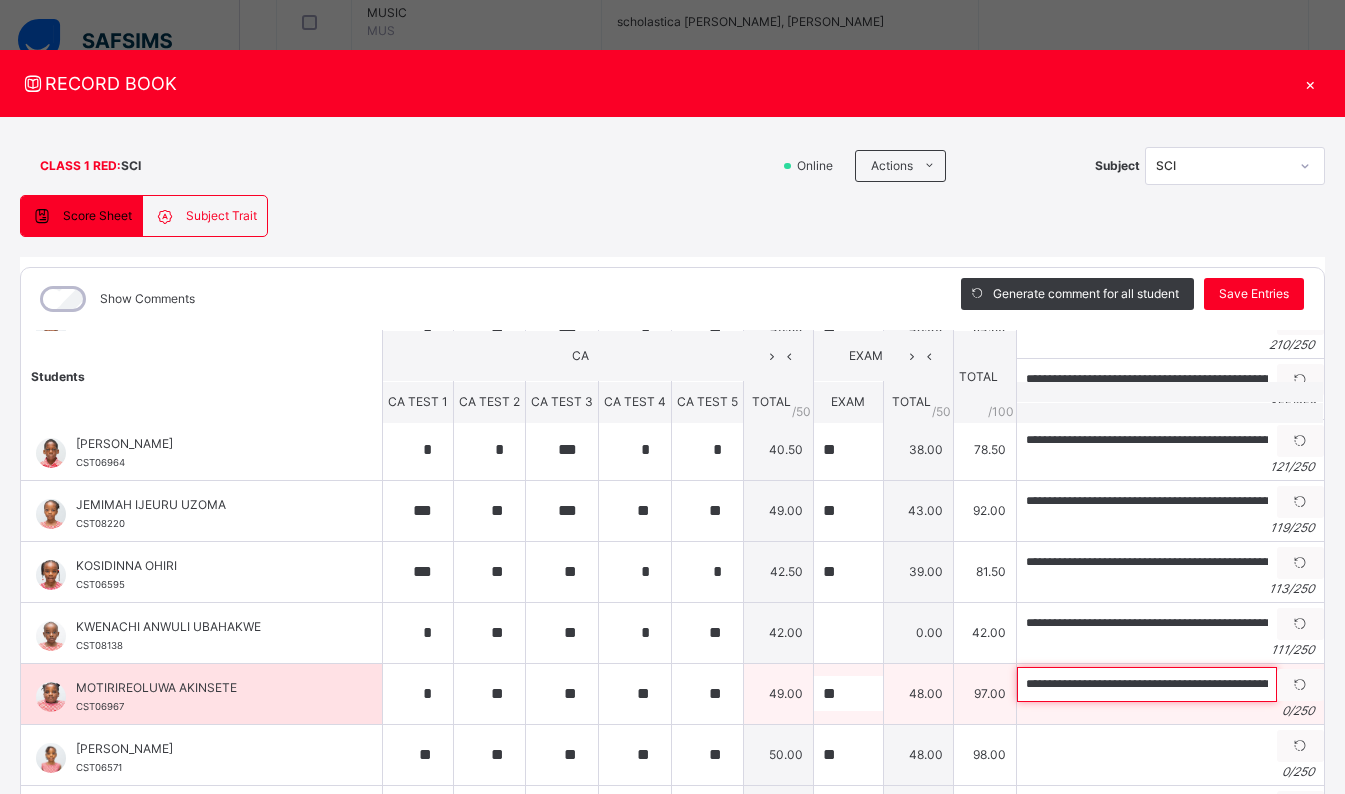 scroll, scrollTop: 0, scrollLeft: 714, axis: horizontal 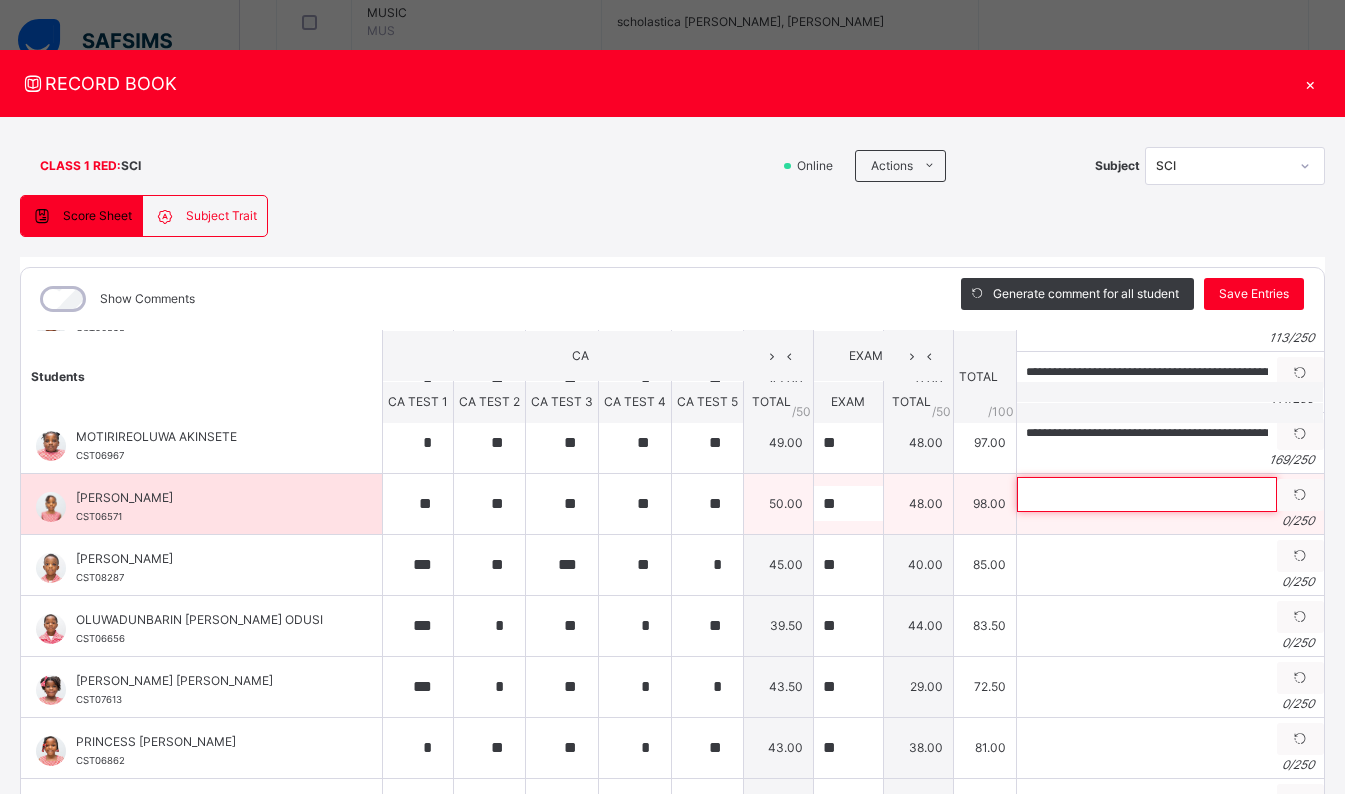 click at bounding box center (1147, 494) 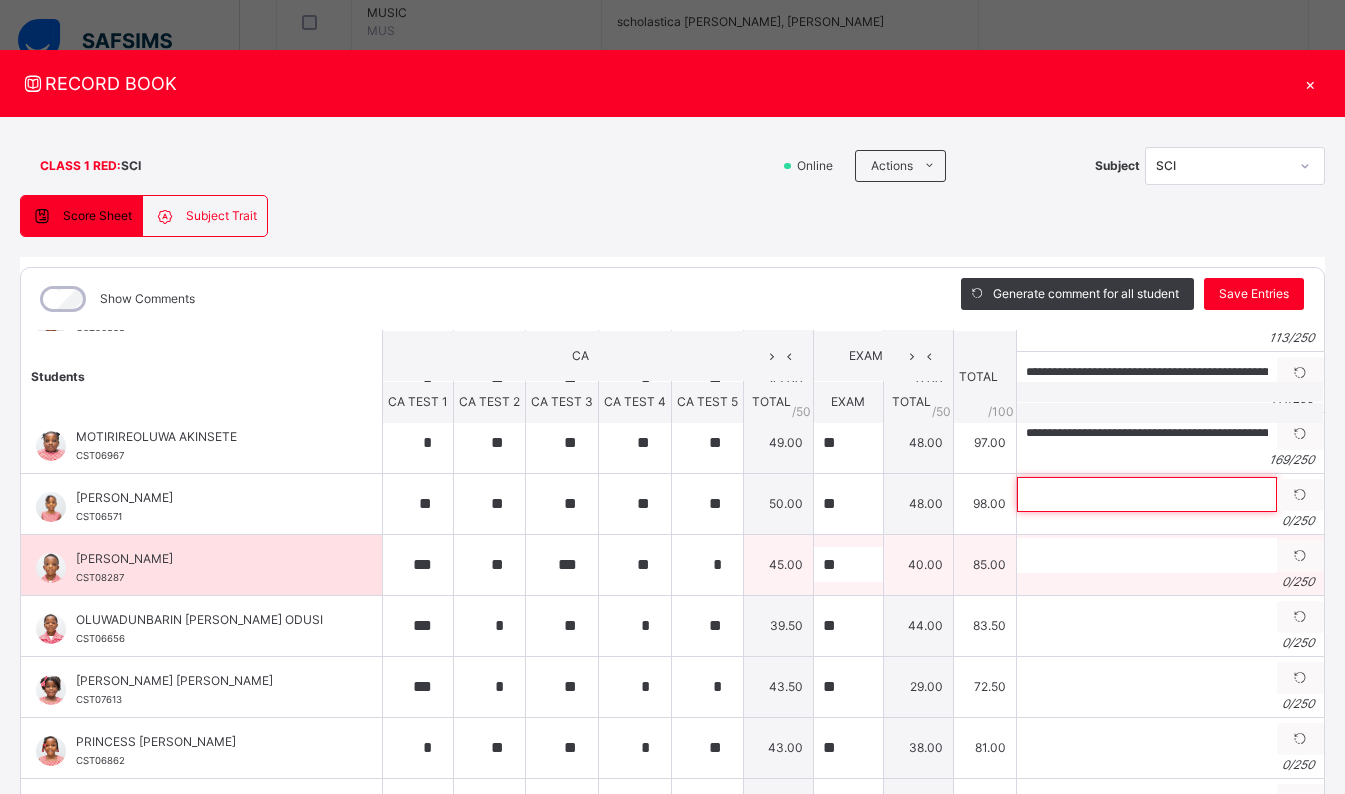 paste on "**********" 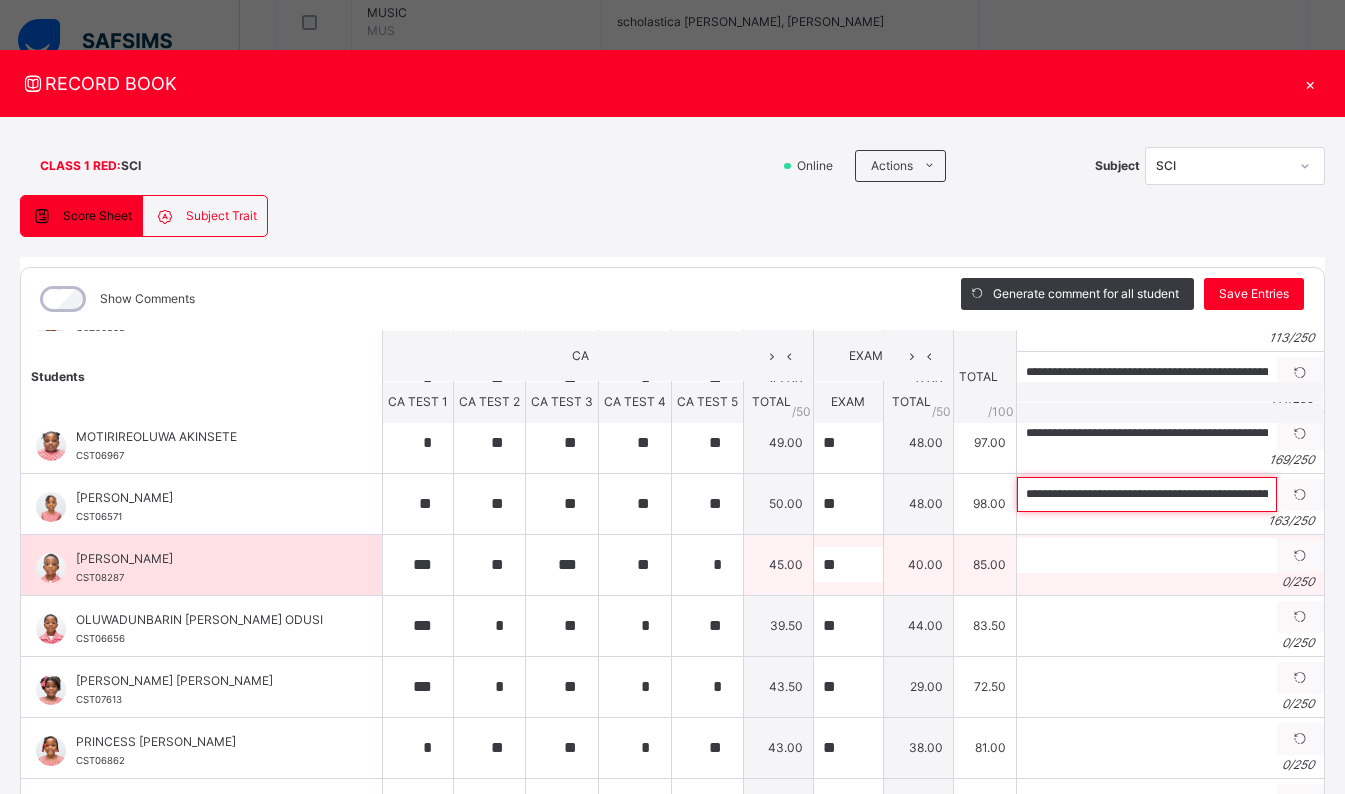scroll, scrollTop: 0, scrollLeft: 694, axis: horizontal 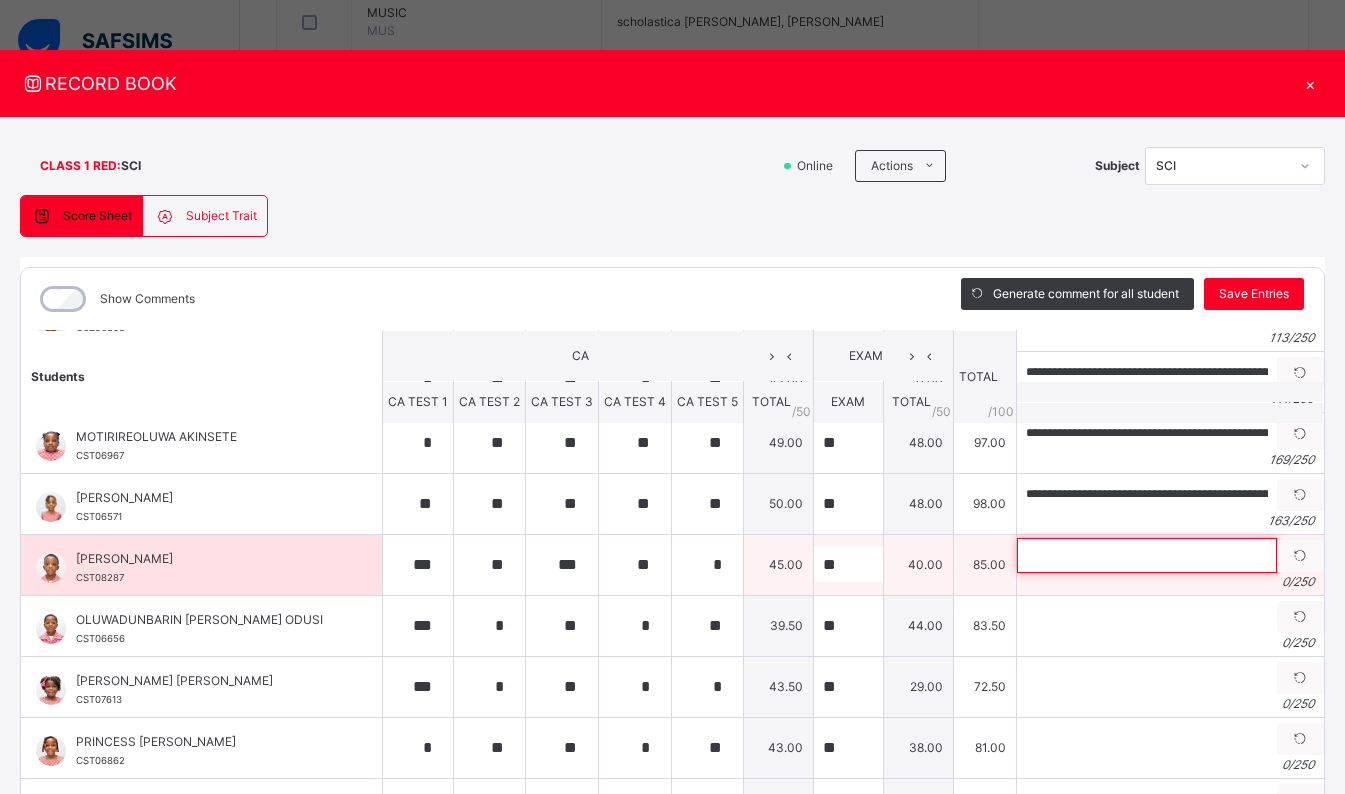 click at bounding box center [1147, 555] 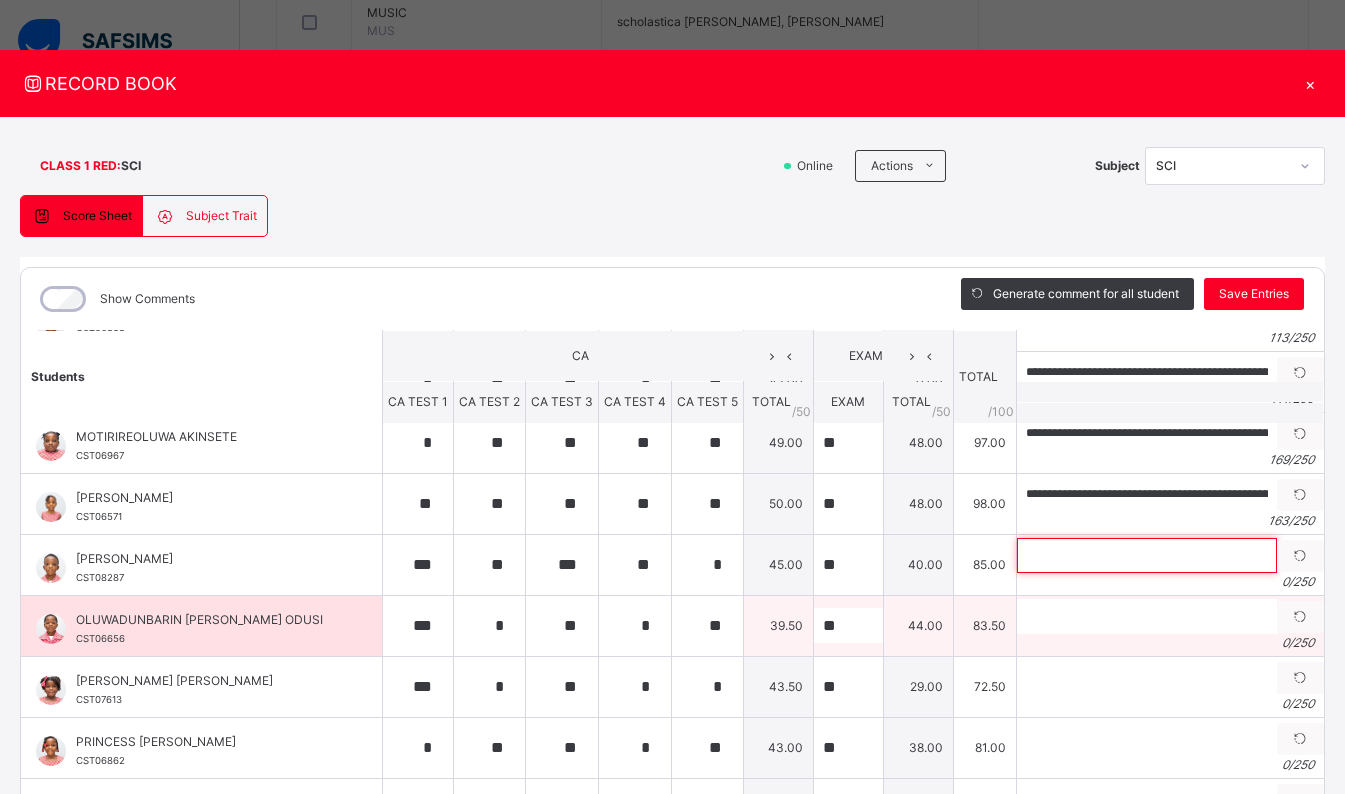 paste on "**********" 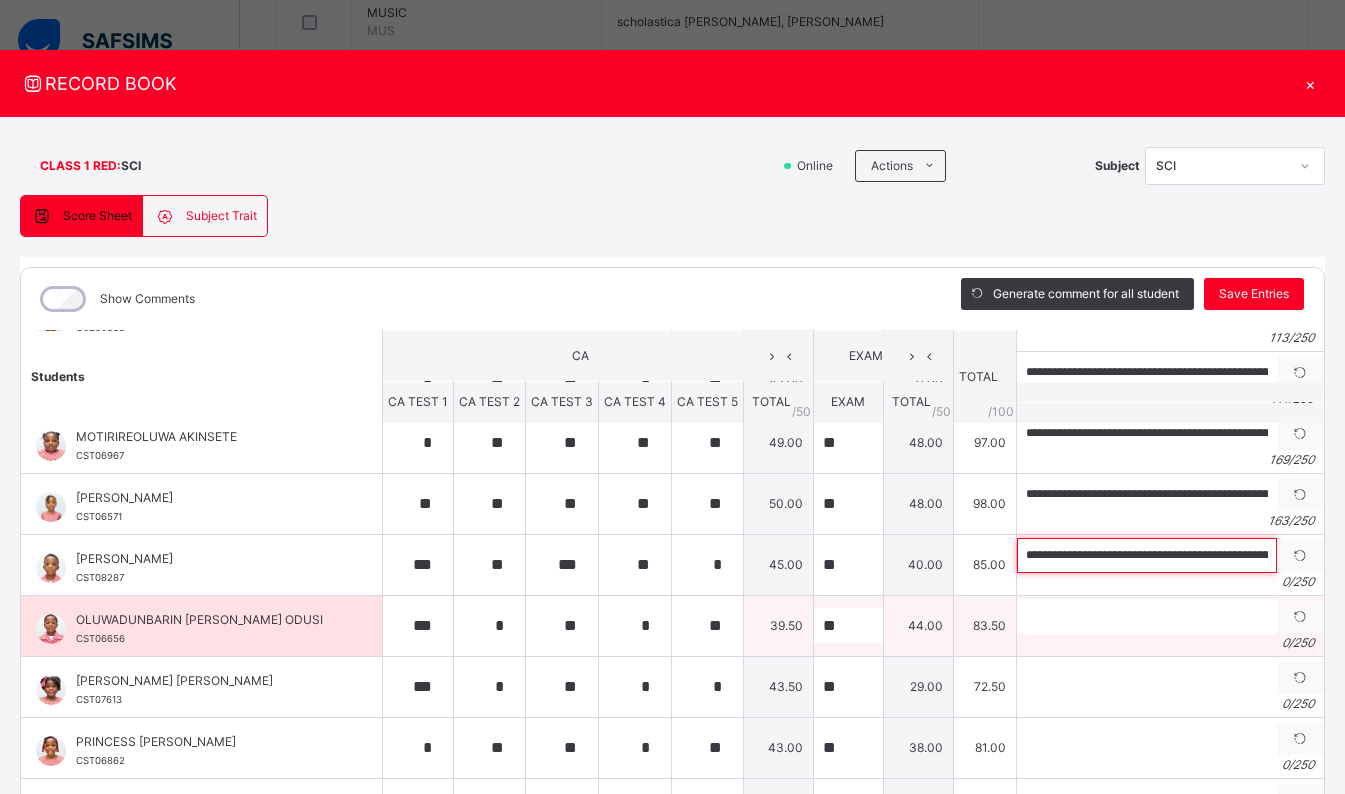 scroll, scrollTop: 0, scrollLeft: 467, axis: horizontal 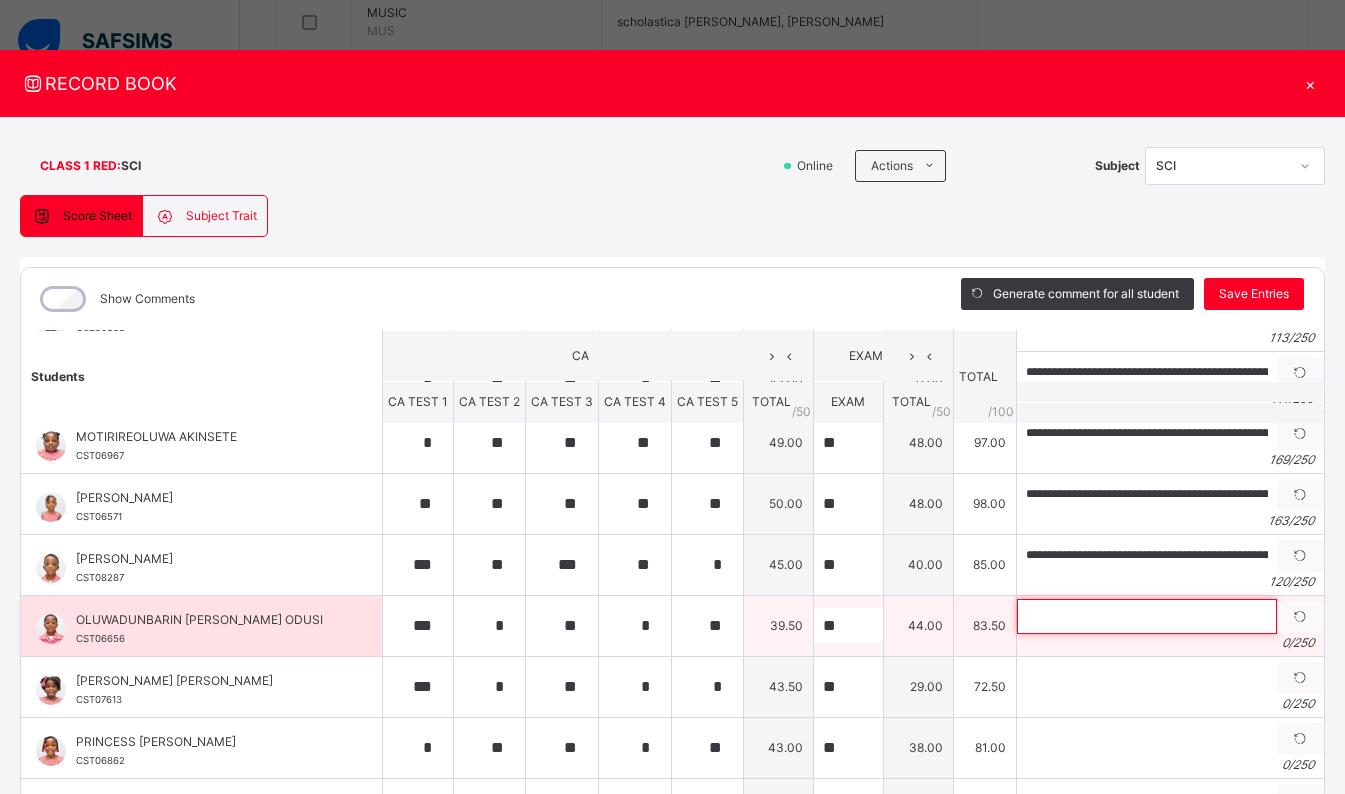 click at bounding box center [1147, 616] 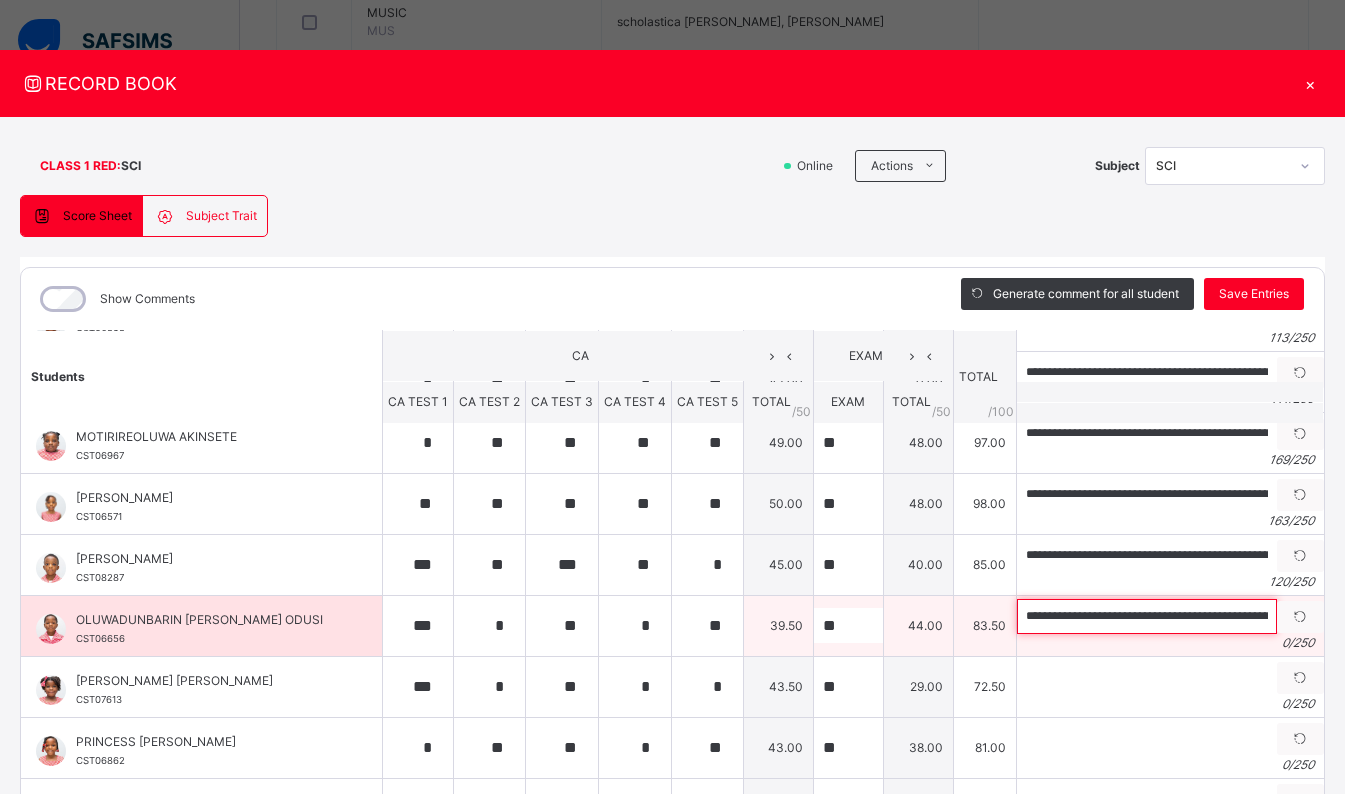 scroll, scrollTop: 0, scrollLeft: 568, axis: horizontal 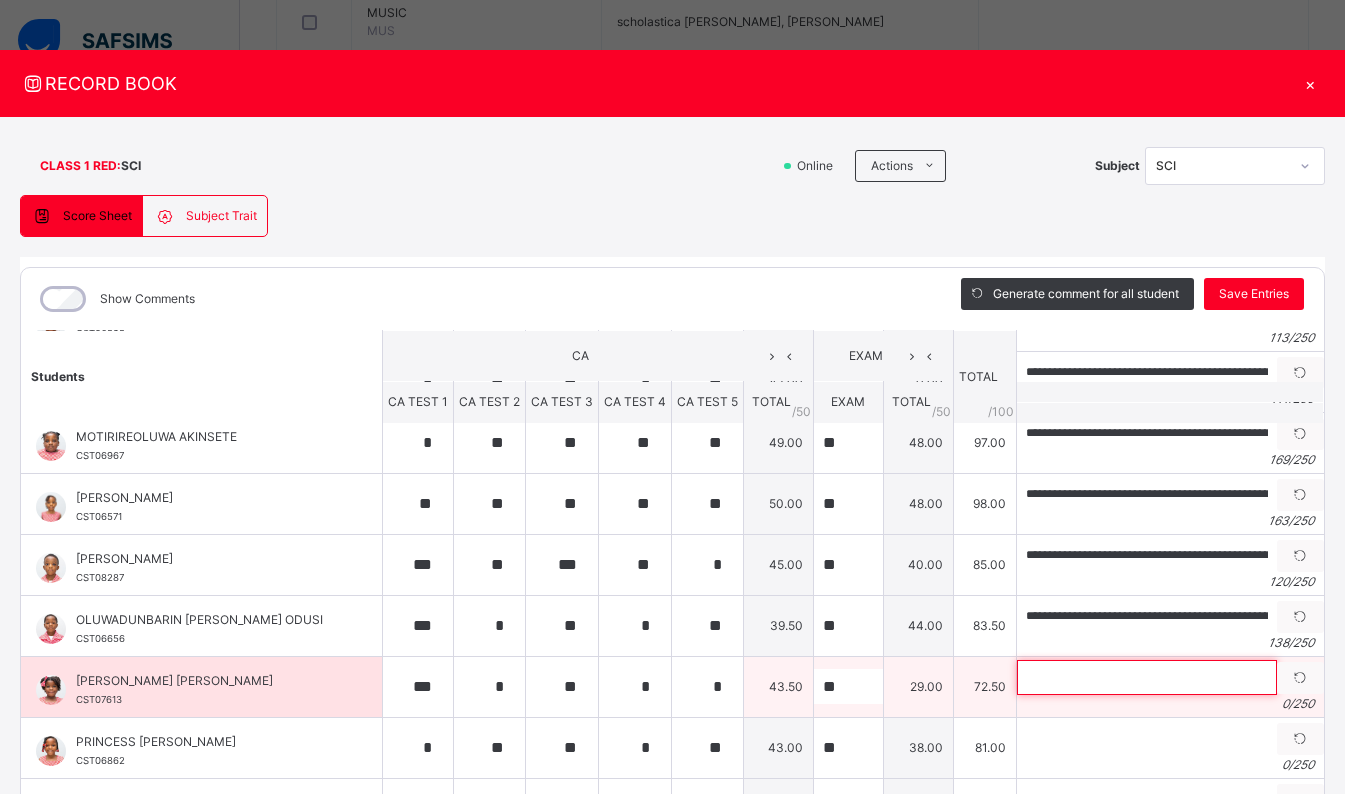 click at bounding box center [1147, 677] 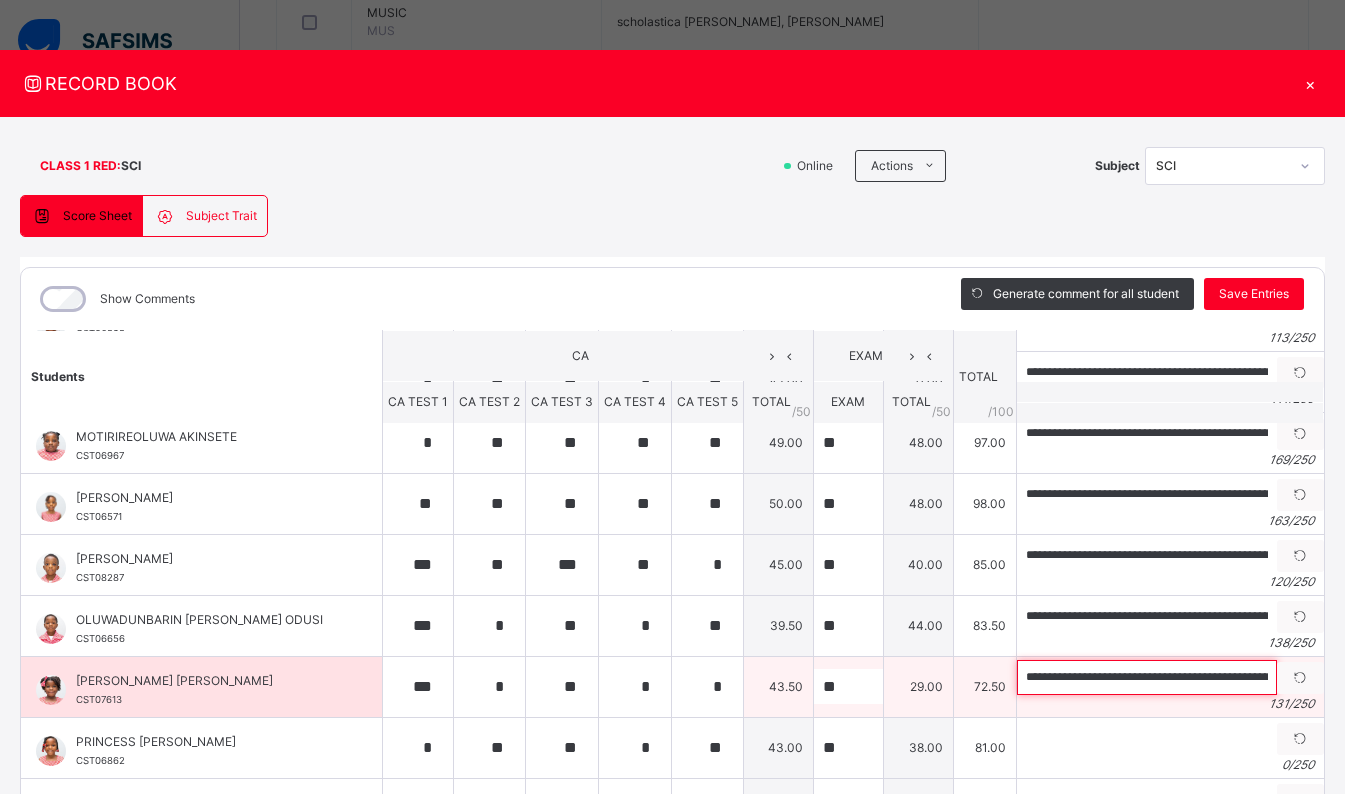 scroll, scrollTop: 0, scrollLeft: 524, axis: horizontal 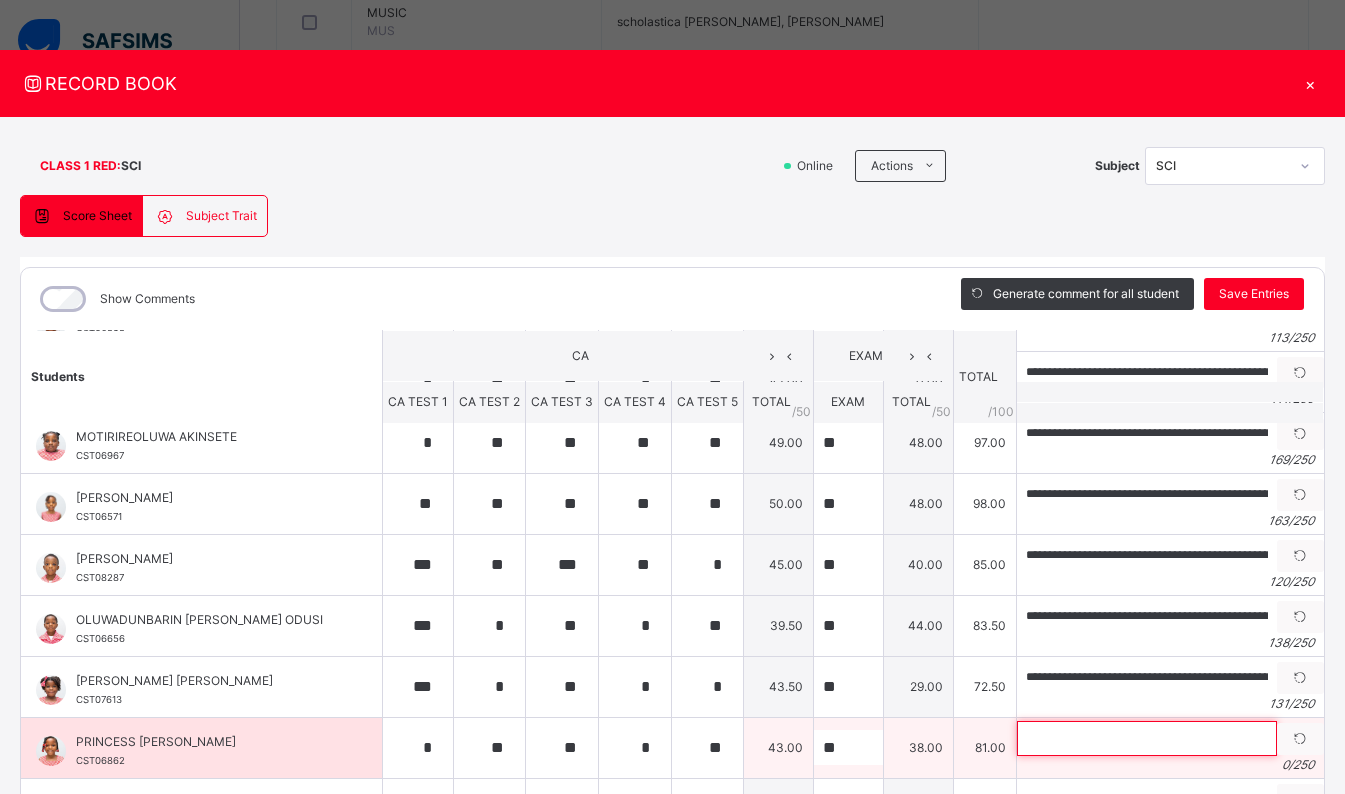 click at bounding box center [1147, 738] 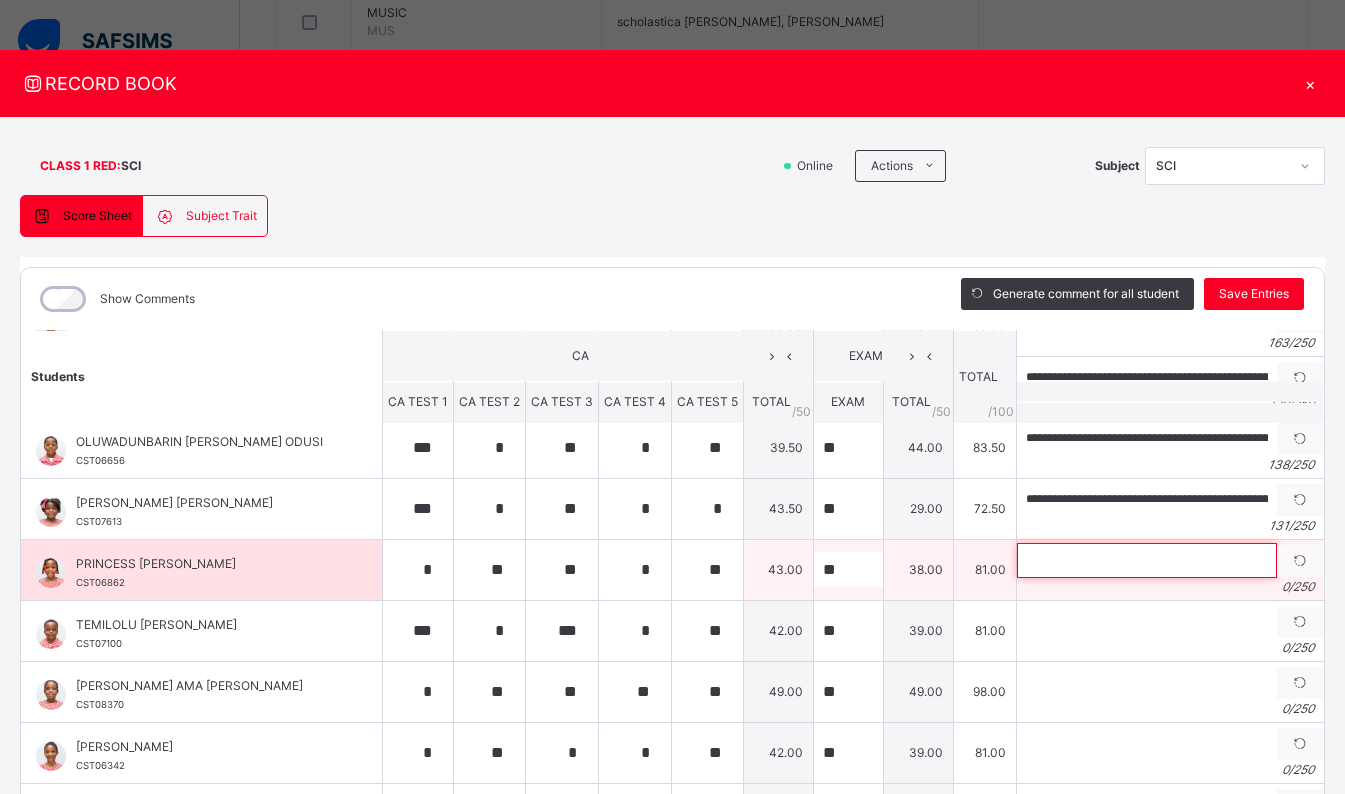 scroll, scrollTop: 706, scrollLeft: 0, axis: vertical 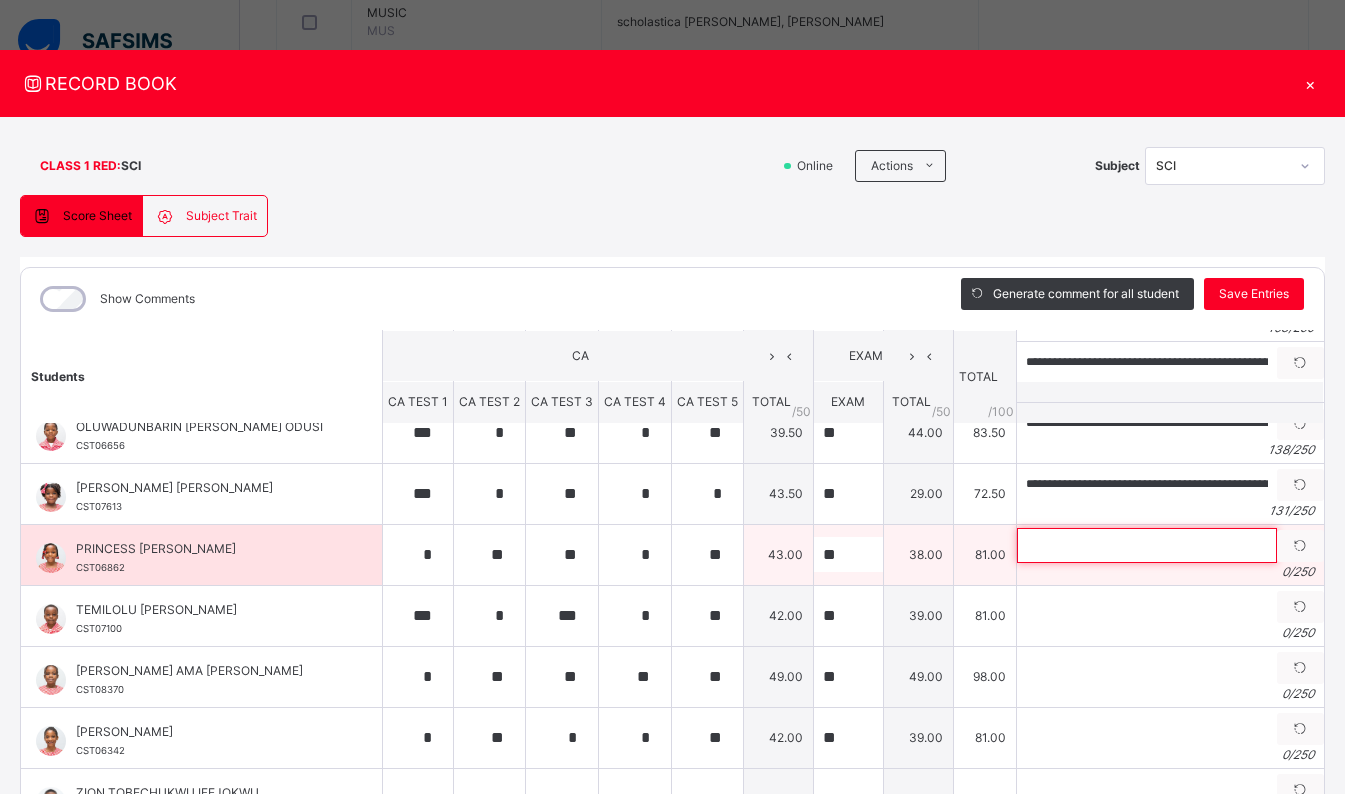 paste on "**********" 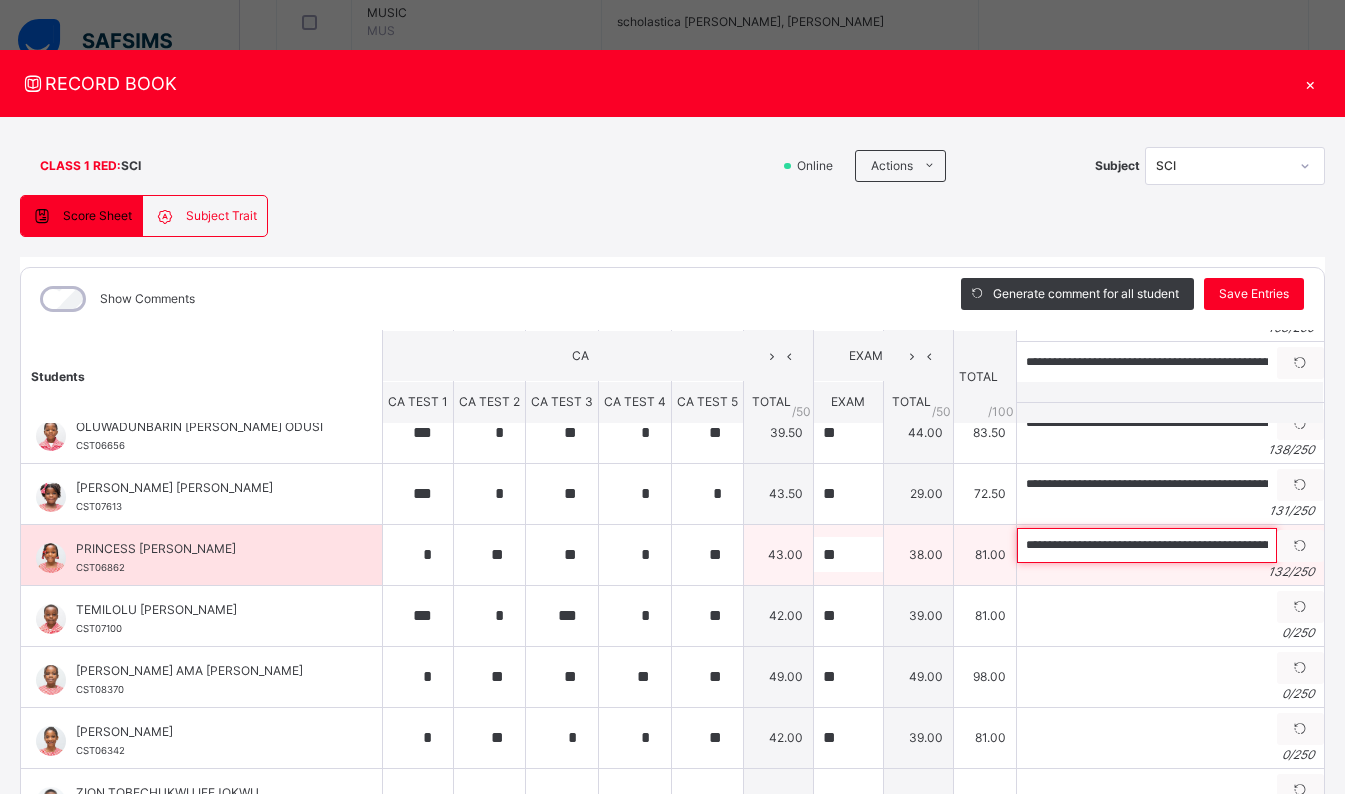 scroll, scrollTop: 0, scrollLeft: 526, axis: horizontal 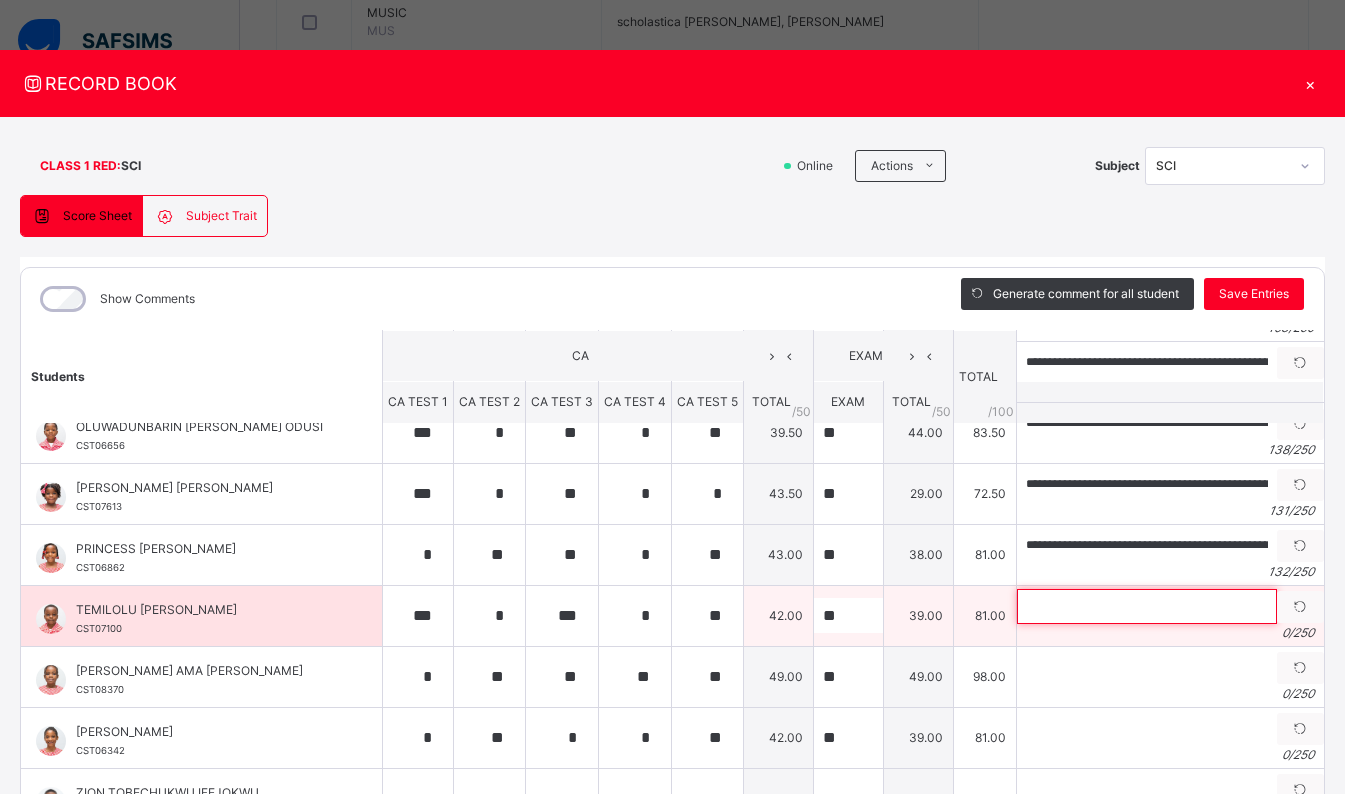 click at bounding box center (1147, 606) 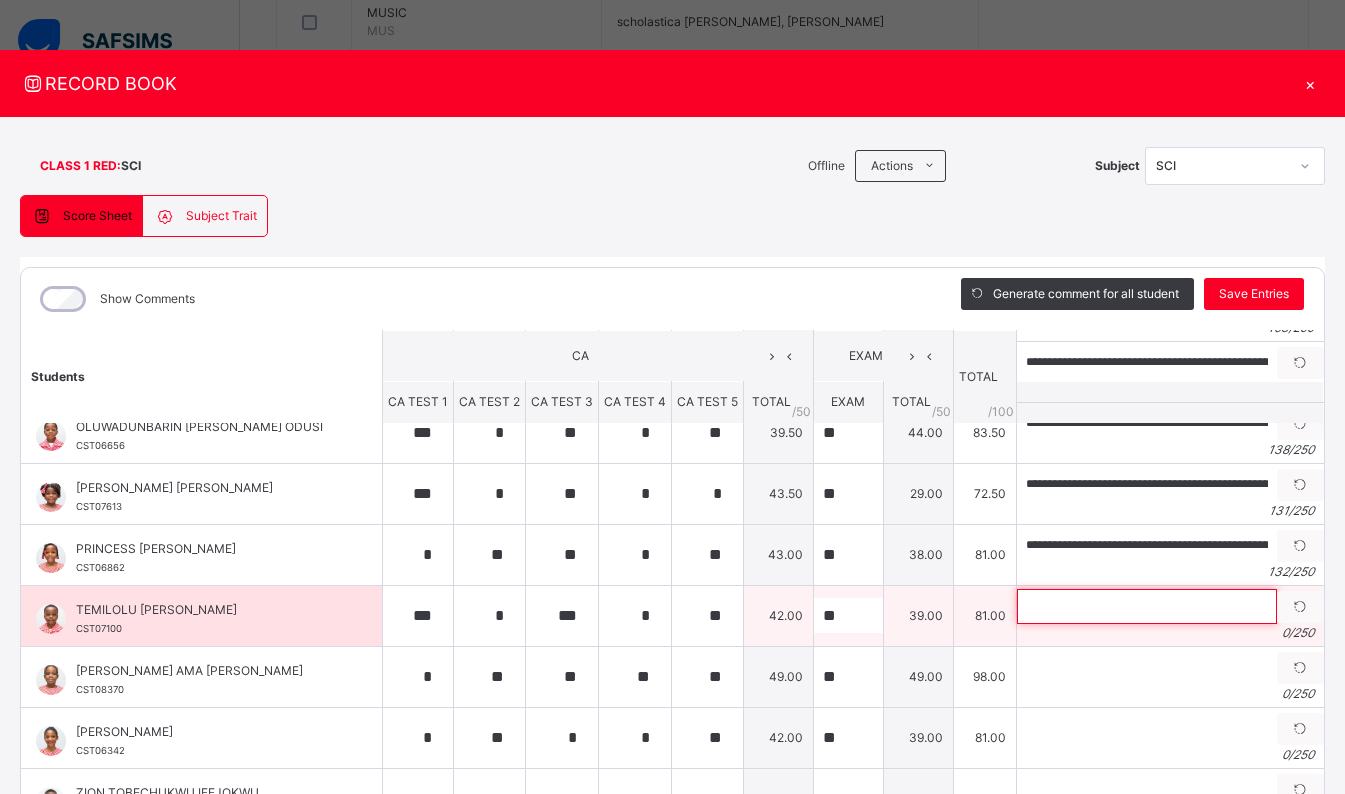 paste on "**********" 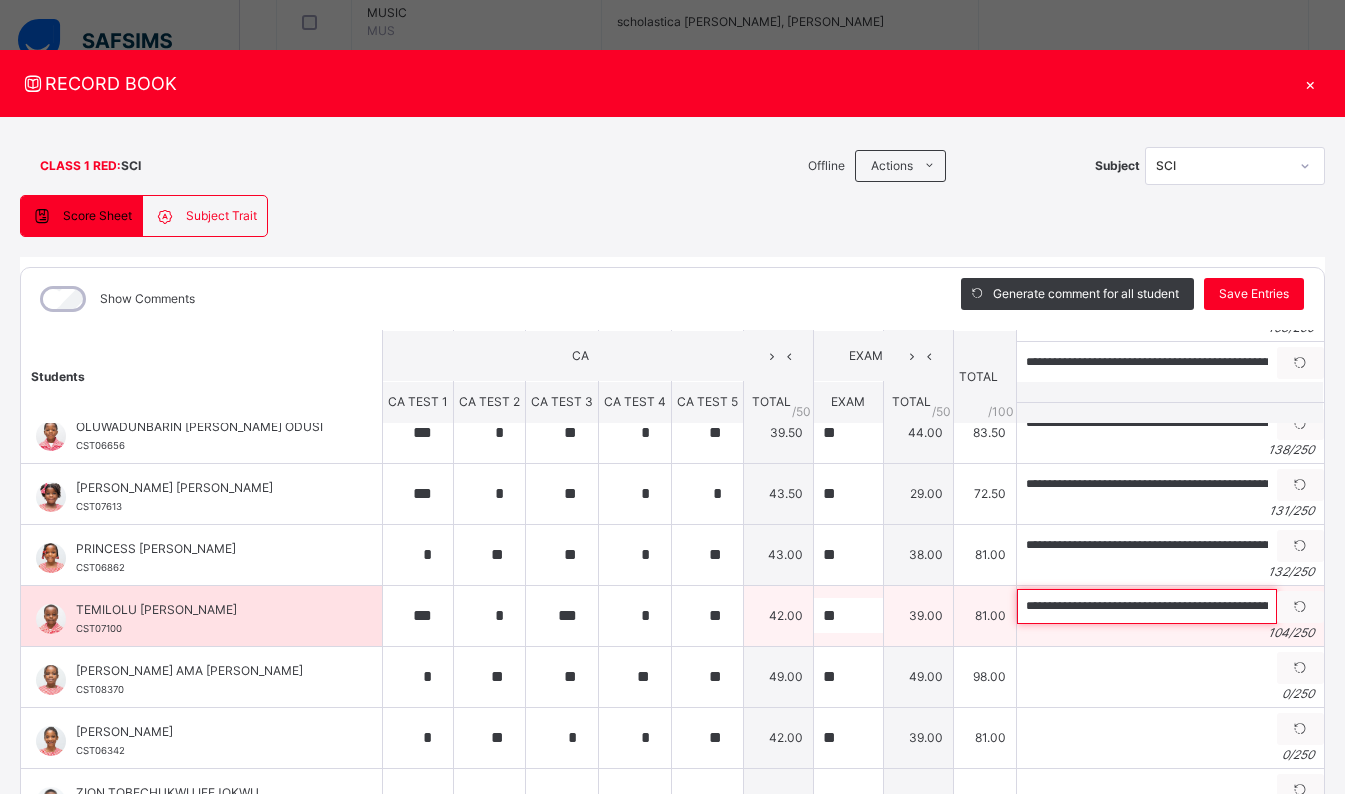 scroll, scrollTop: 0, scrollLeft: 353, axis: horizontal 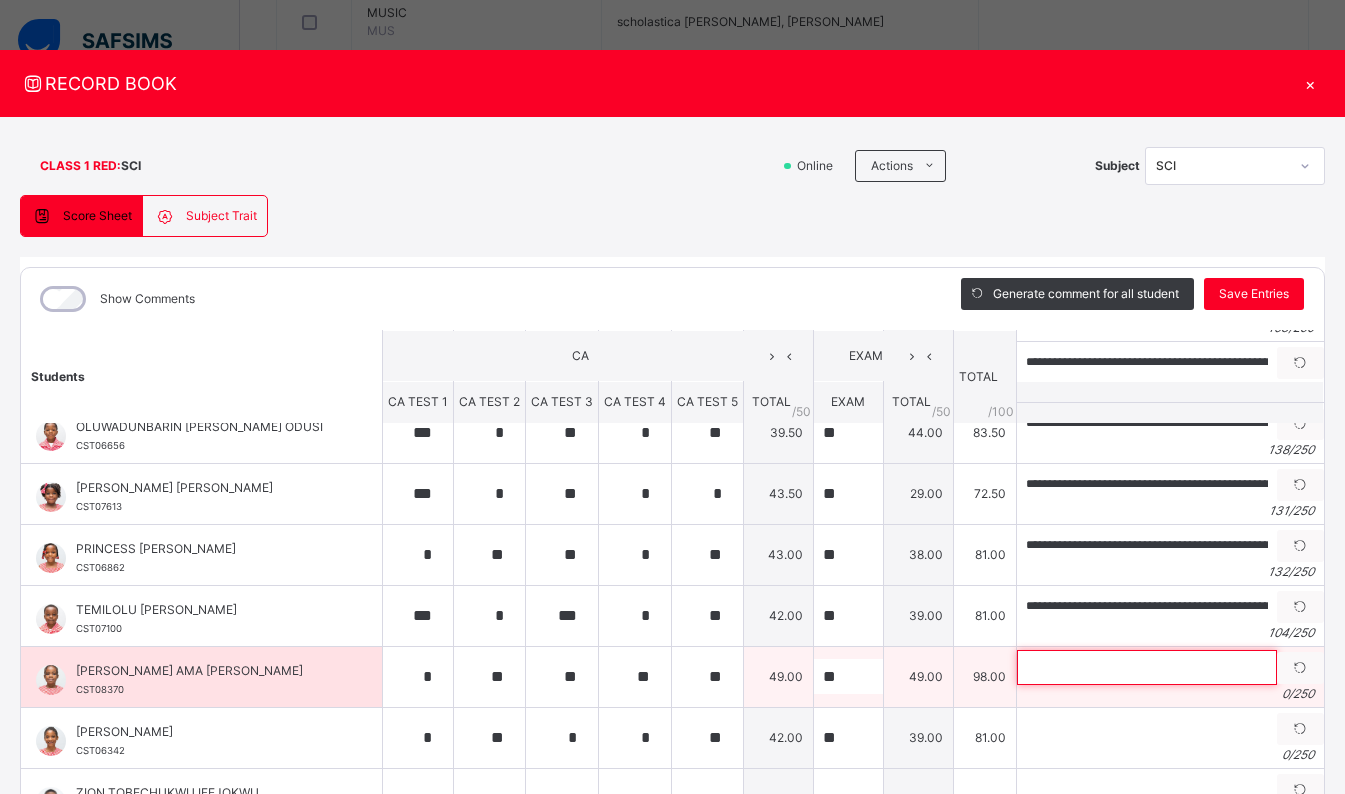 click at bounding box center (1147, 667) 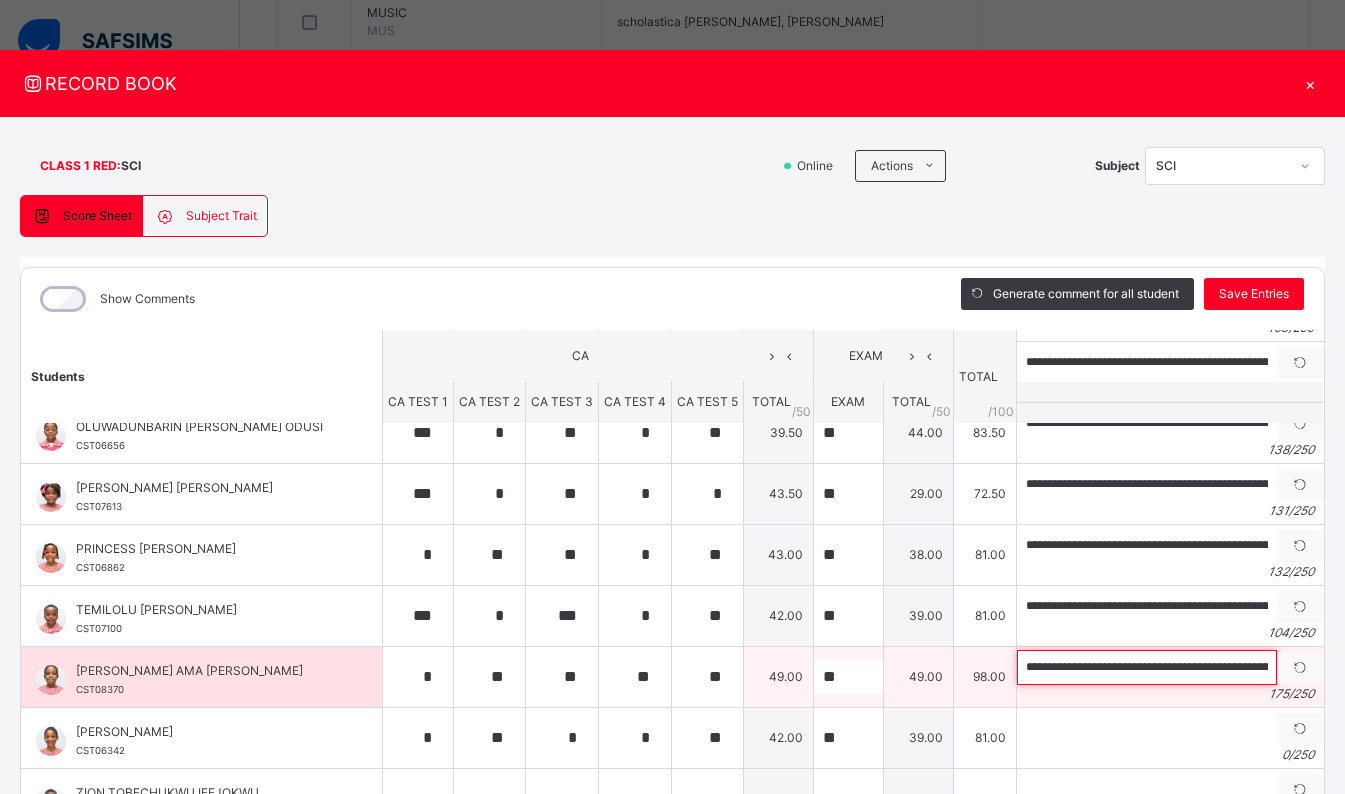 scroll, scrollTop: 0, scrollLeft: 742, axis: horizontal 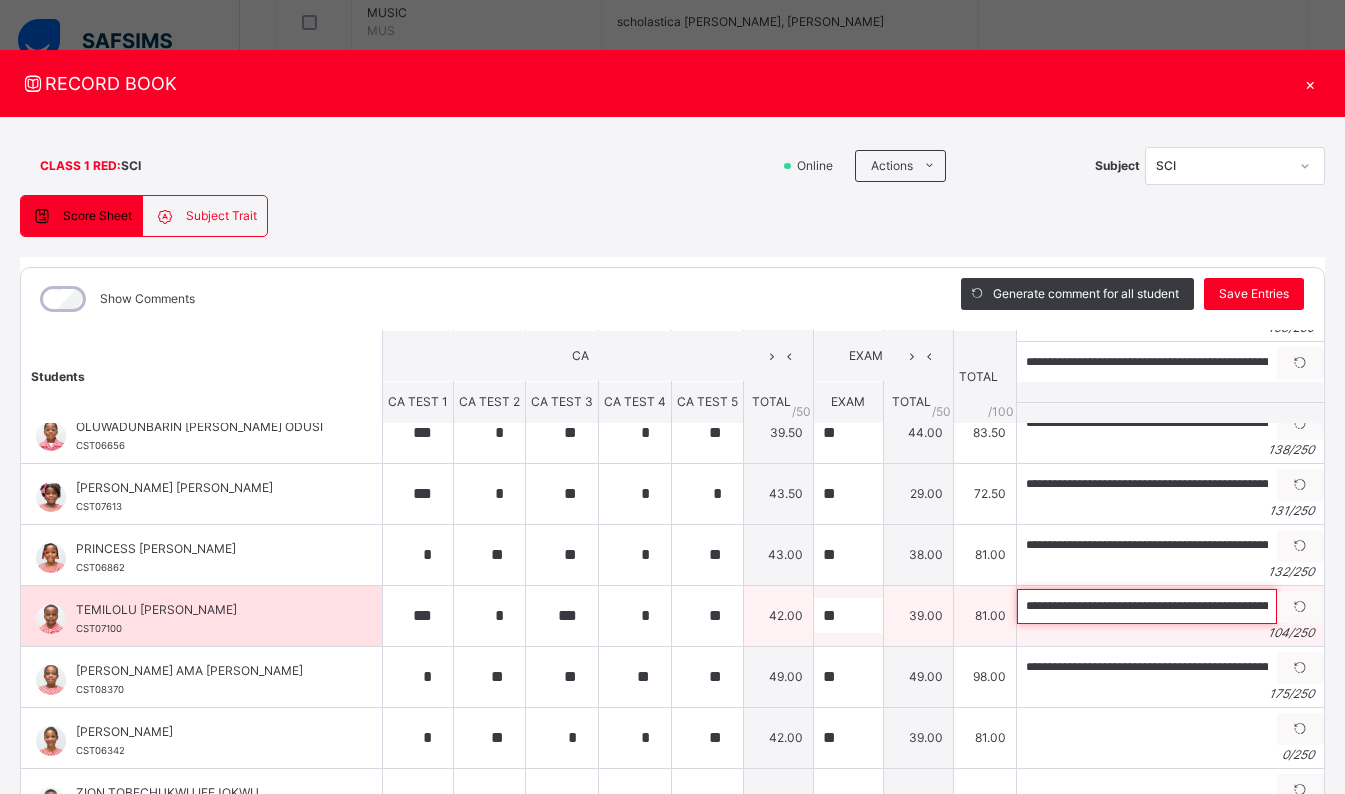 click on "**********" at bounding box center [1147, 606] 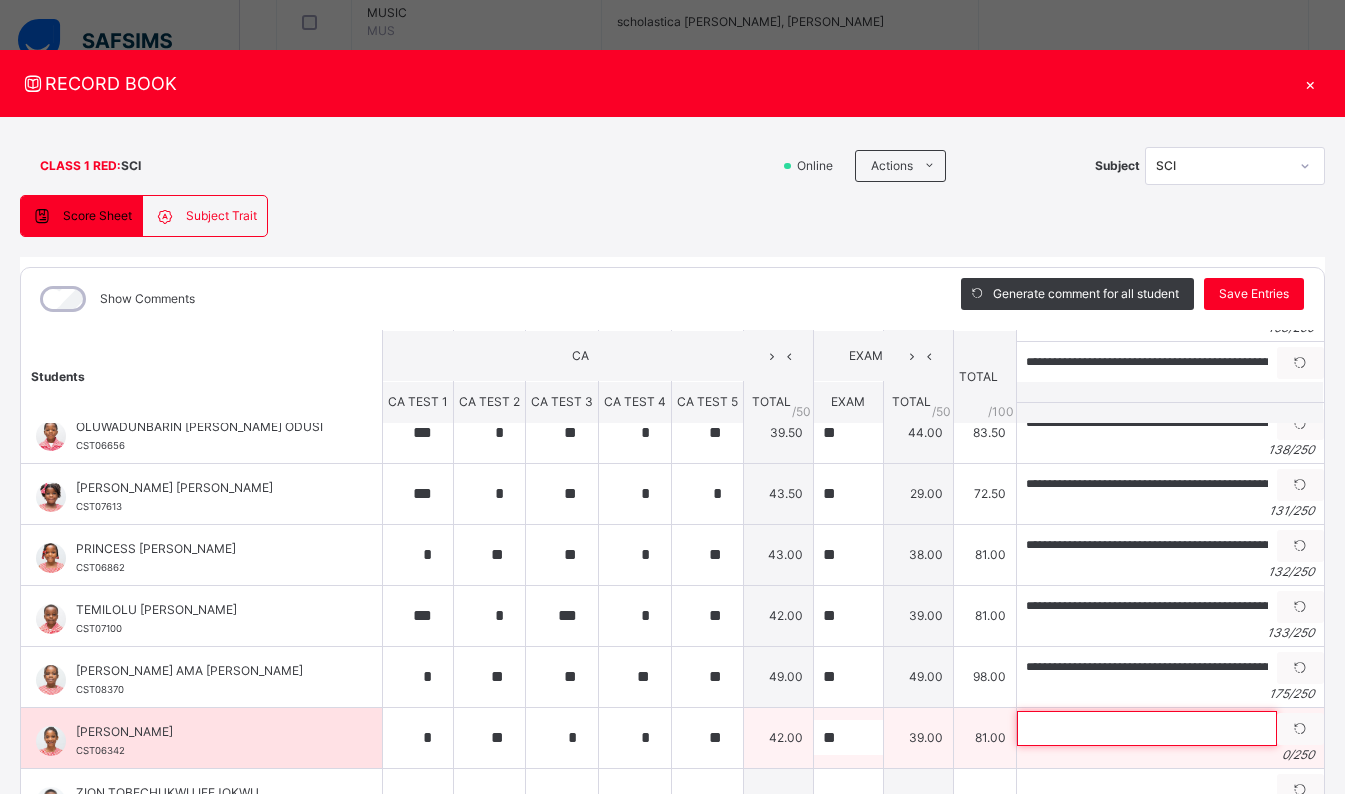 click at bounding box center [1147, 728] 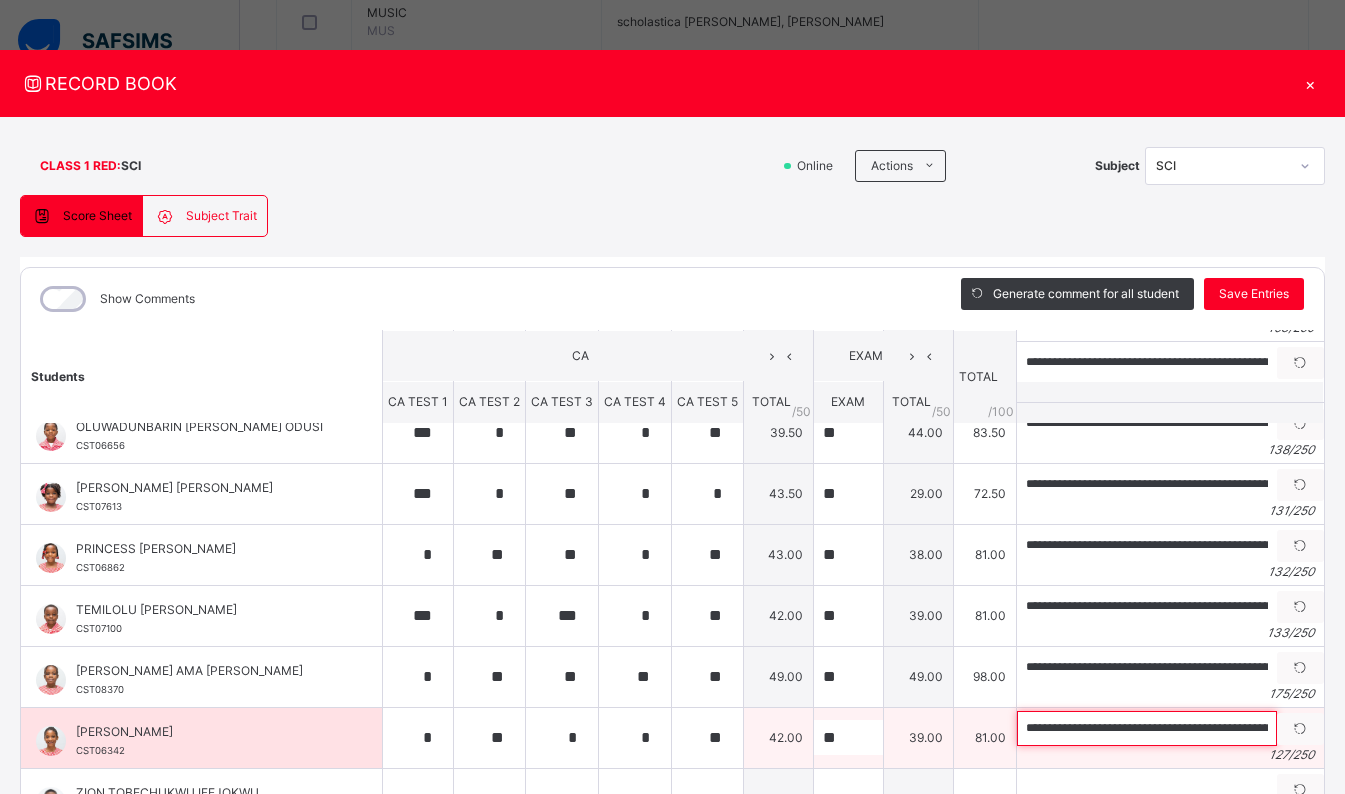 scroll, scrollTop: 0, scrollLeft: 493, axis: horizontal 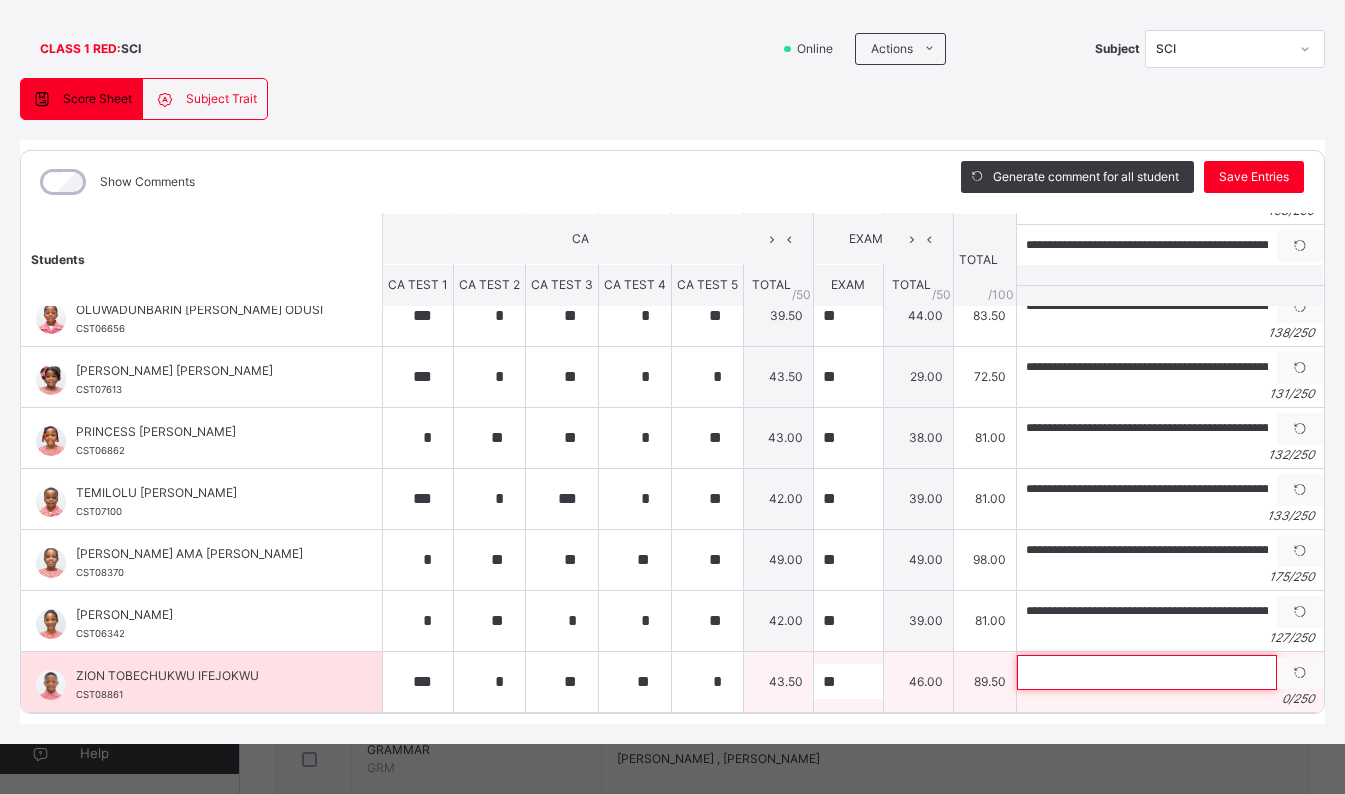 click at bounding box center [1147, 672] 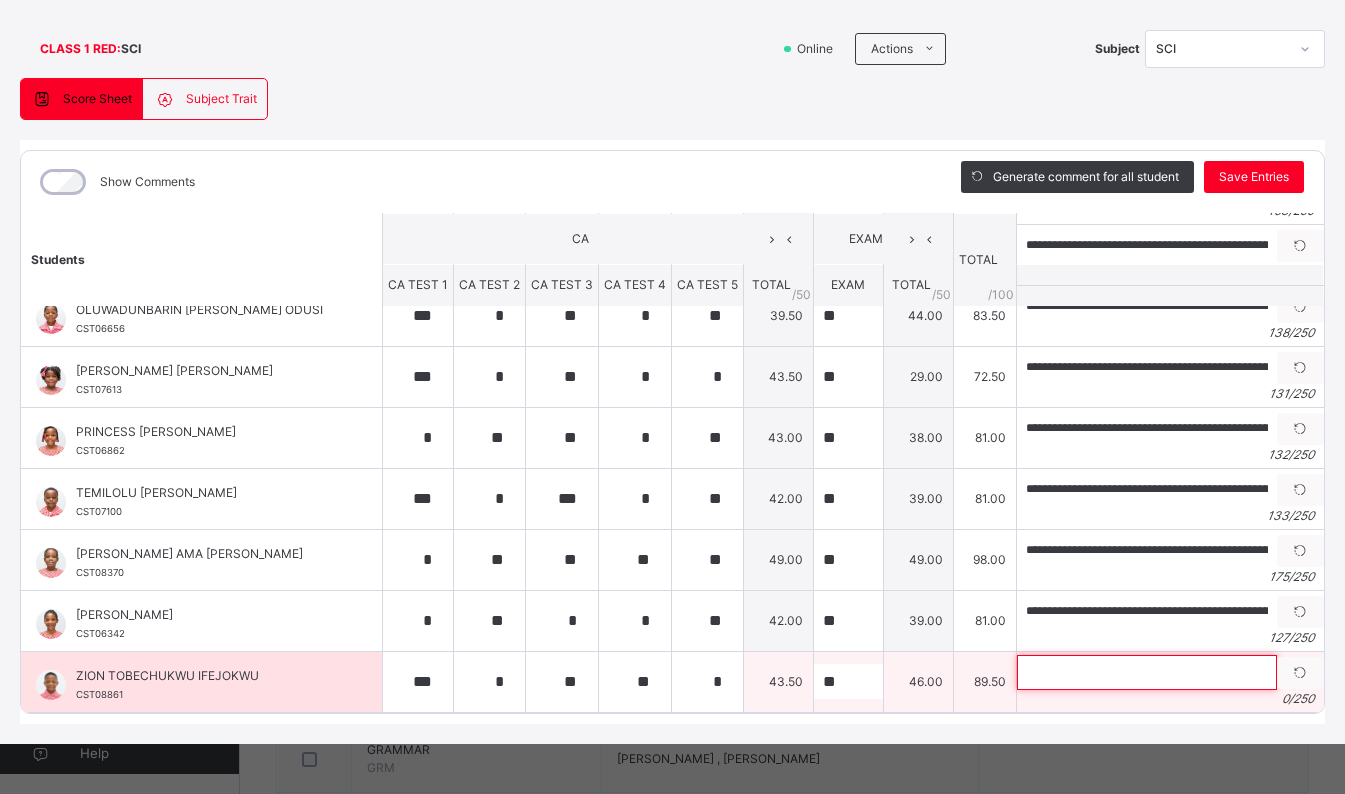 paste on "**********" 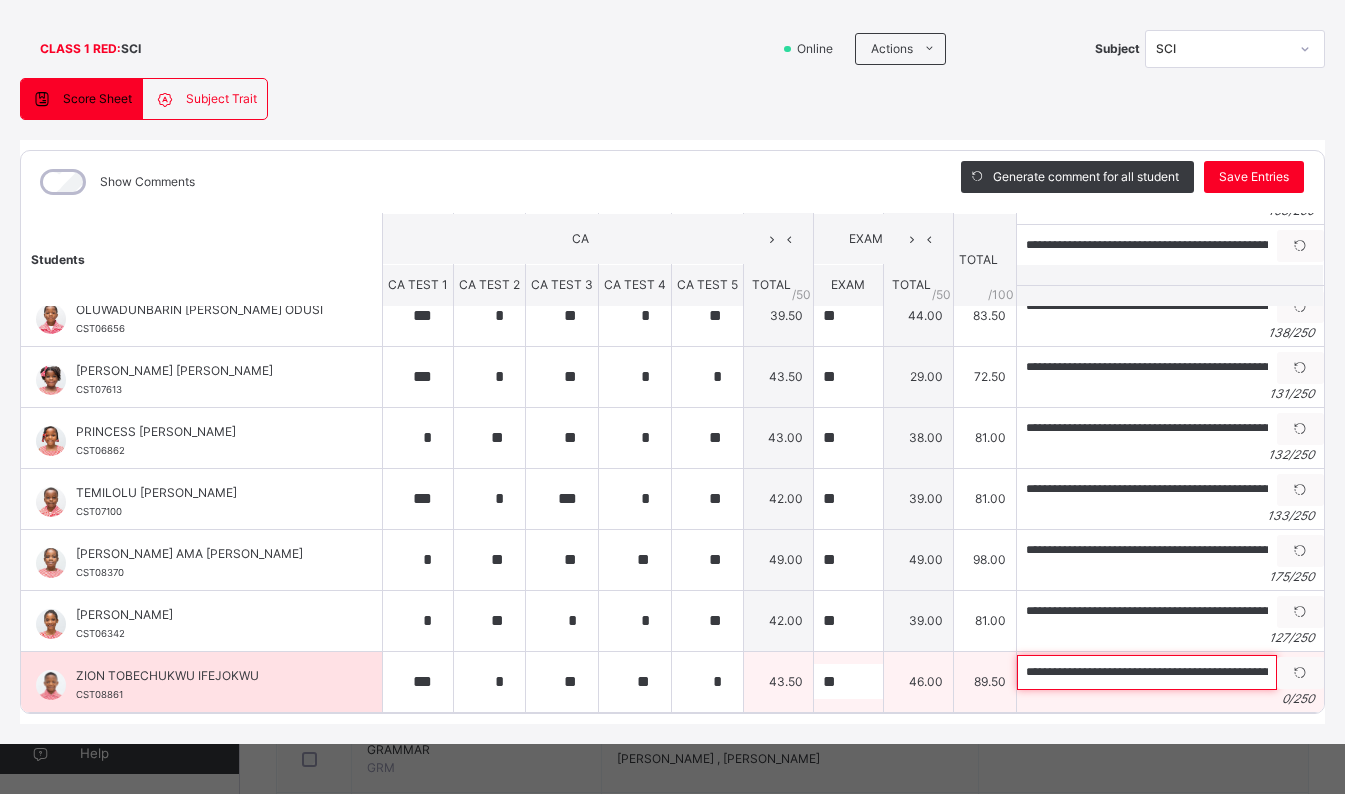 scroll, scrollTop: 0, scrollLeft: 717, axis: horizontal 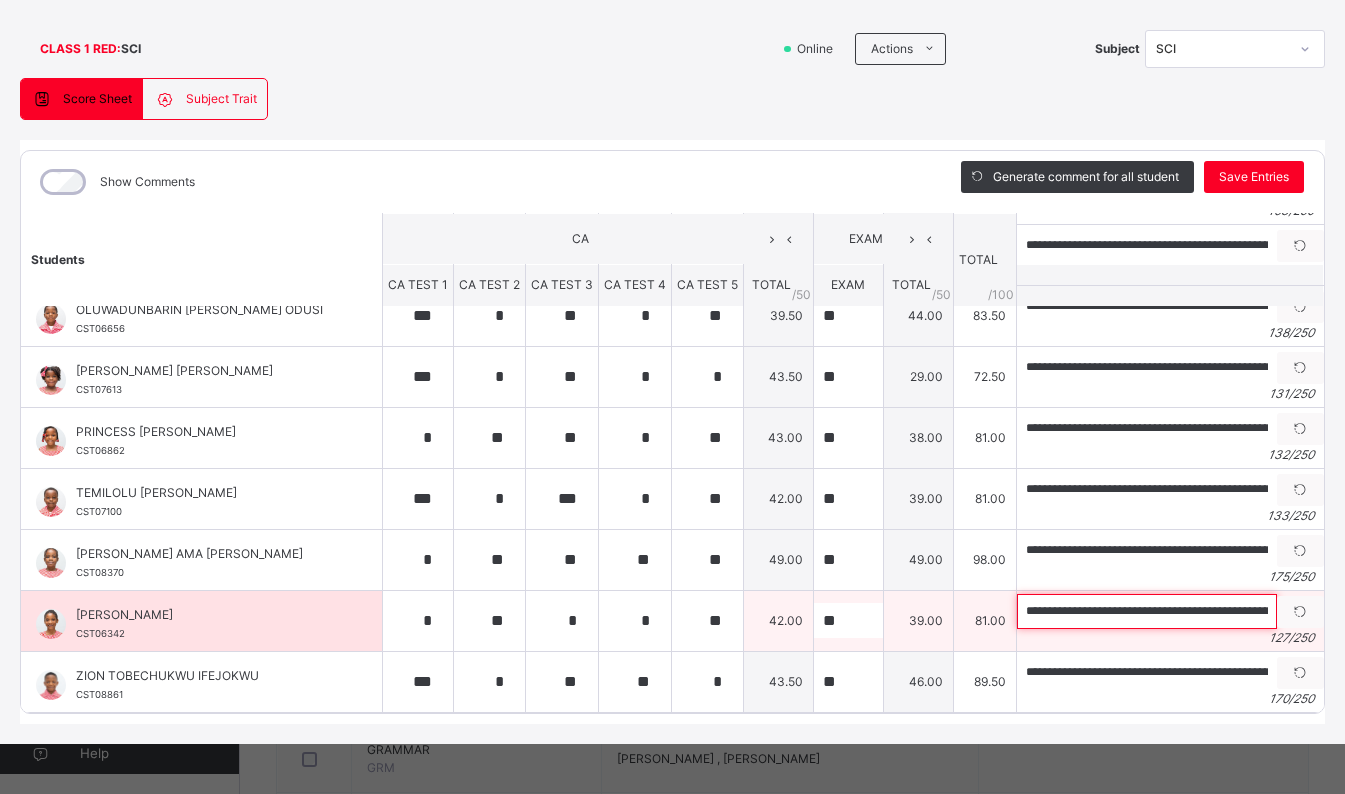 click on "**********" at bounding box center [1147, 611] 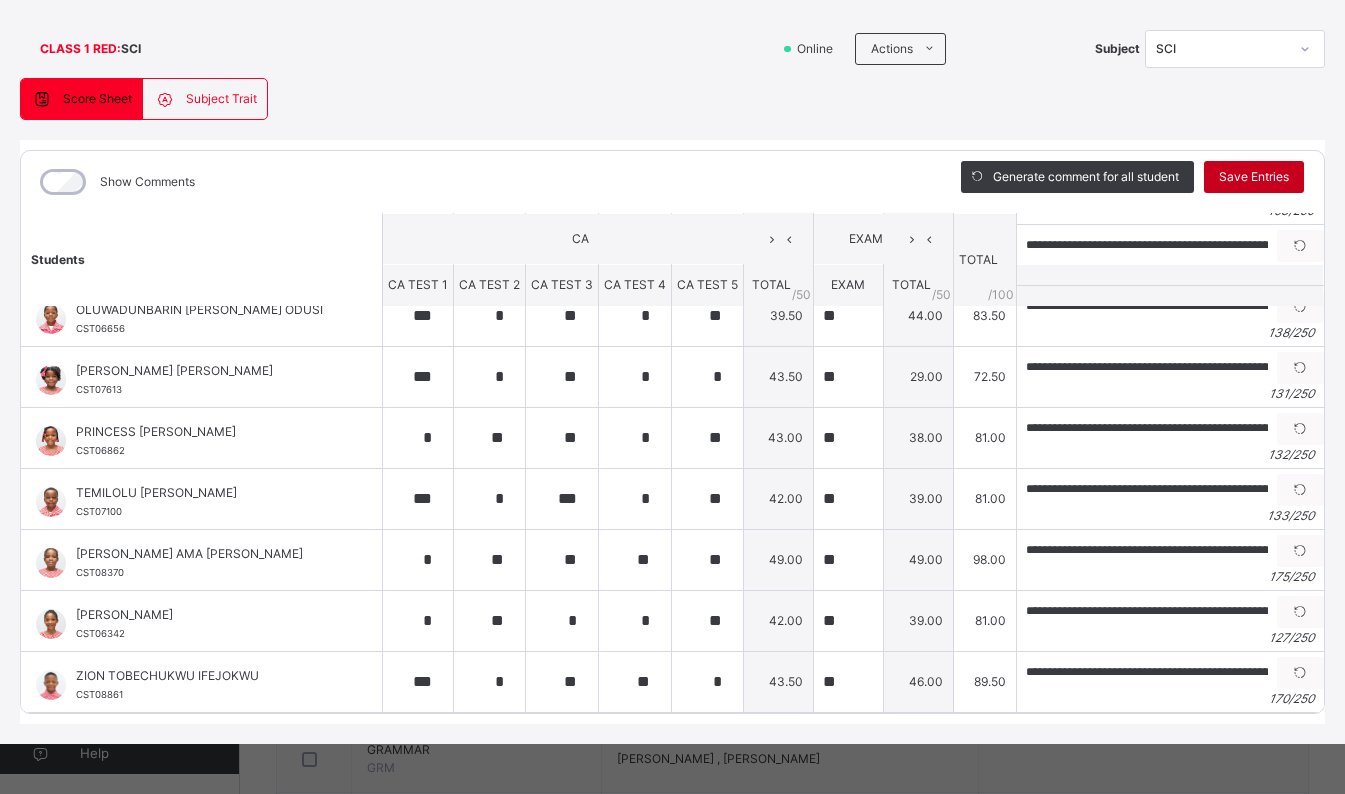 click on "Save Entries" at bounding box center [1254, 177] 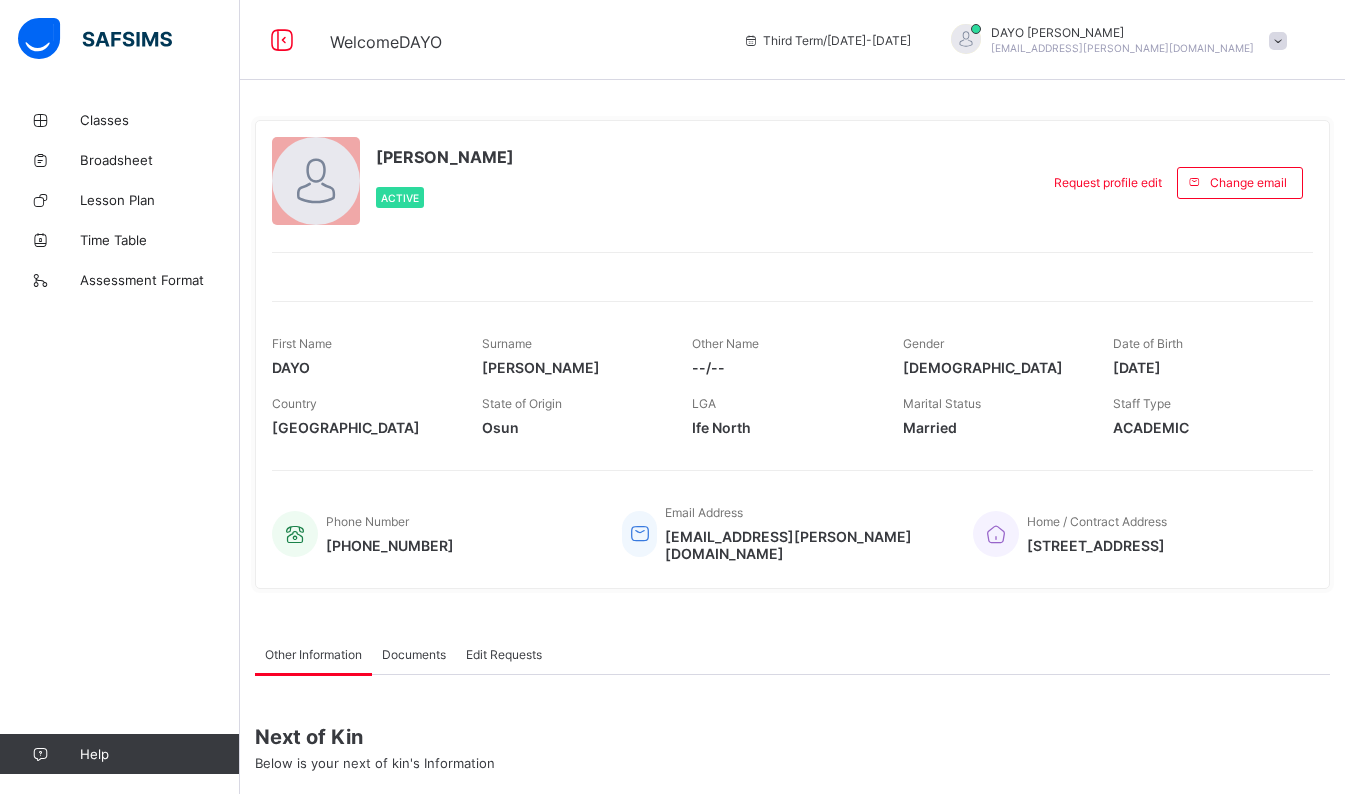 scroll, scrollTop: 0, scrollLeft: 0, axis: both 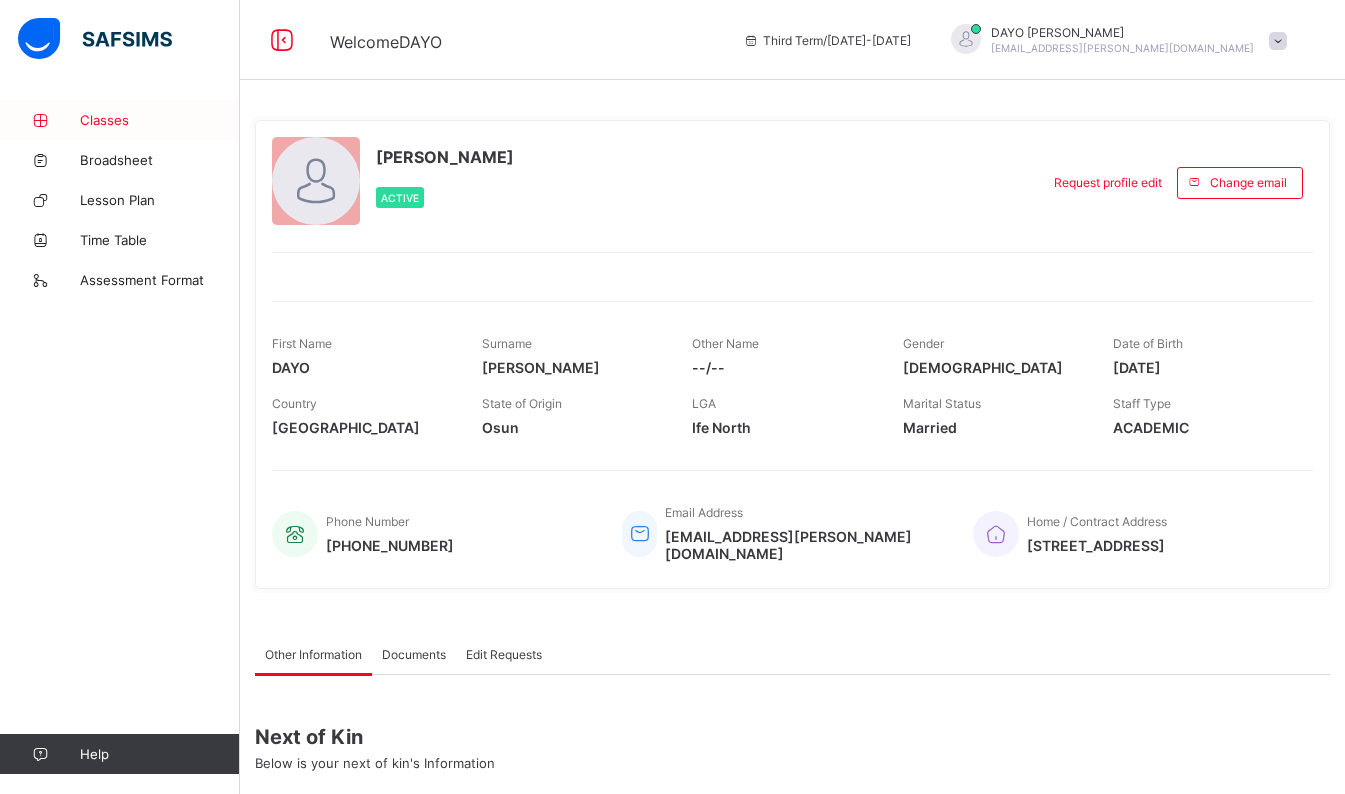 click on "Classes" at bounding box center [120, 120] 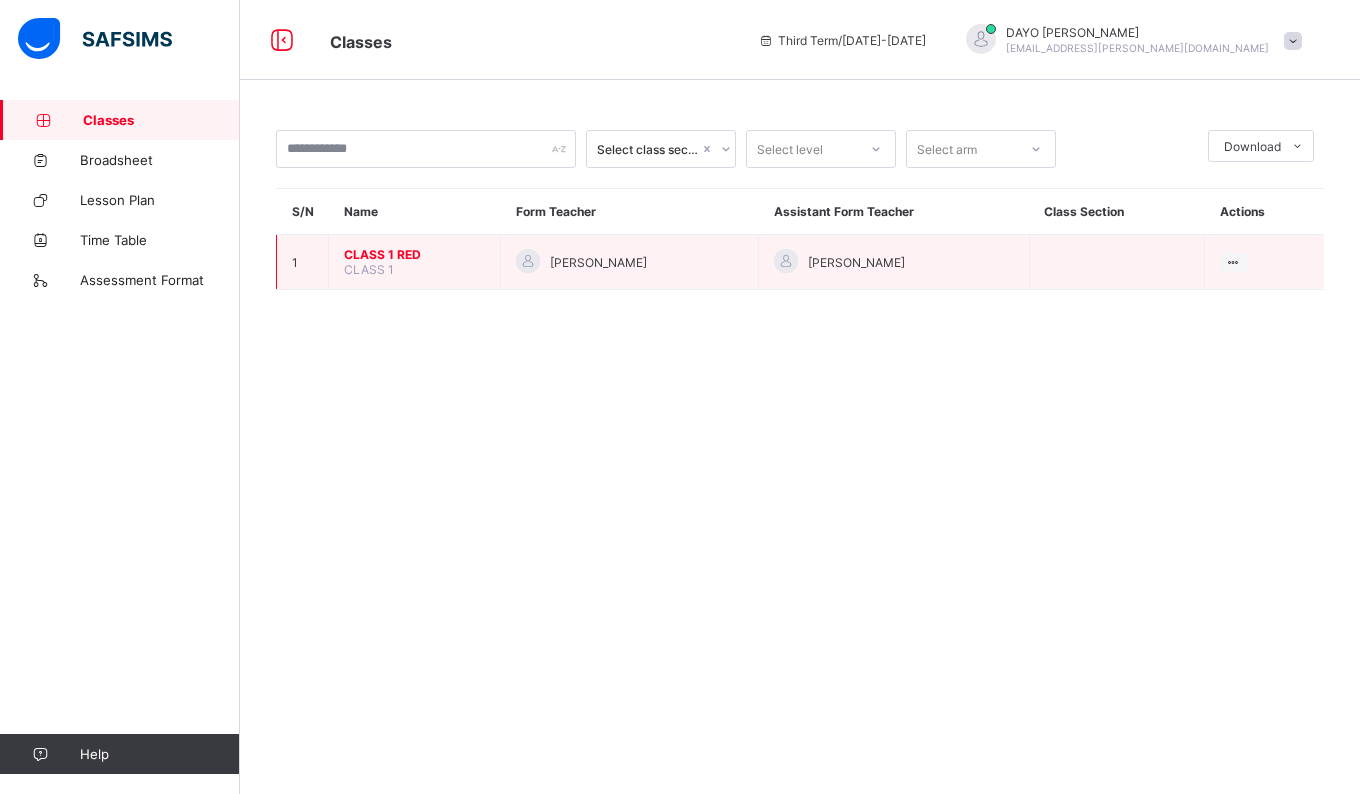 click on "CLASS 1   RED" at bounding box center [414, 254] 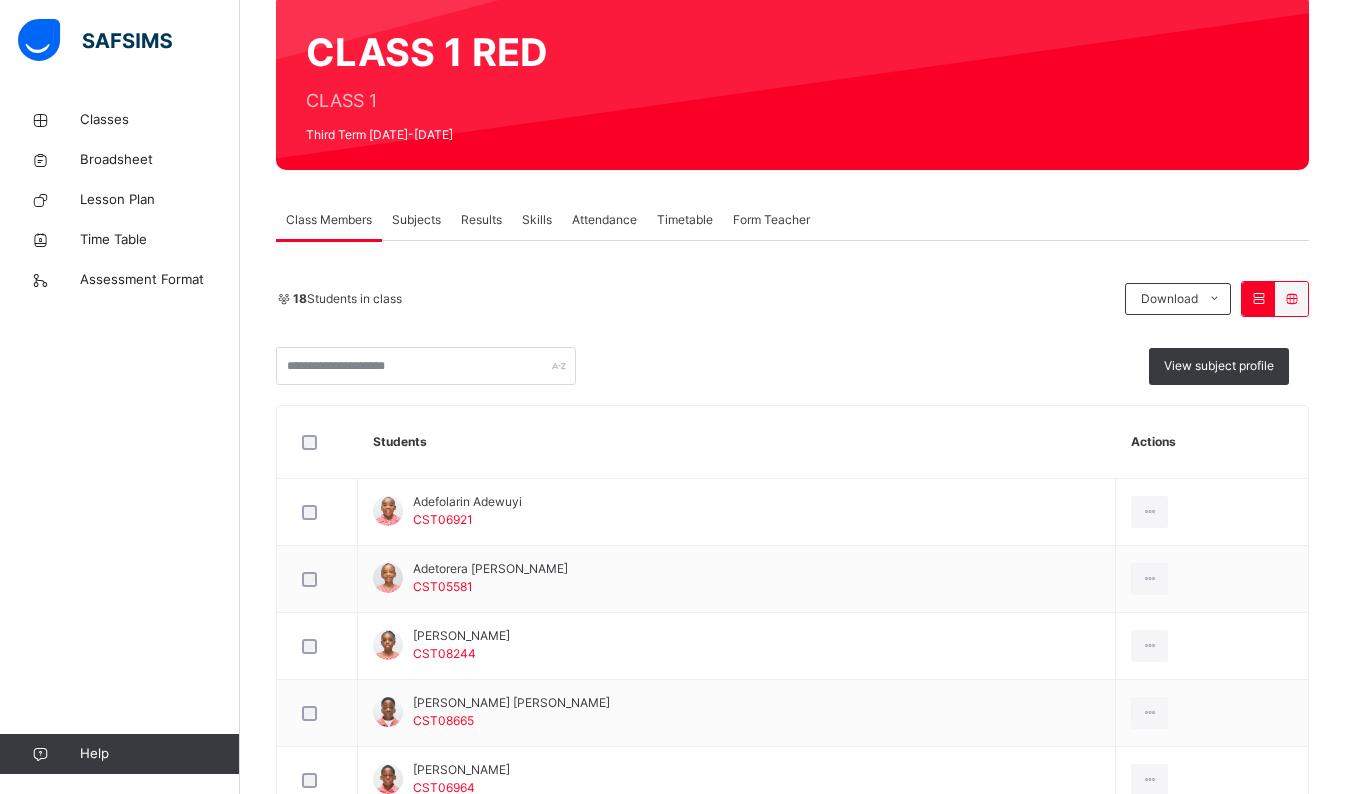 scroll, scrollTop: 173, scrollLeft: 0, axis: vertical 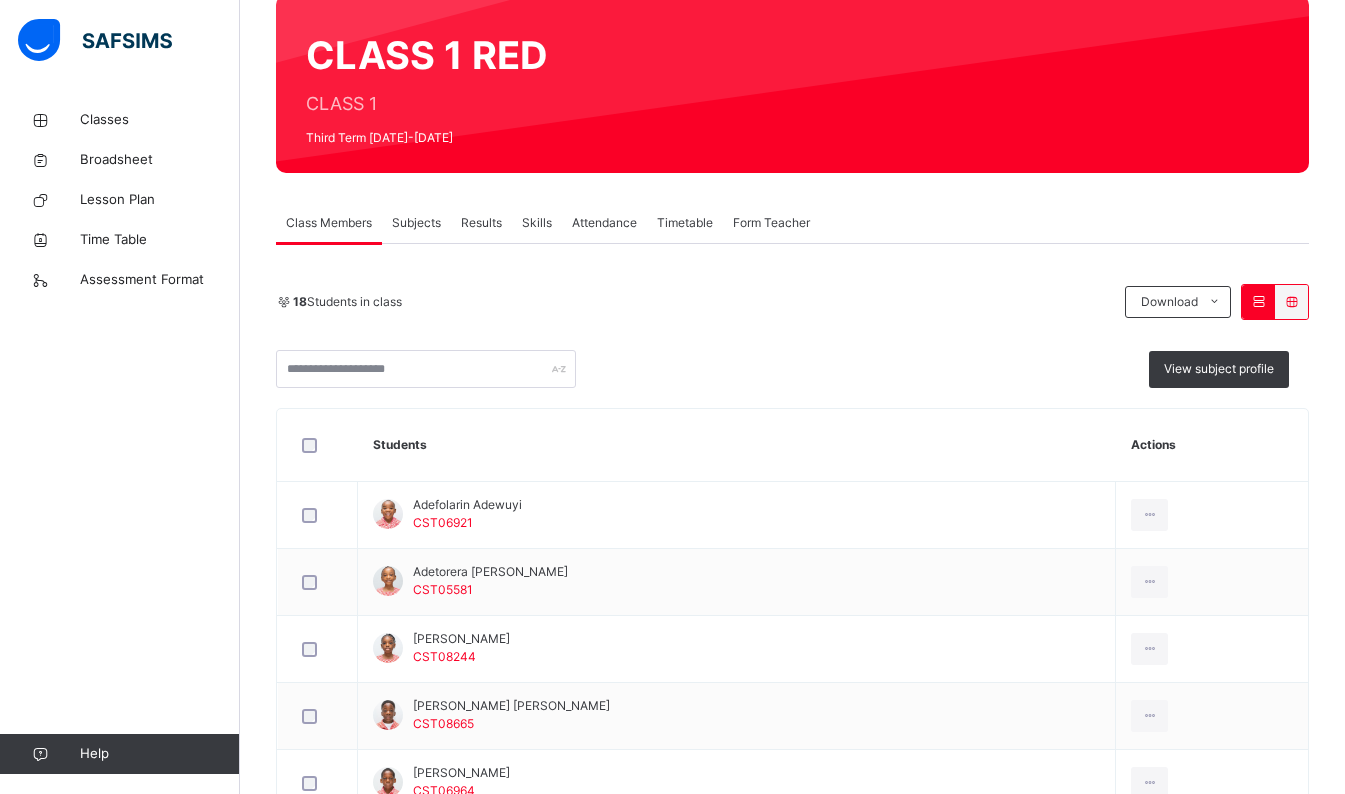 click on "Subjects" at bounding box center [416, 223] 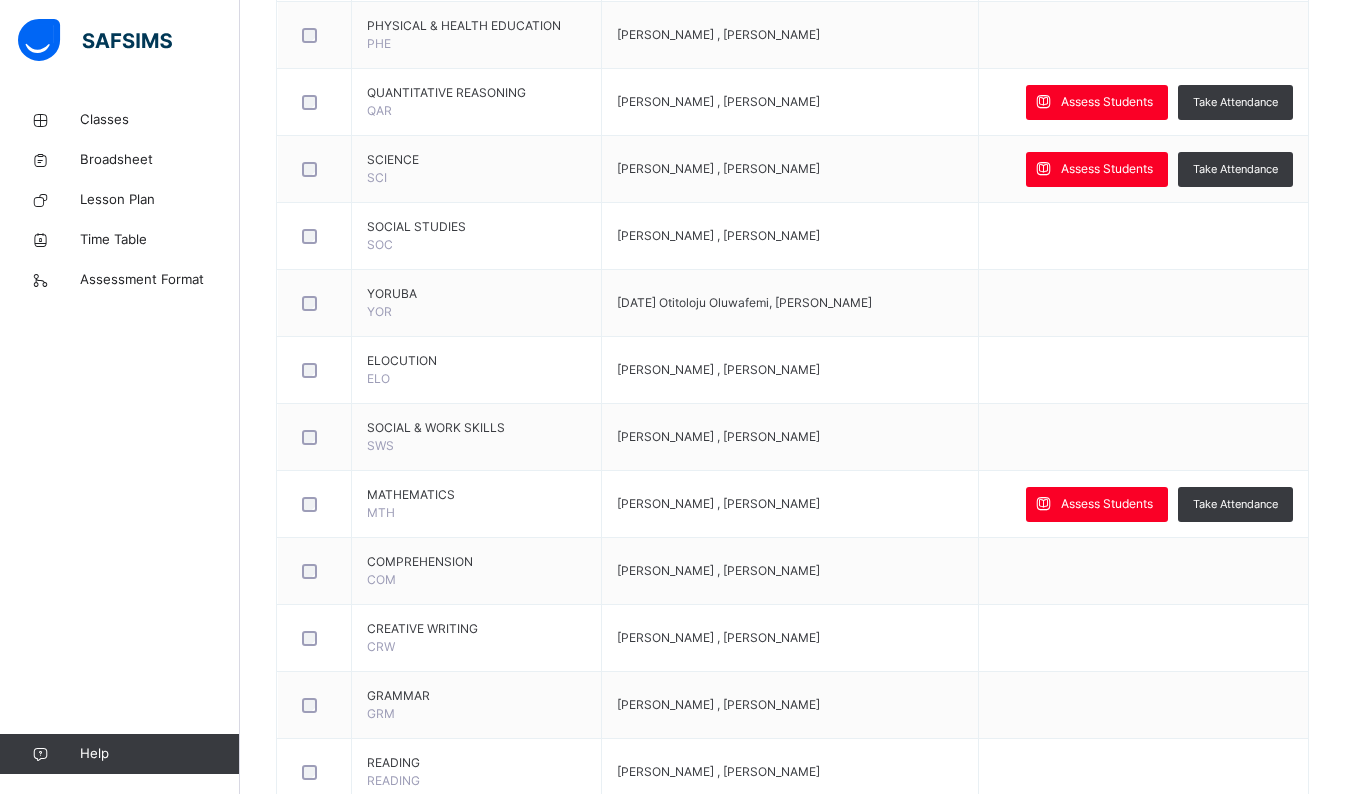 scroll, scrollTop: 906, scrollLeft: 0, axis: vertical 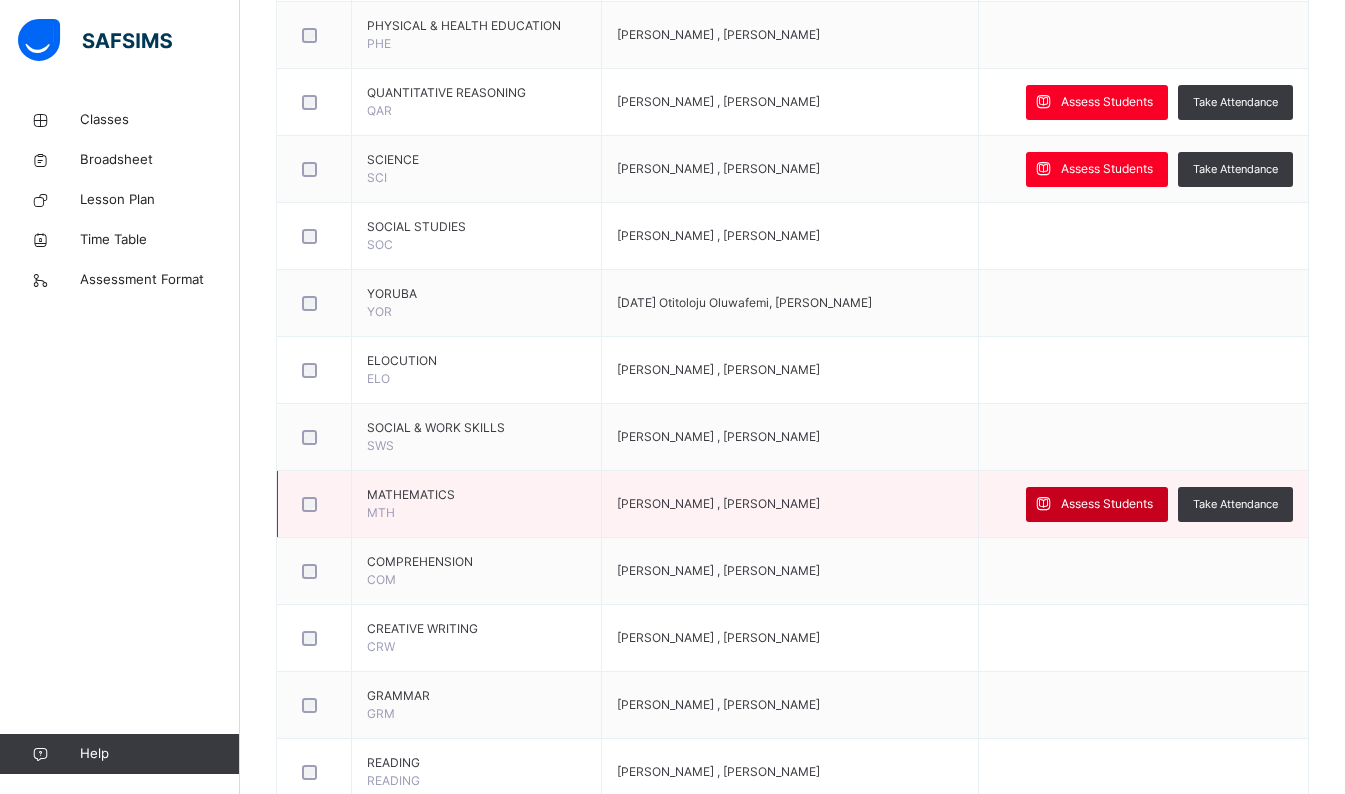 click on "Assess Students" at bounding box center [1107, 504] 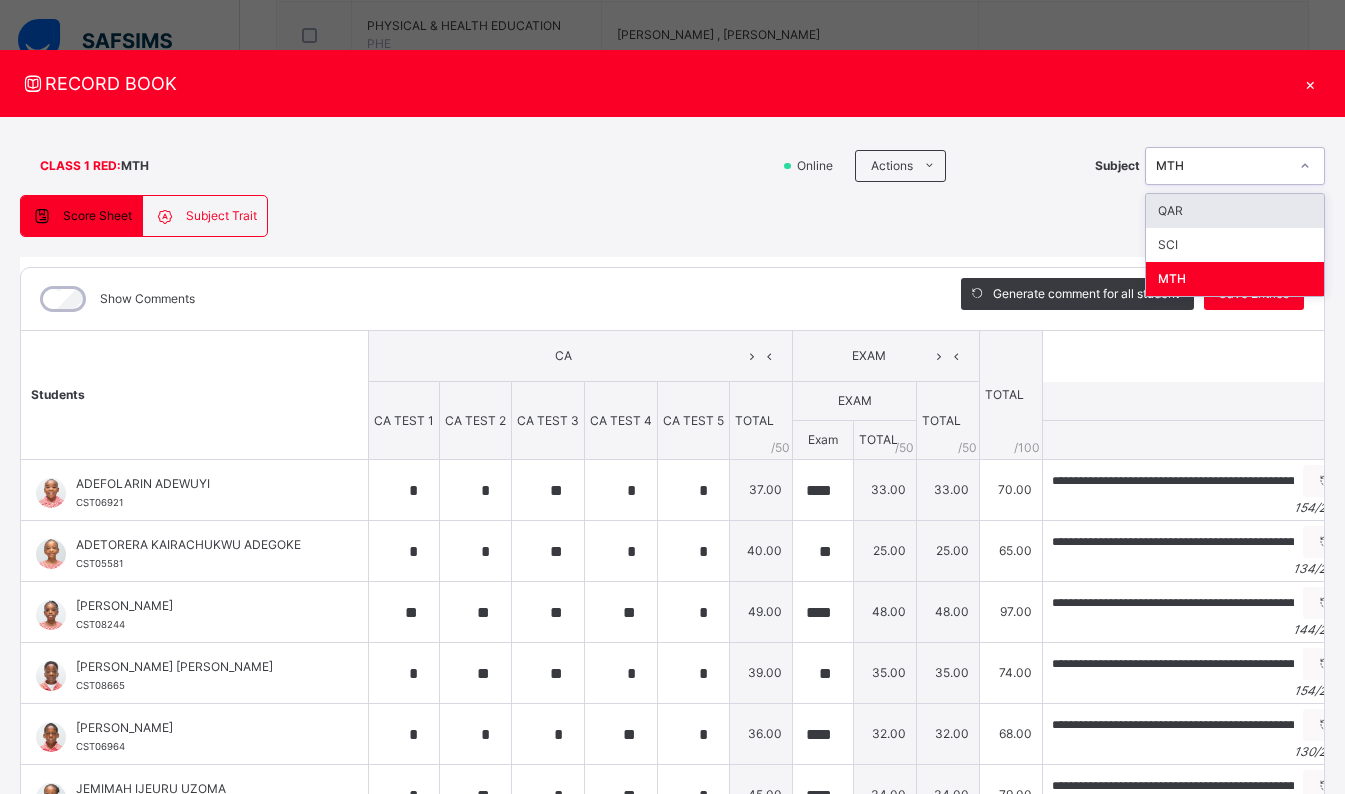 click 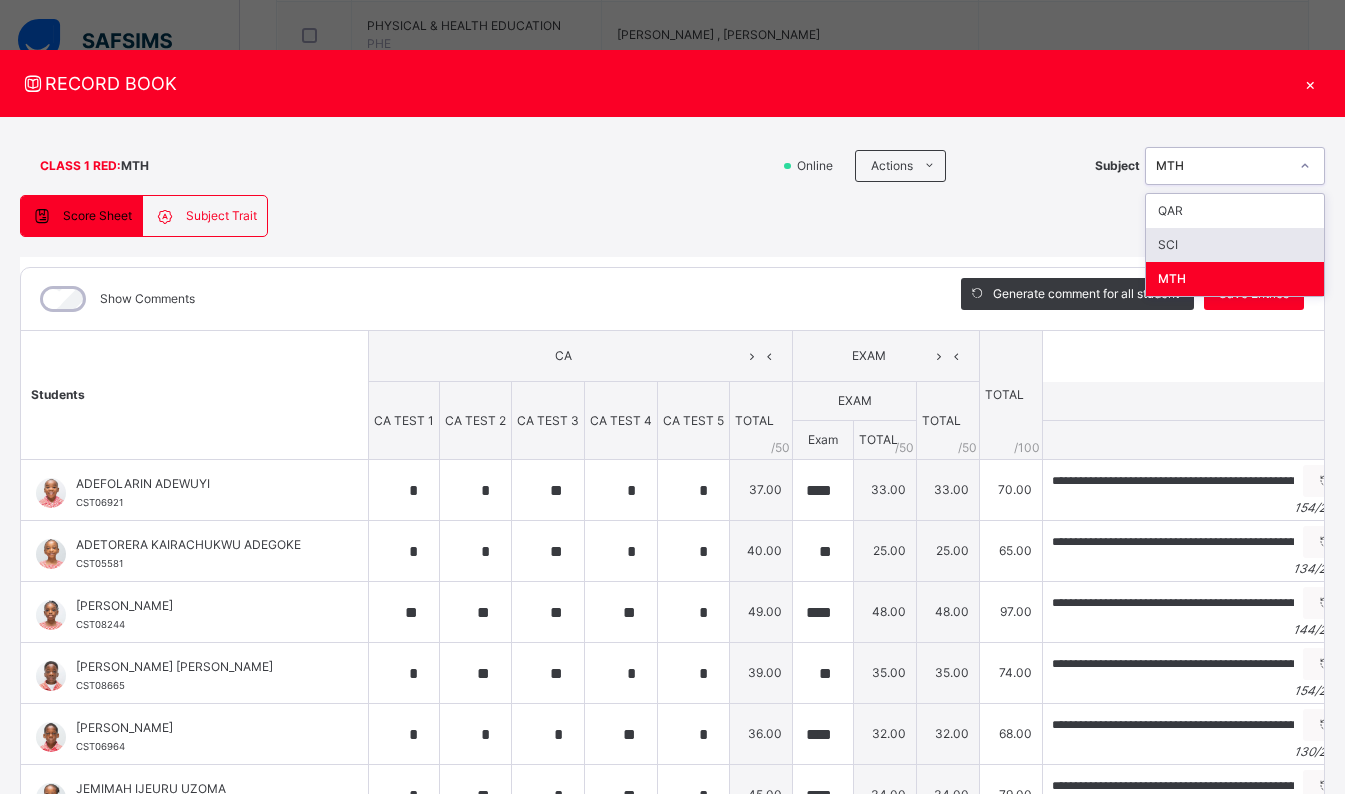 click on "SCI" at bounding box center [1235, 245] 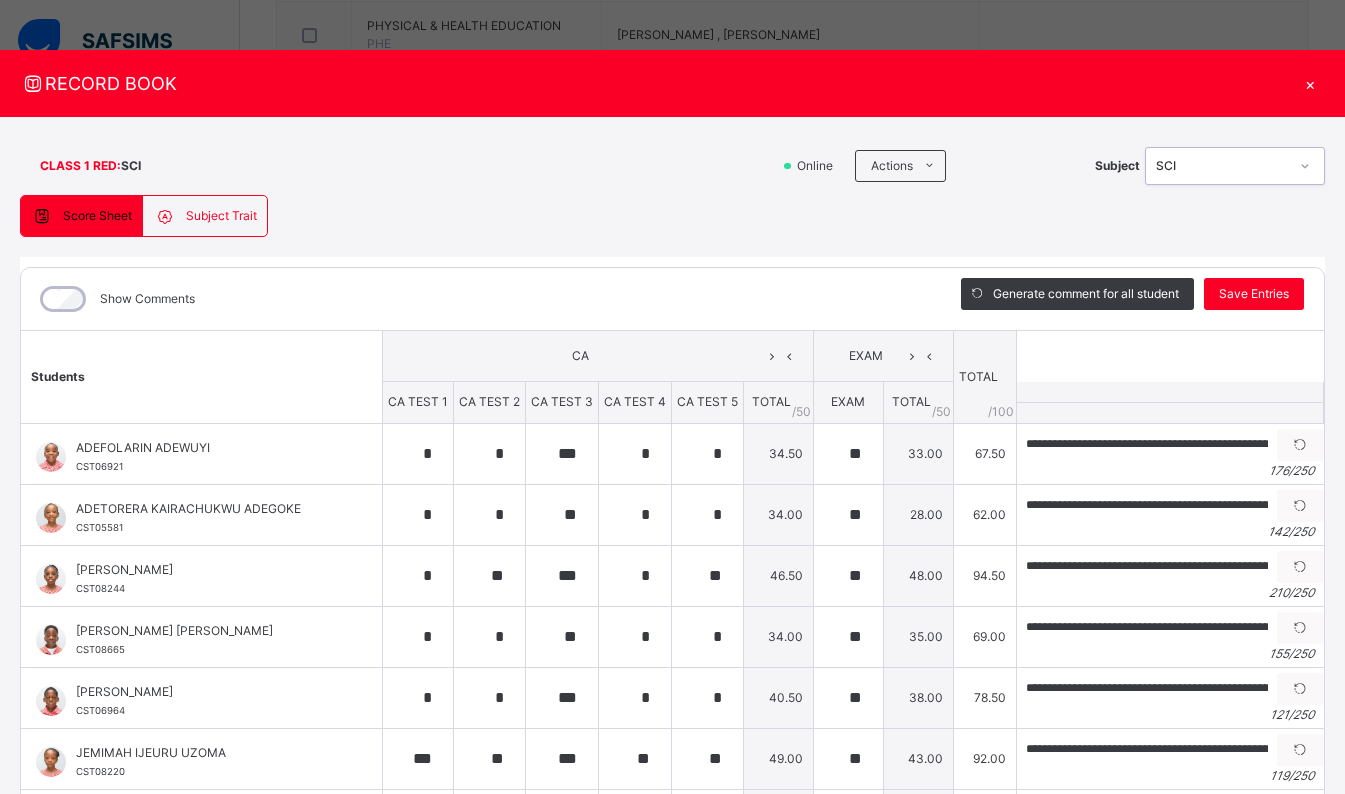 type on "*" 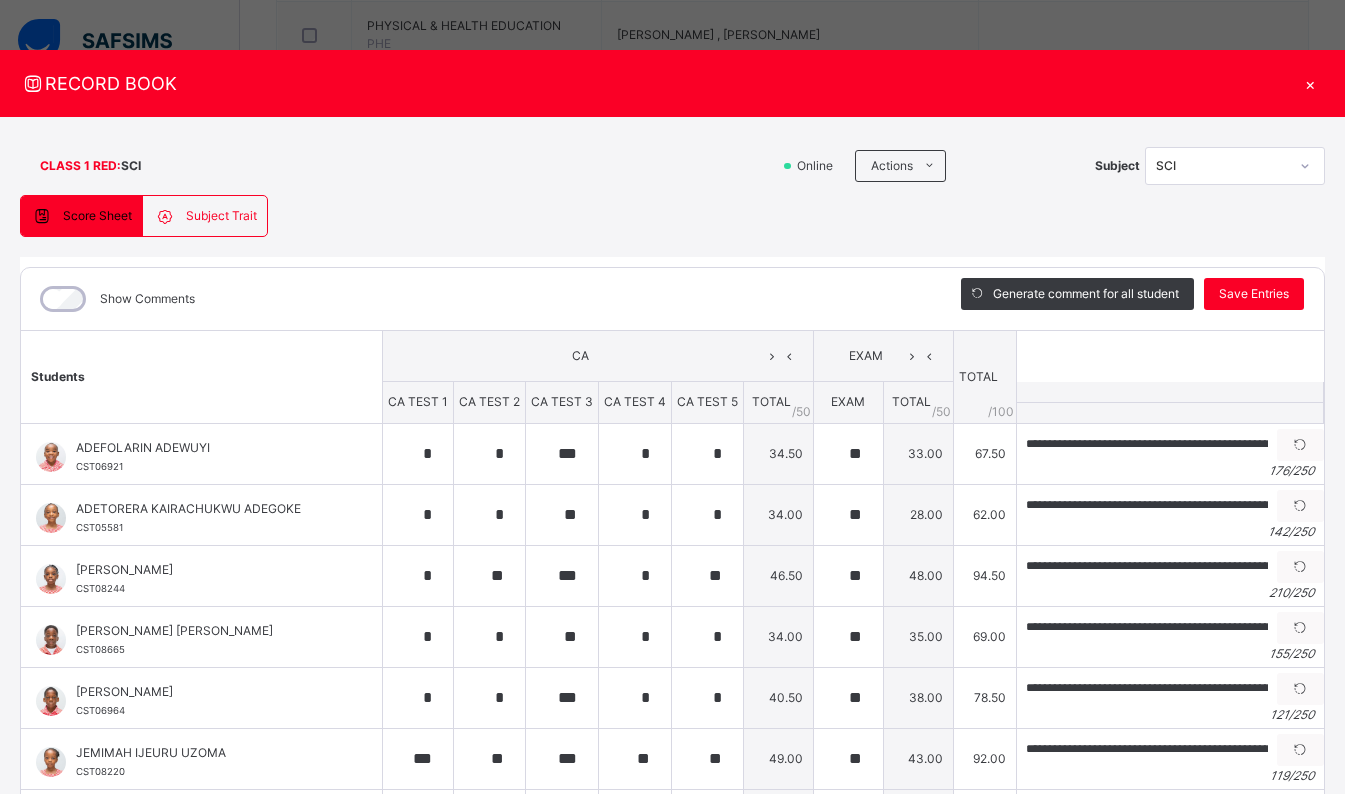 click on "×" at bounding box center (1310, 83) 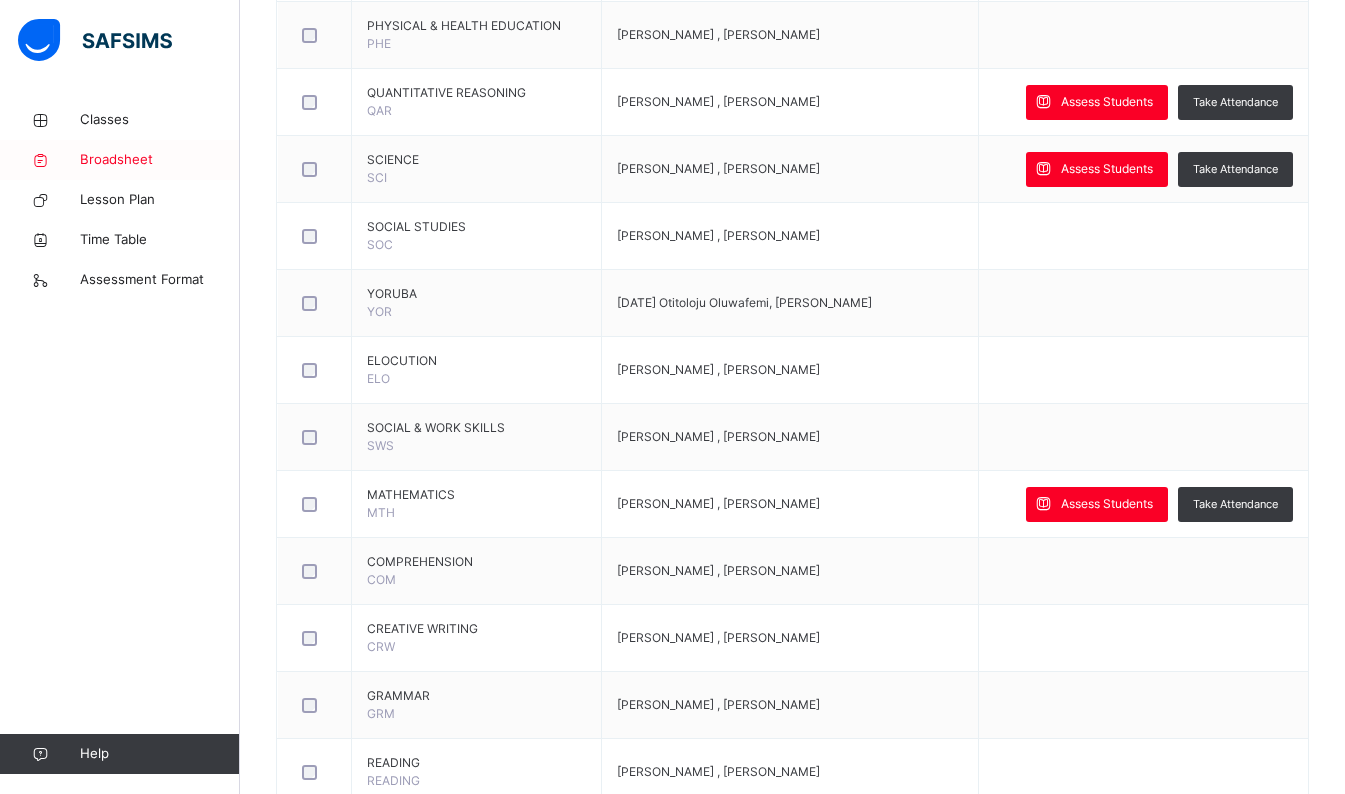 click on "Broadsheet" at bounding box center [160, 160] 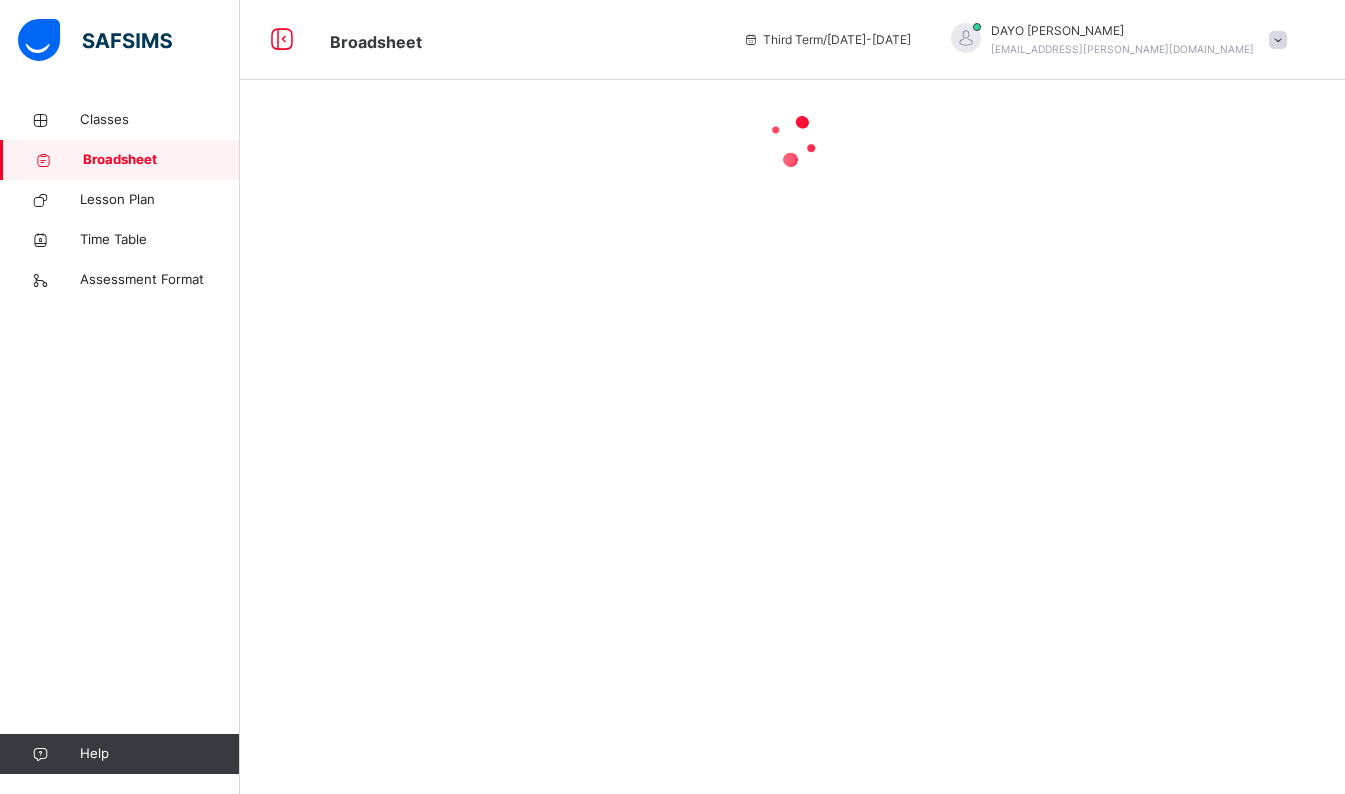 scroll, scrollTop: 0, scrollLeft: 0, axis: both 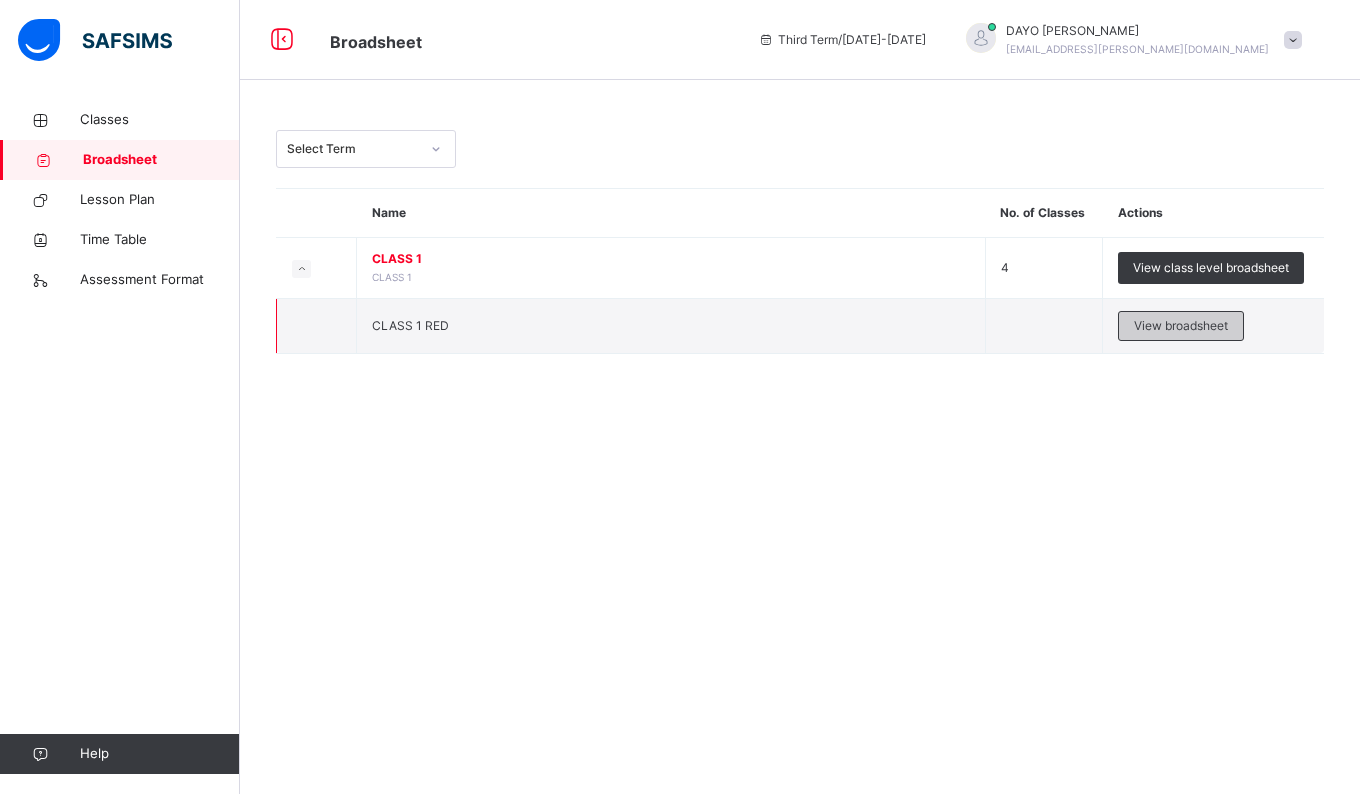 click on "View broadsheet" at bounding box center (1181, 326) 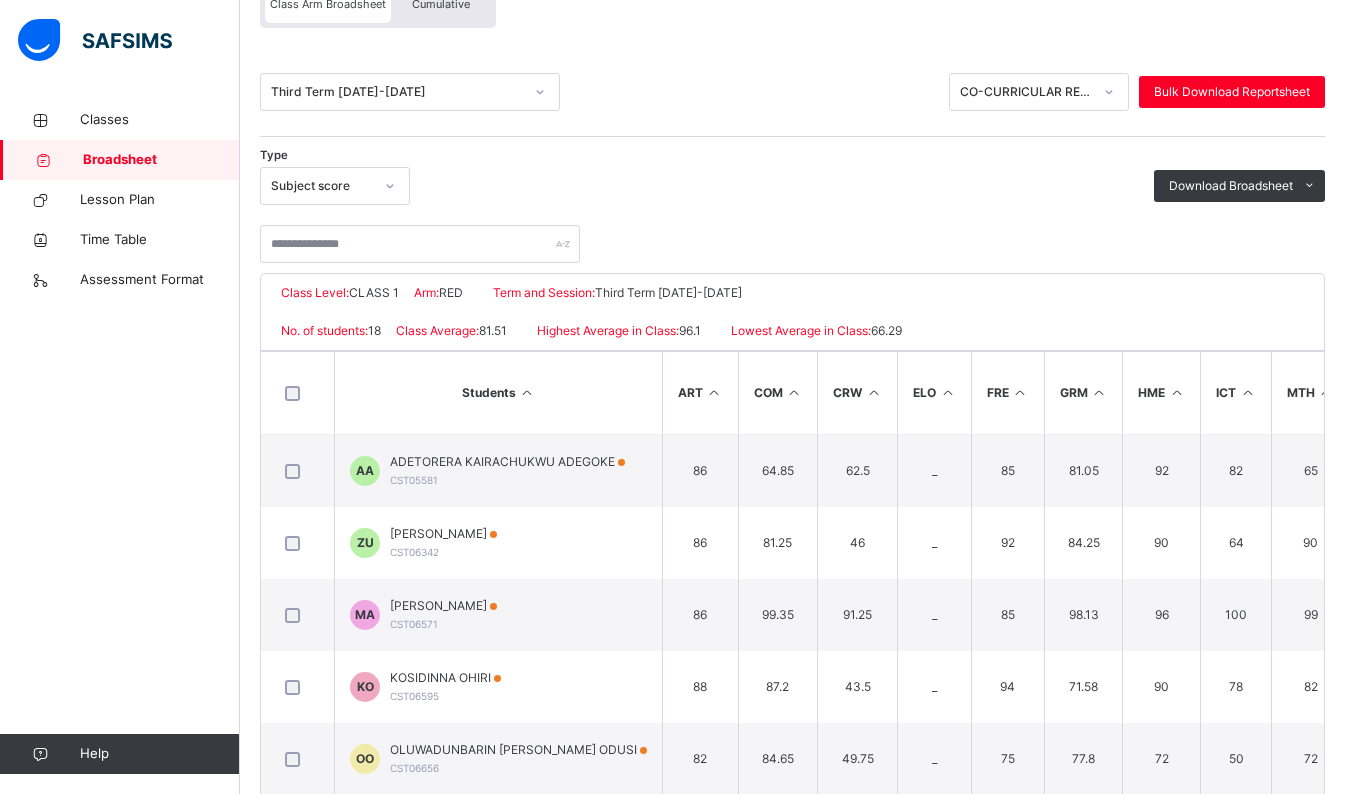 scroll, scrollTop: 209, scrollLeft: 0, axis: vertical 